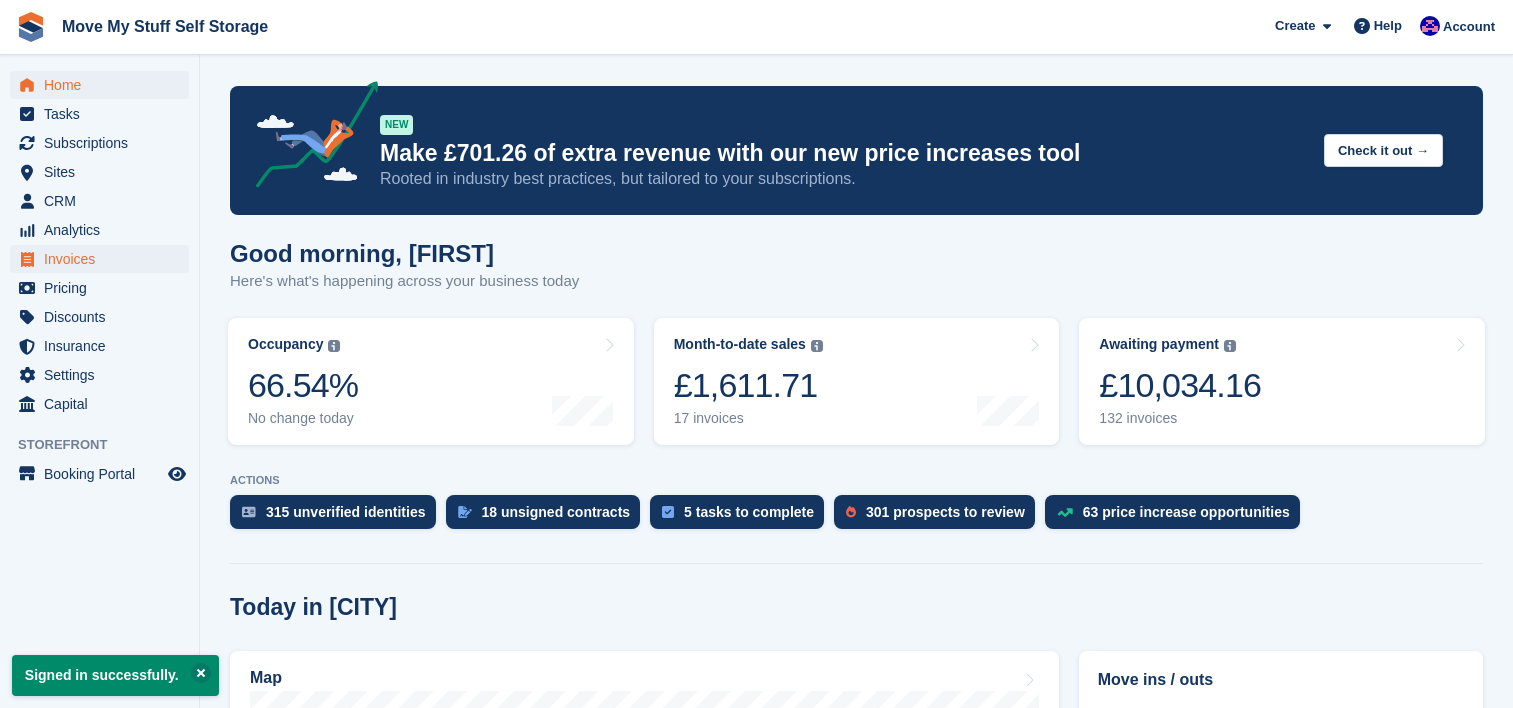 scroll, scrollTop: 0, scrollLeft: 0, axis: both 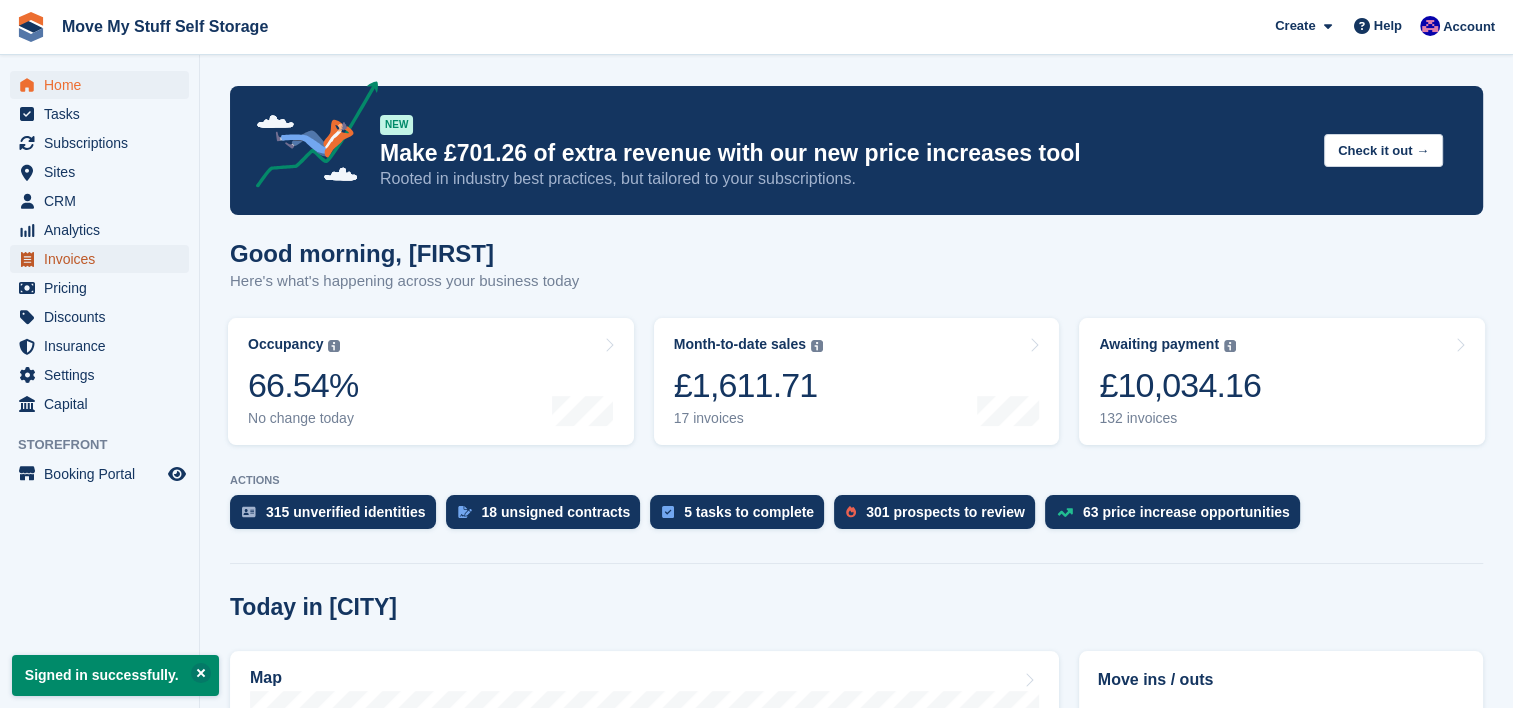 click on "Invoices" at bounding box center (104, 259) 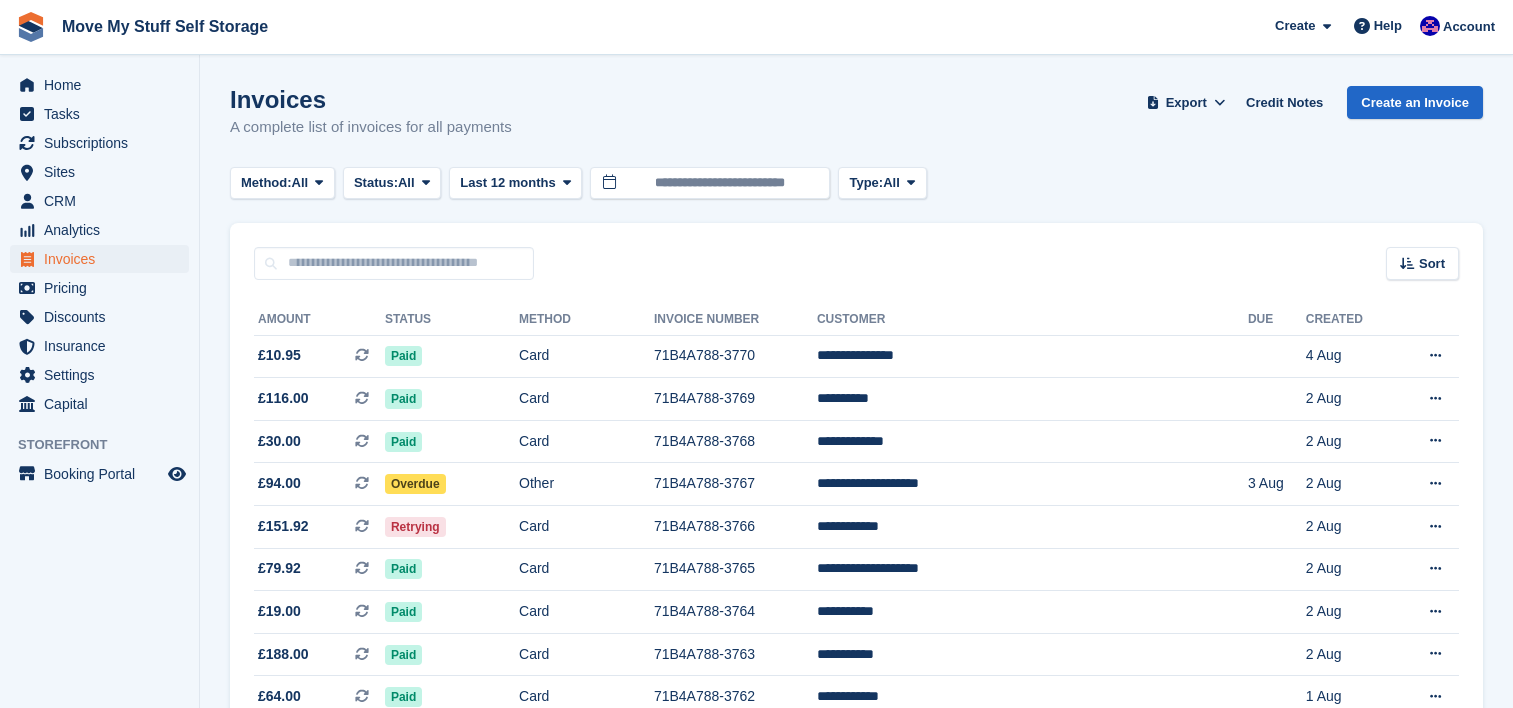 scroll, scrollTop: 0, scrollLeft: 0, axis: both 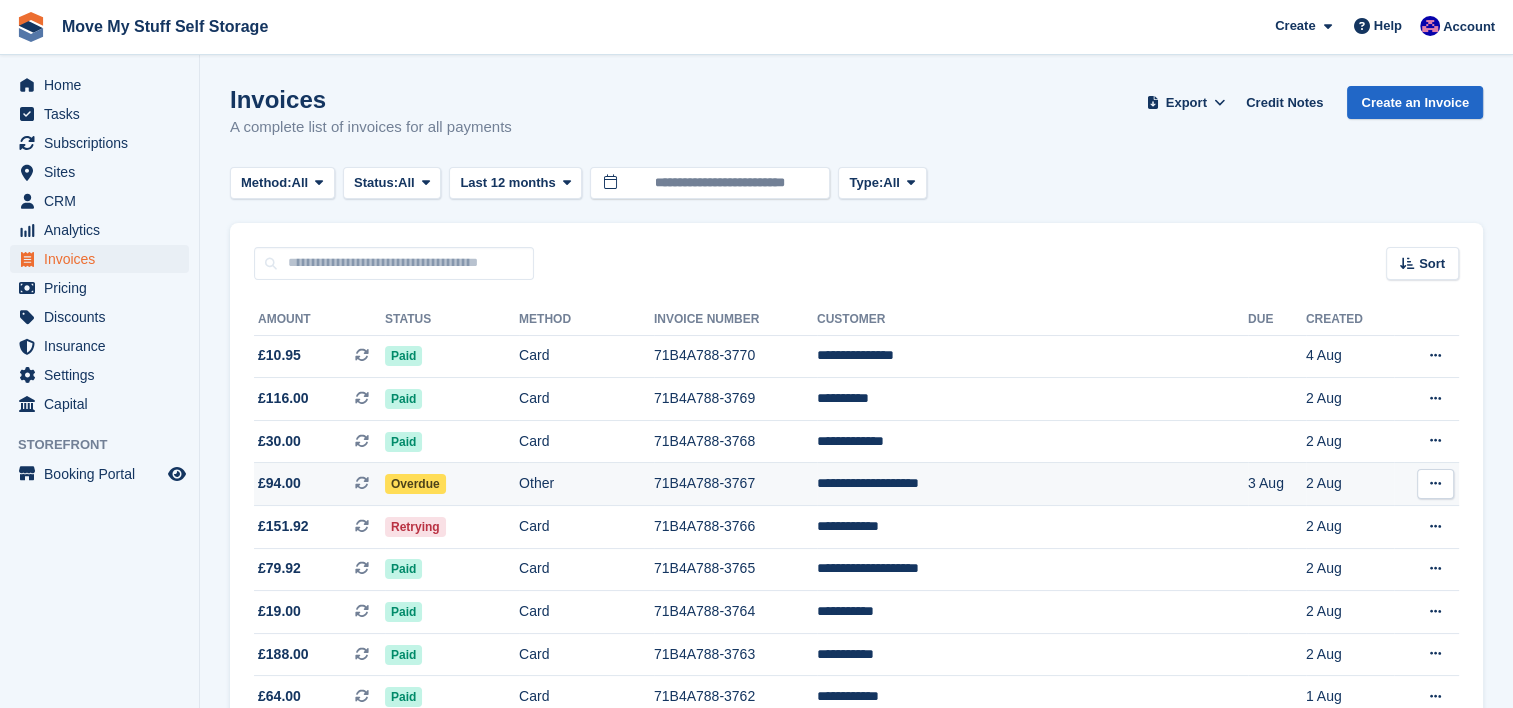 click on "Overdue" at bounding box center (452, 484) 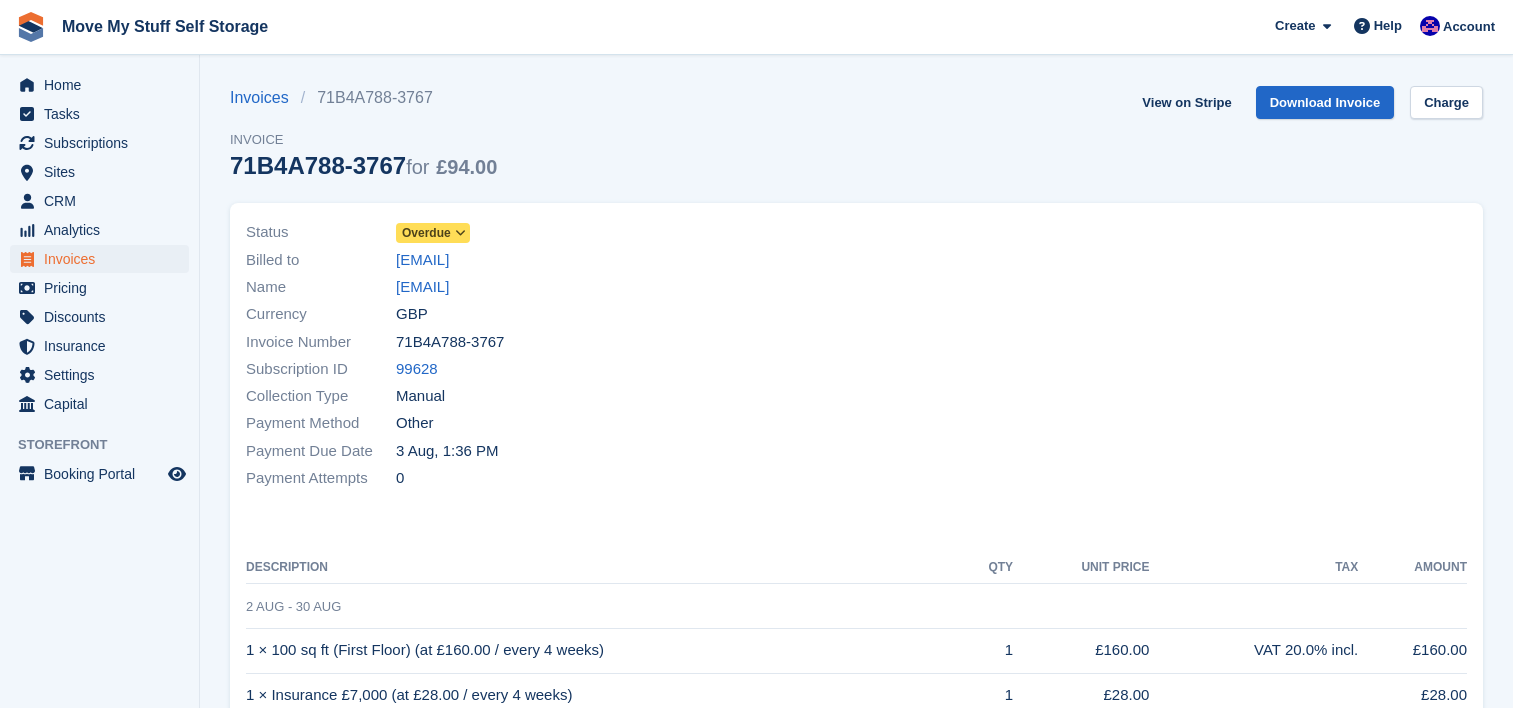 scroll, scrollTop: 0, scrollLeft: 0, axis: both 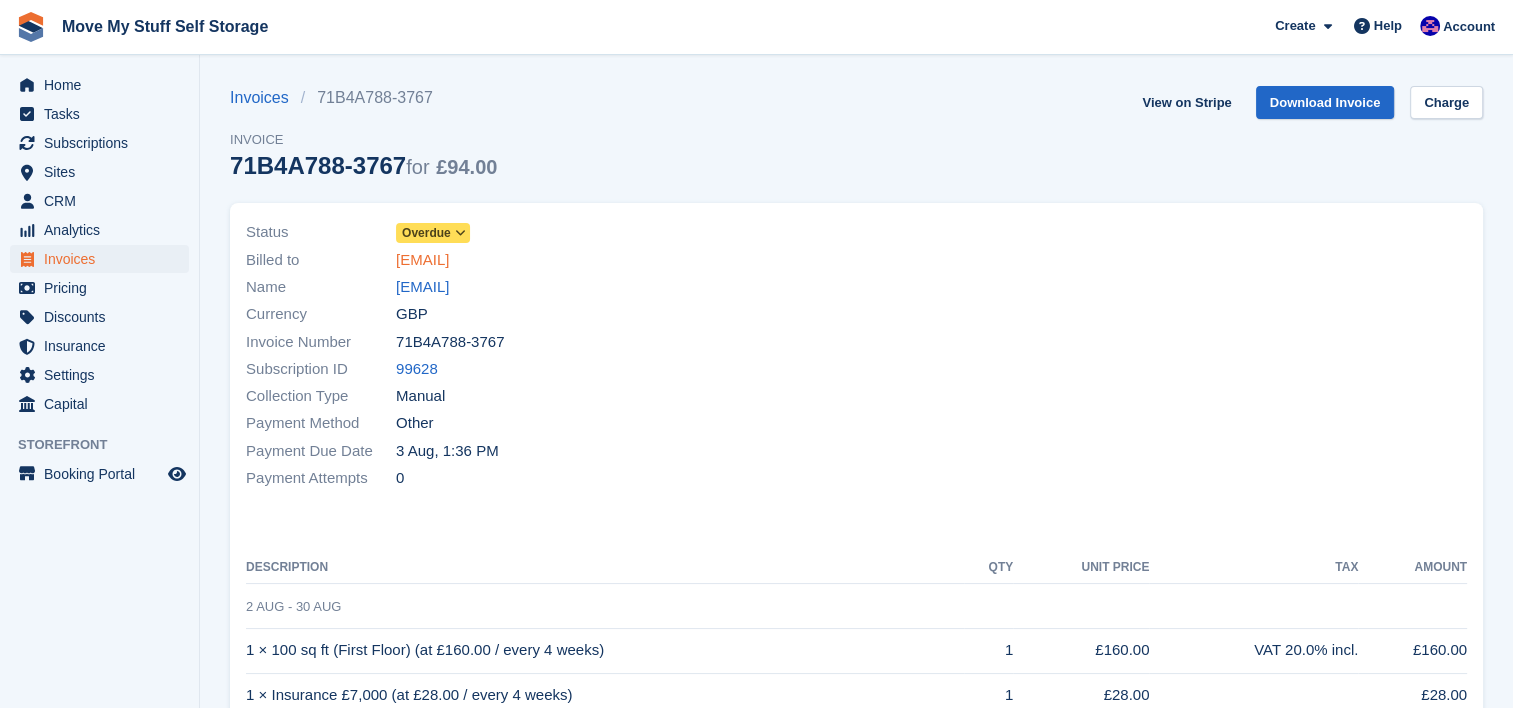 click on "lindawcarr78@gmail.com" at bounding box center (422, 260) 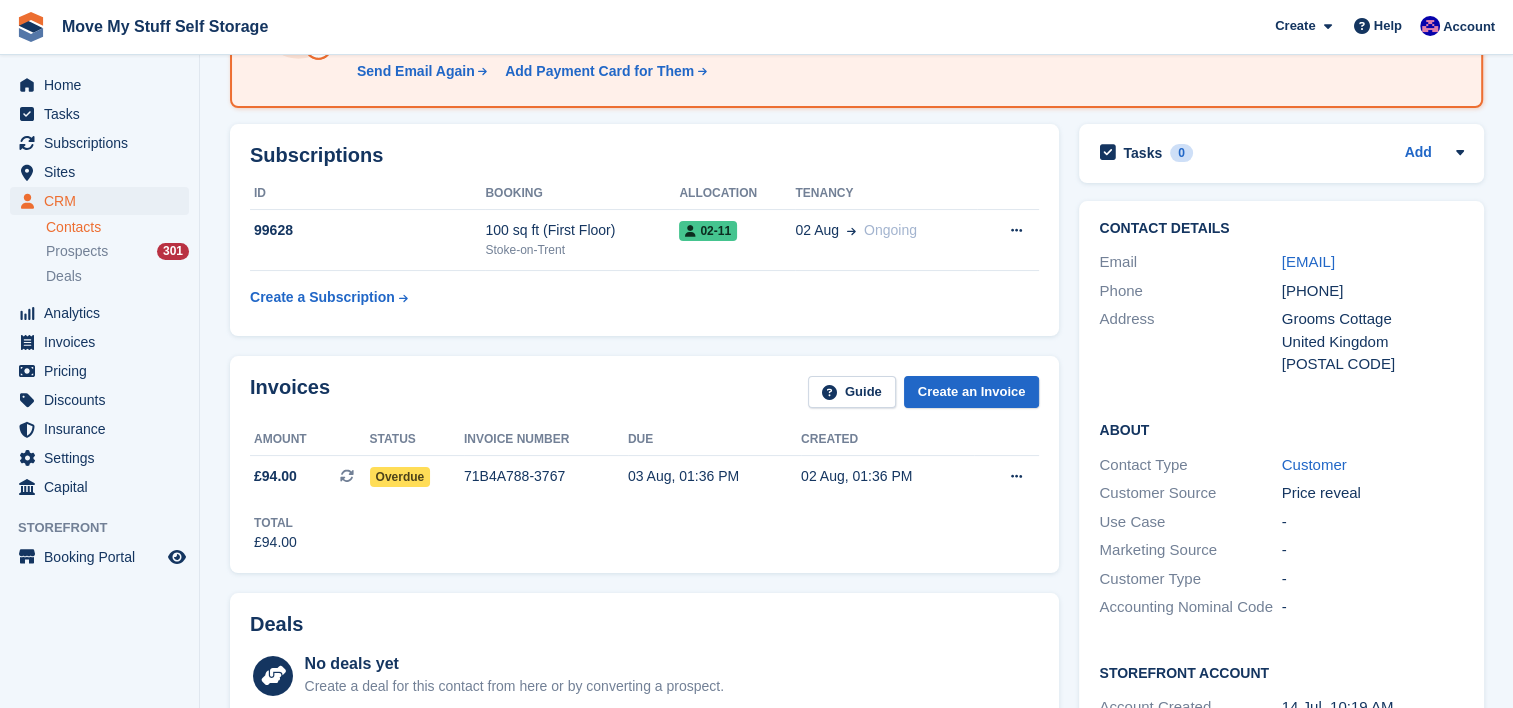 scroll, scrollTop: 0, scrollLeft: 0, axis: both 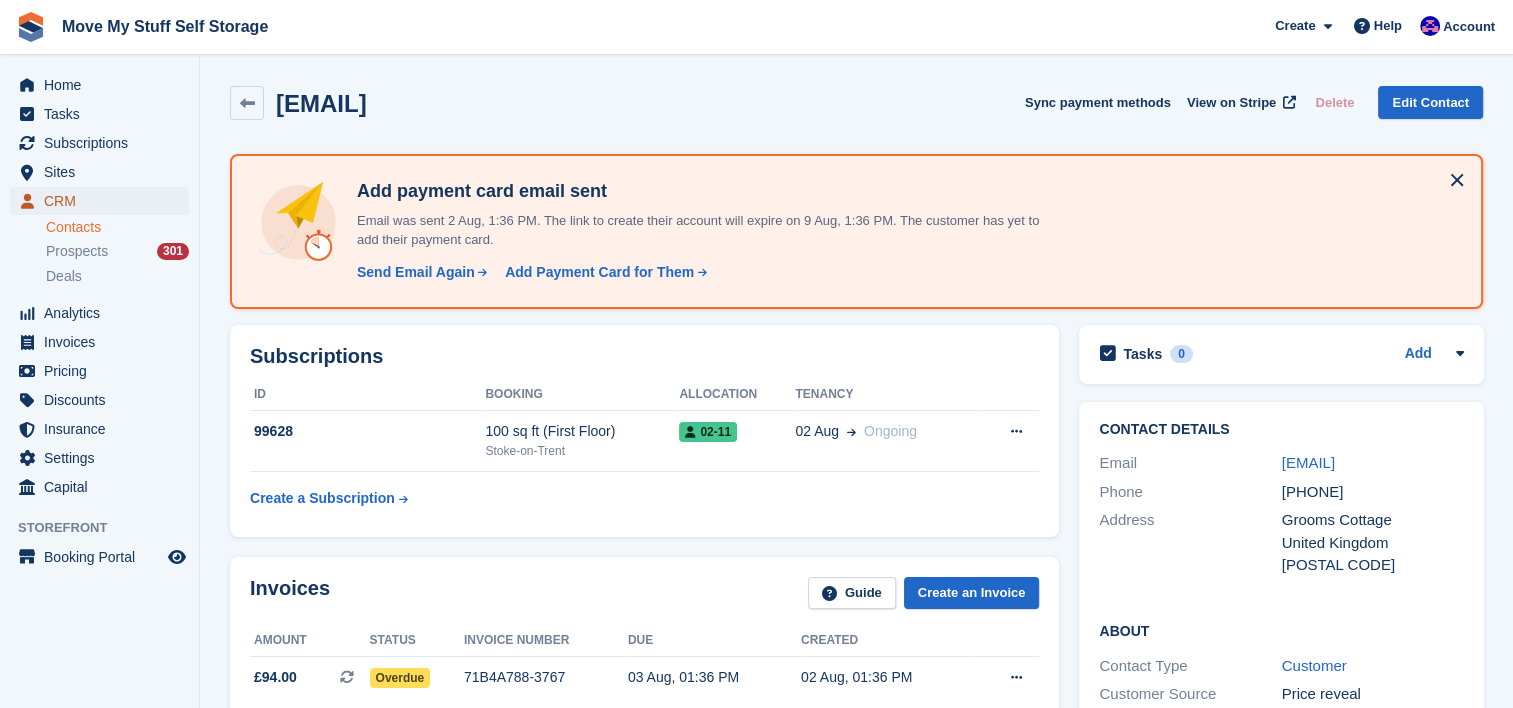 click on "CRM" at bounding box center [104, 201] 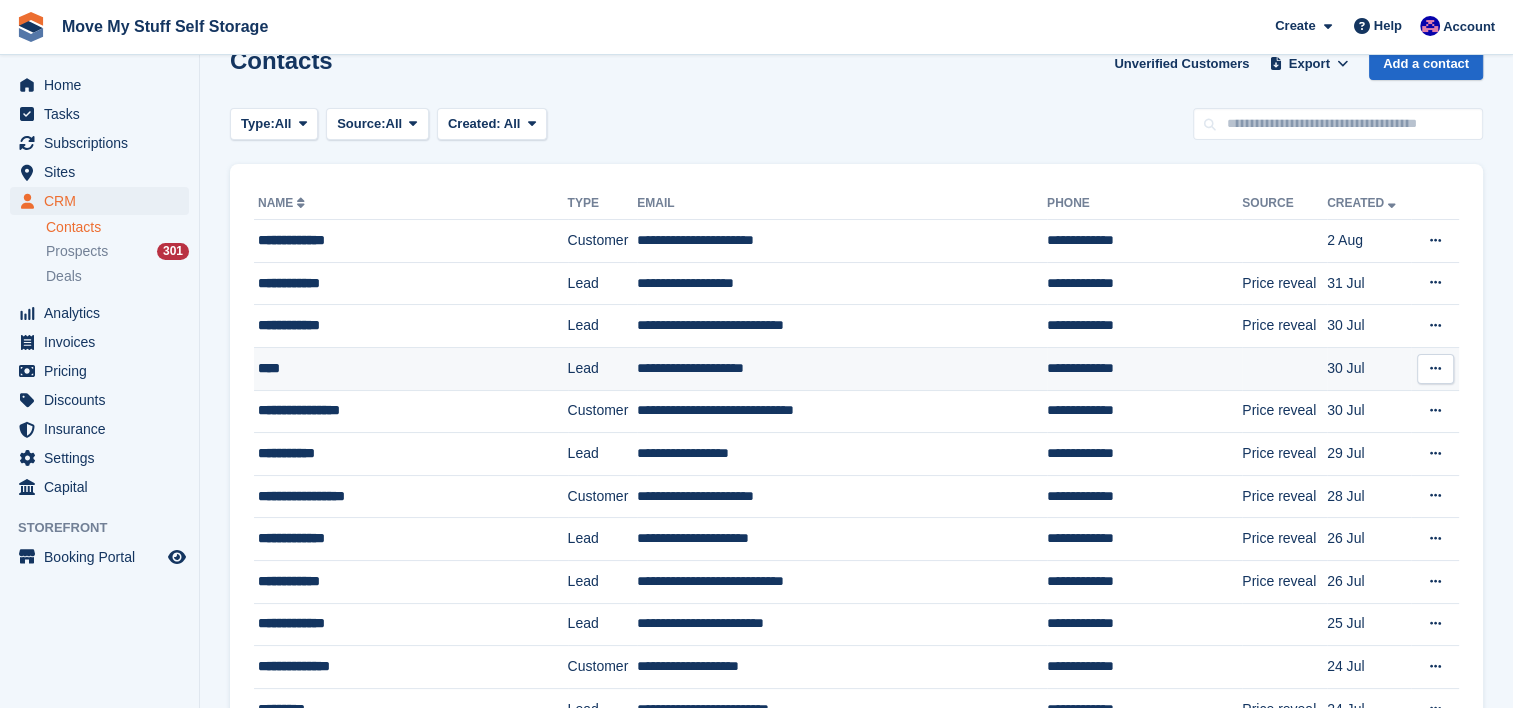 scroll, scrollTop: 108, scrollLeft: 0, axis: vertical 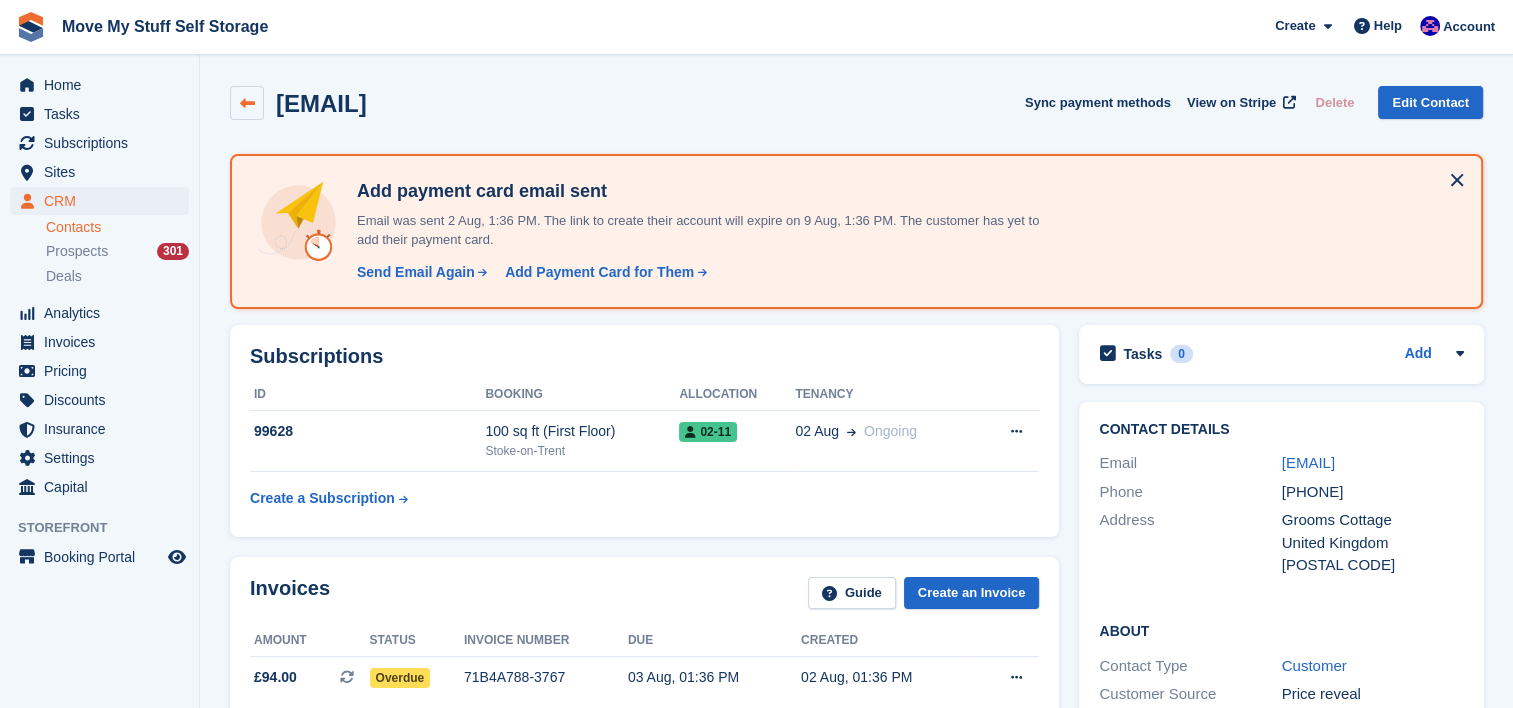 drag, startPoint x: 541, startPoint y: 104, endPoint x: 237, endPoint y: 100, distance: 304.0263 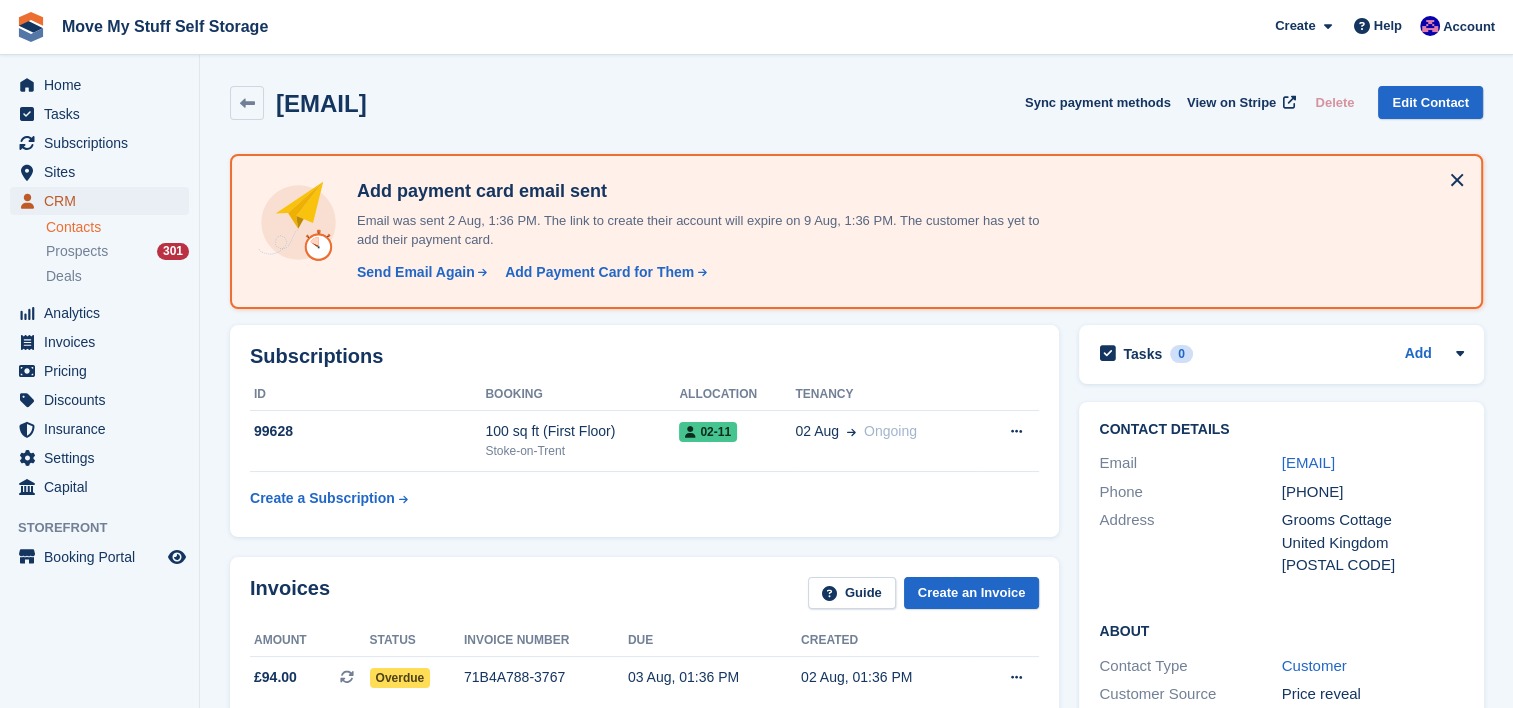 click on "CRM" at bounding box center [104, 201] 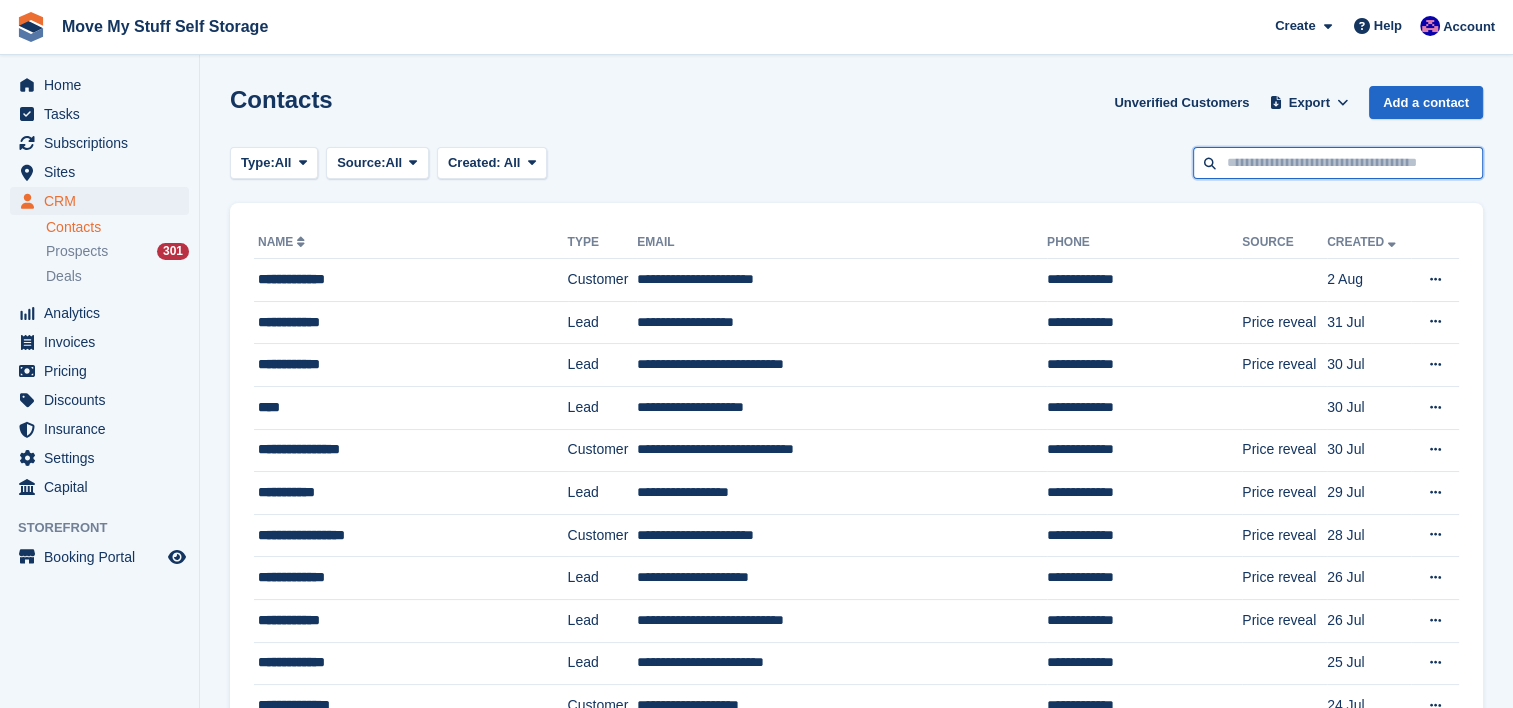 click at bounding box center [1338, 163] 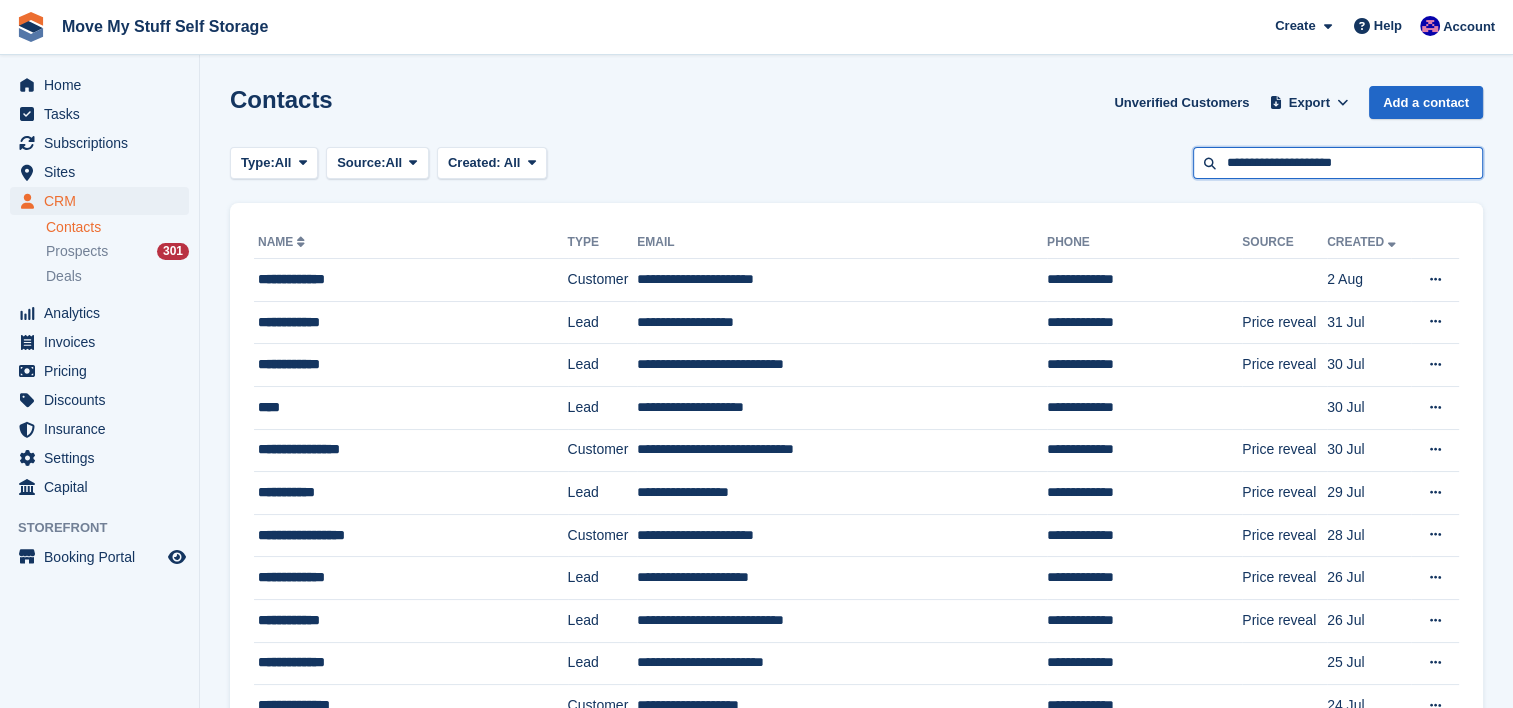 type on "**********" 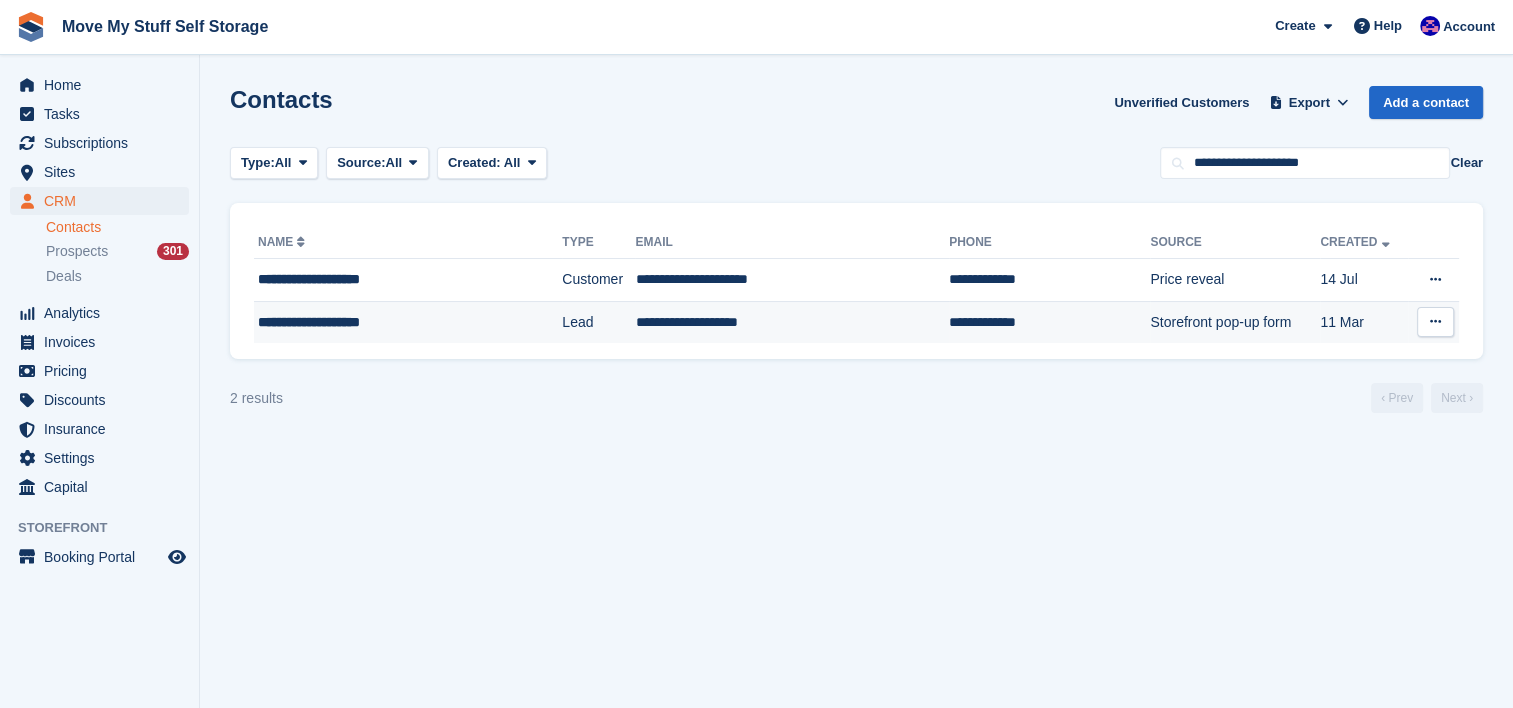 click on "**********" at bounding box center (792, 322) 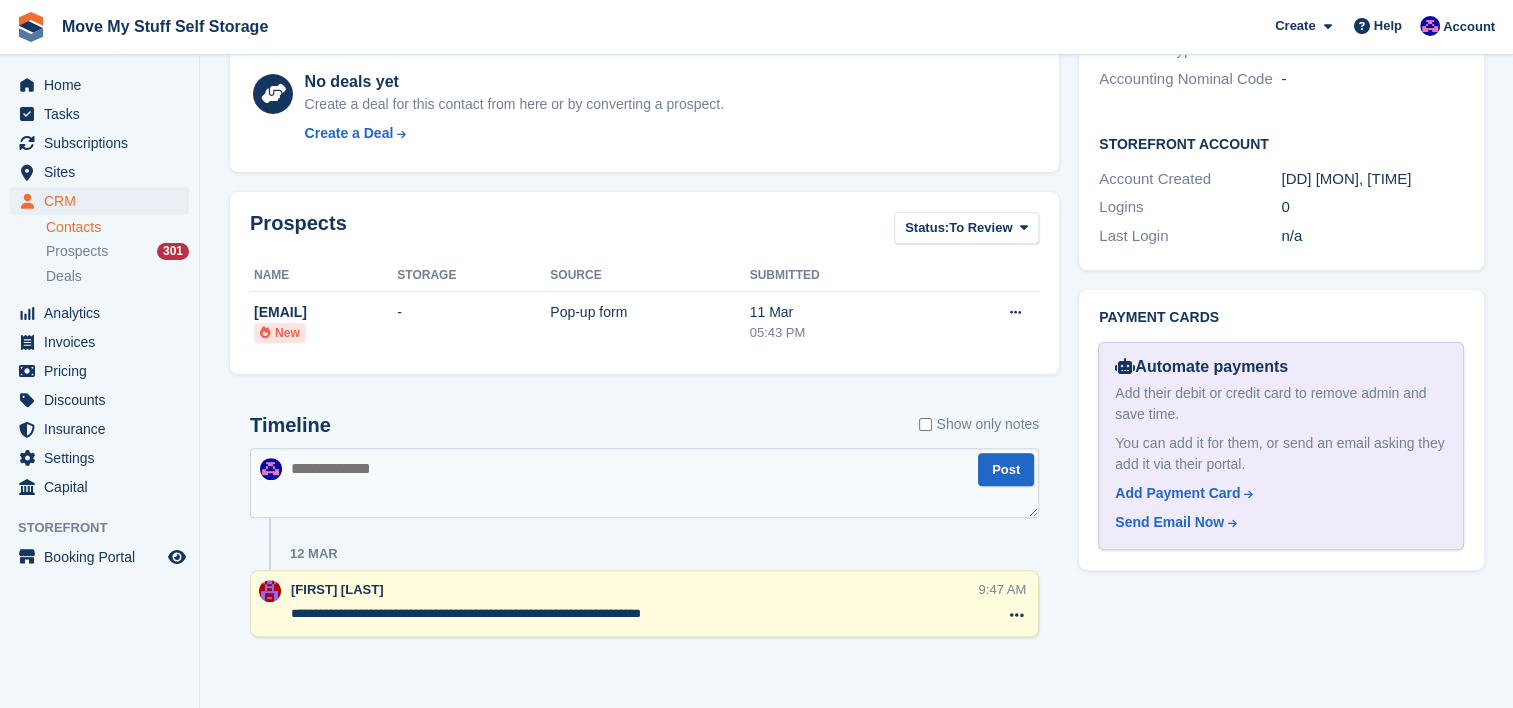scroll, scrollTop: 0, scrollLeft: 0, axis: both 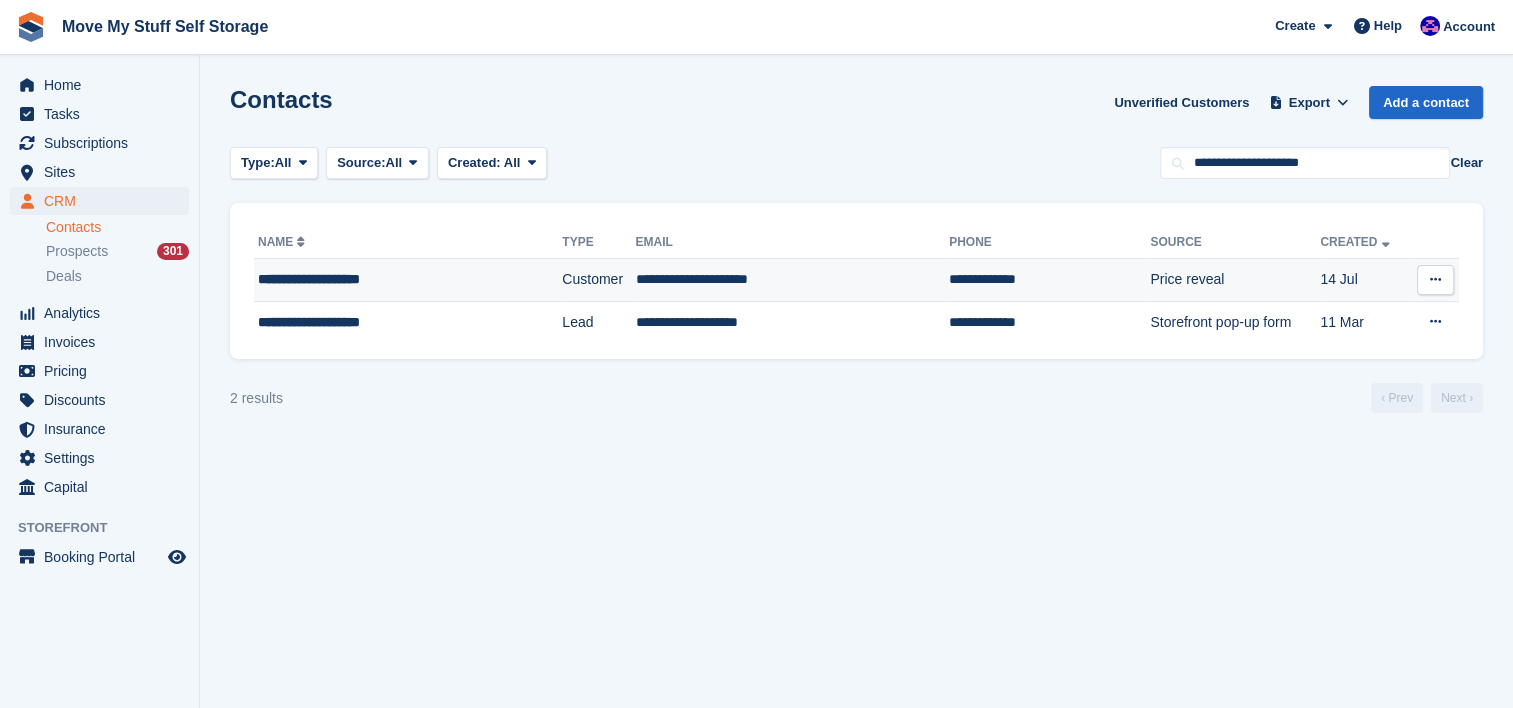 click on "**********" at bounding box center (792, 280) 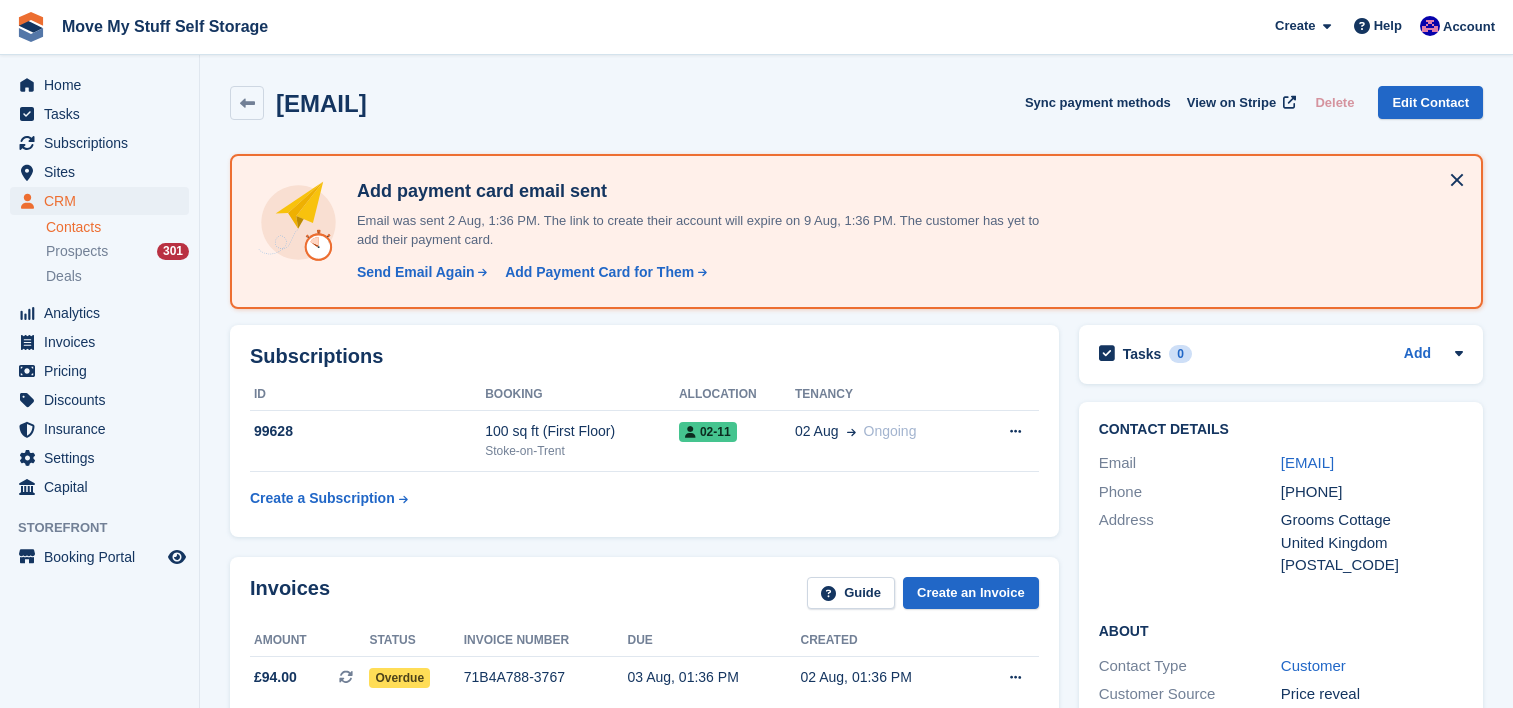 scroll, scrollTop: 0, scrollLeft: 0, axis: both 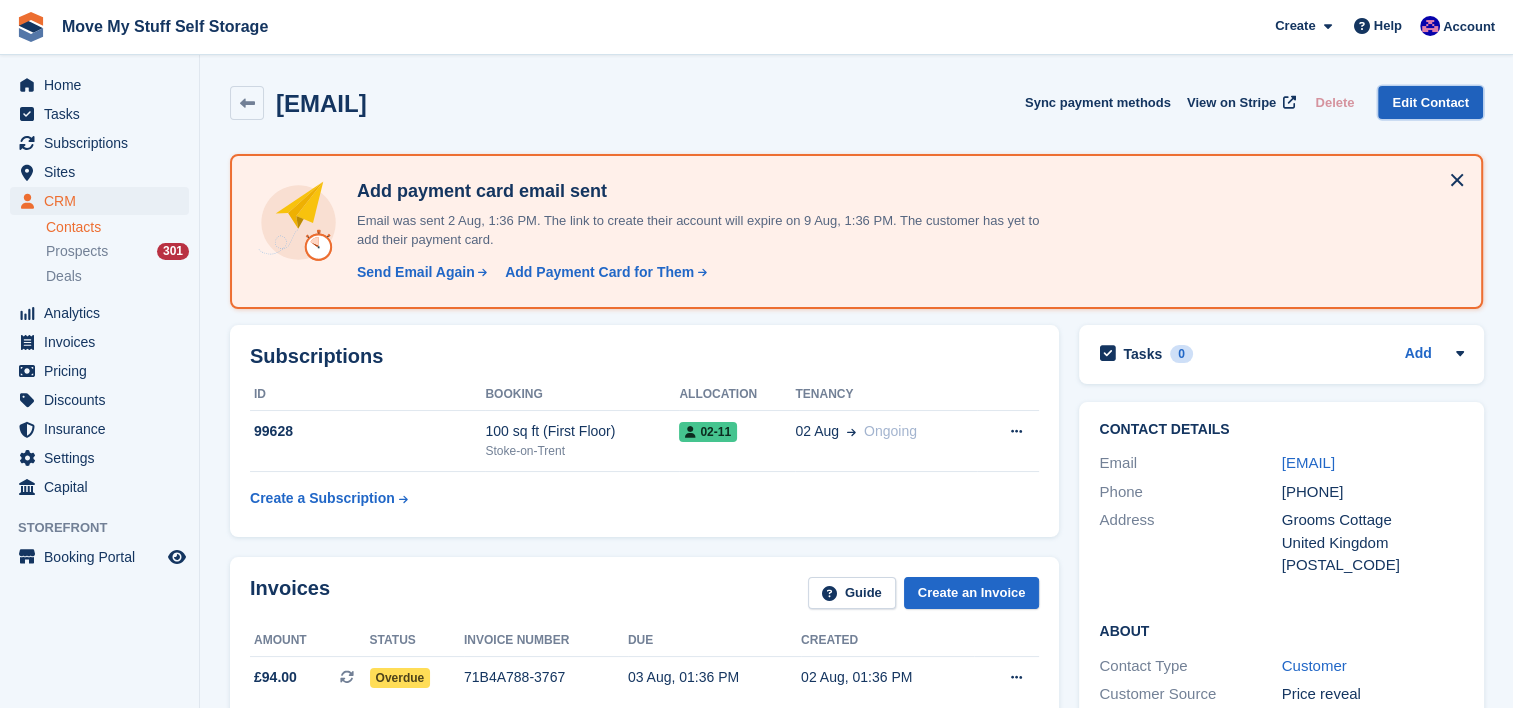 click on "Edit Contact" at bounding box center [1430, 102] 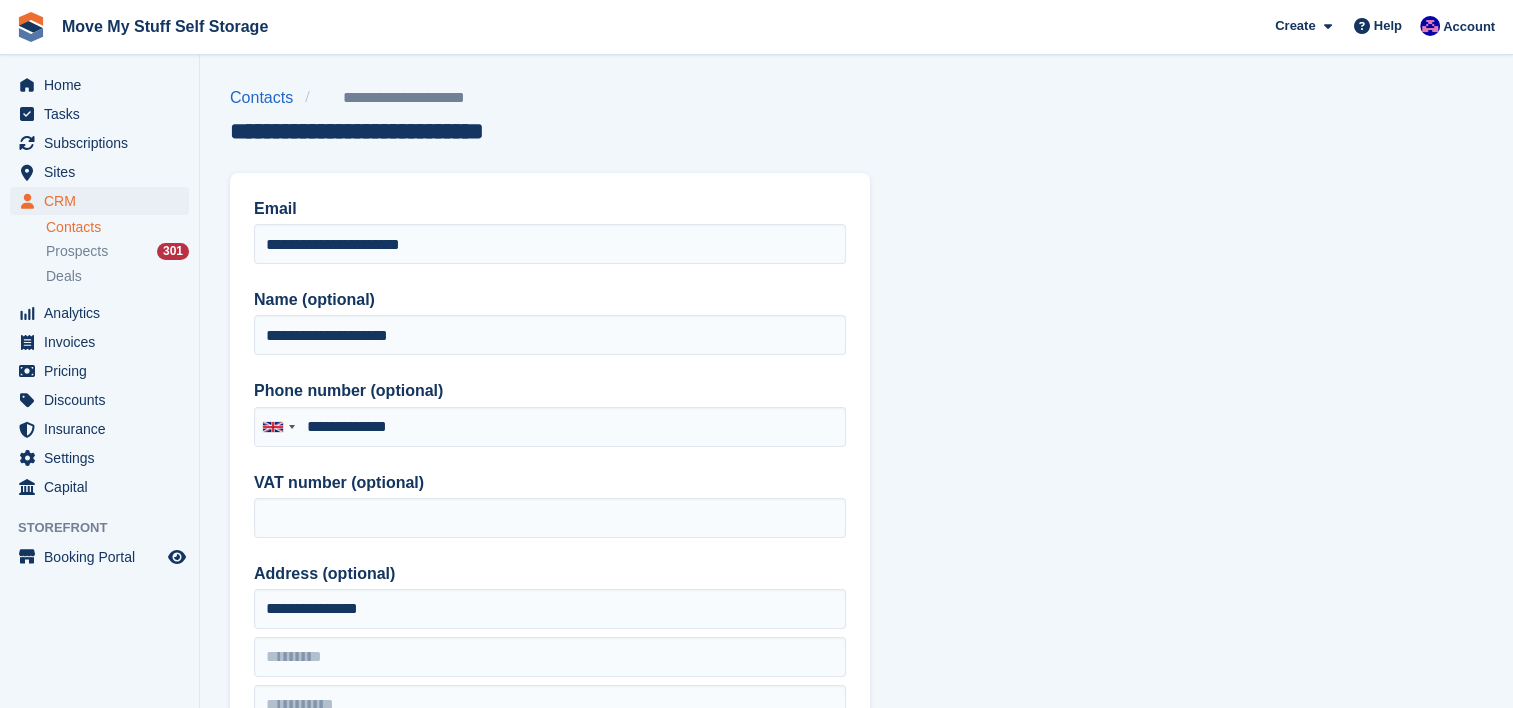 type on "**********" 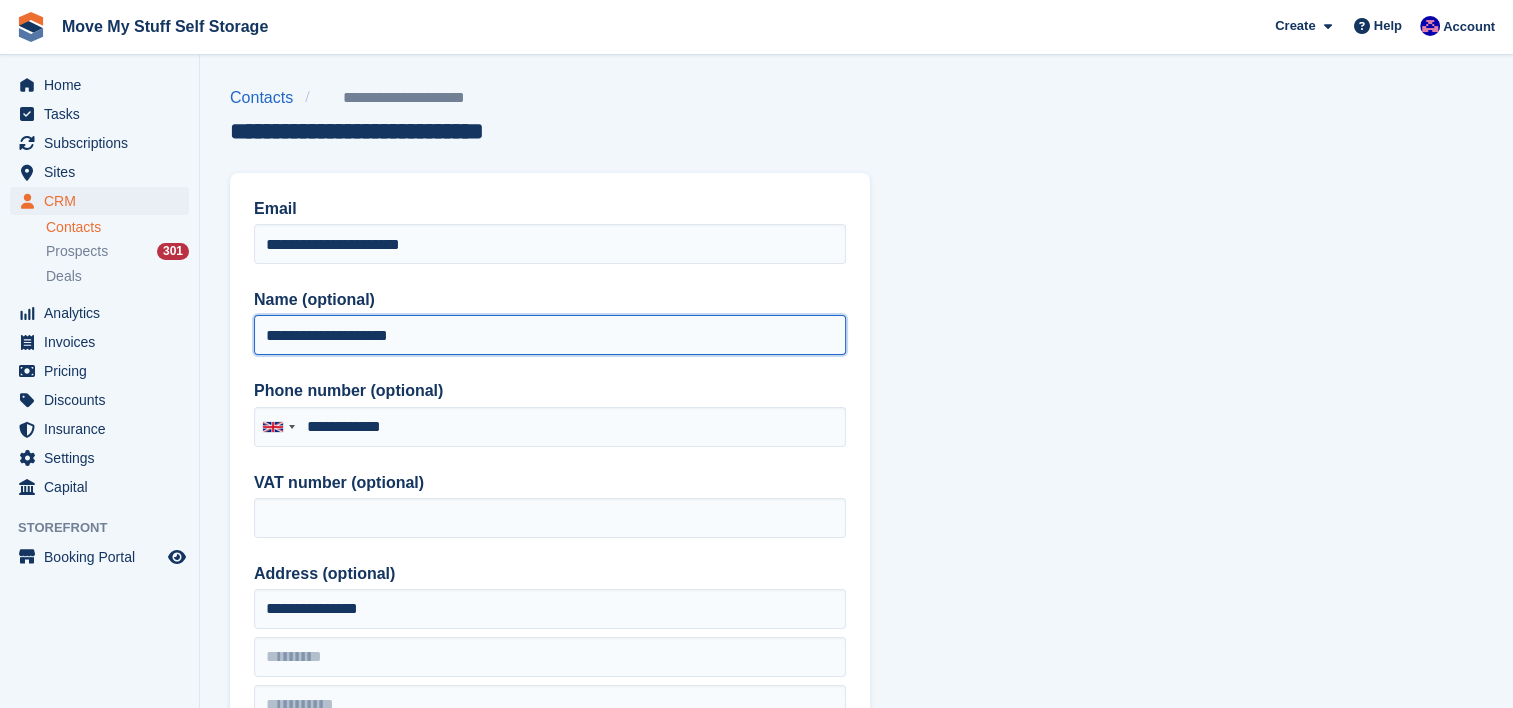 drag, startPoint x: 457, startPoint y: 340, endPoint x: 224, endPoint y: 344, distance: 233.03433 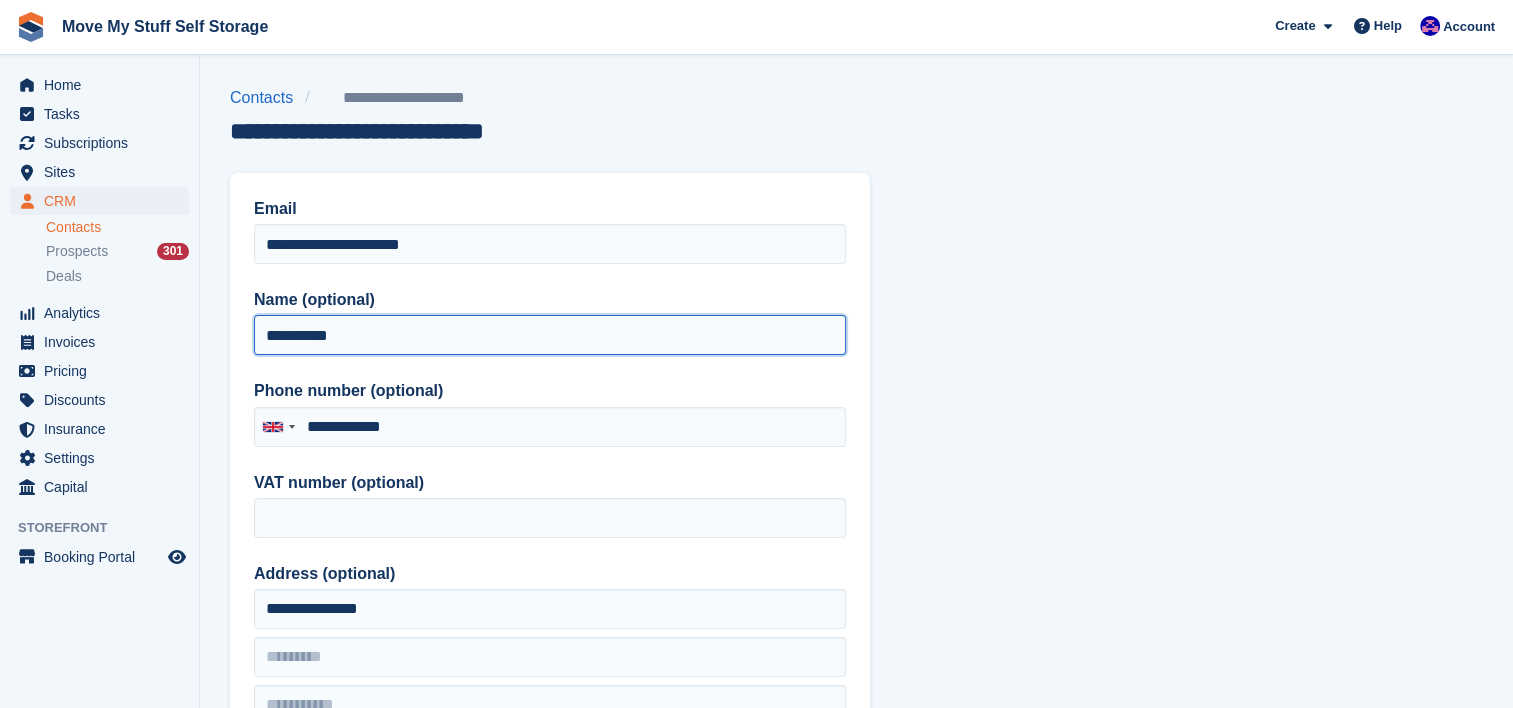 type on "**********" 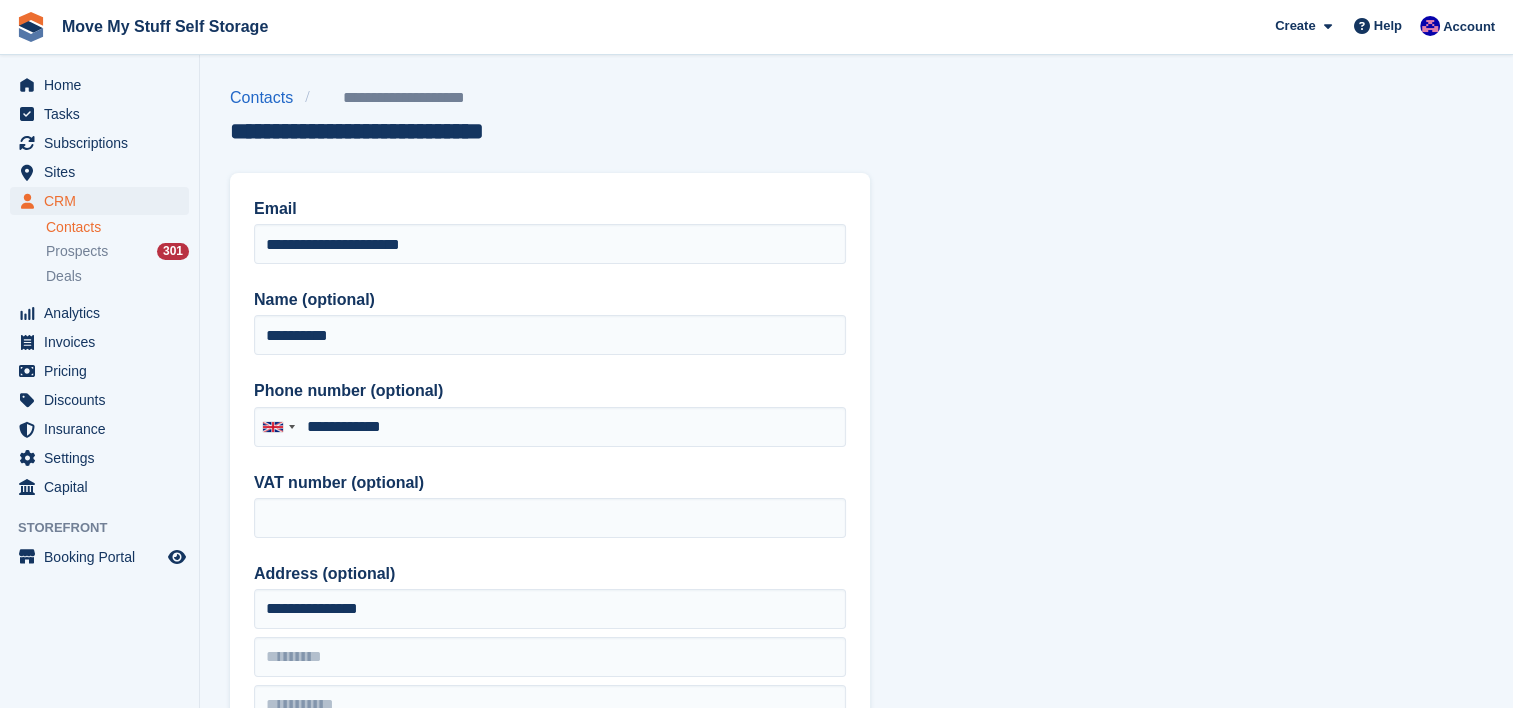click on "**********" at bounding box center [856, 852] 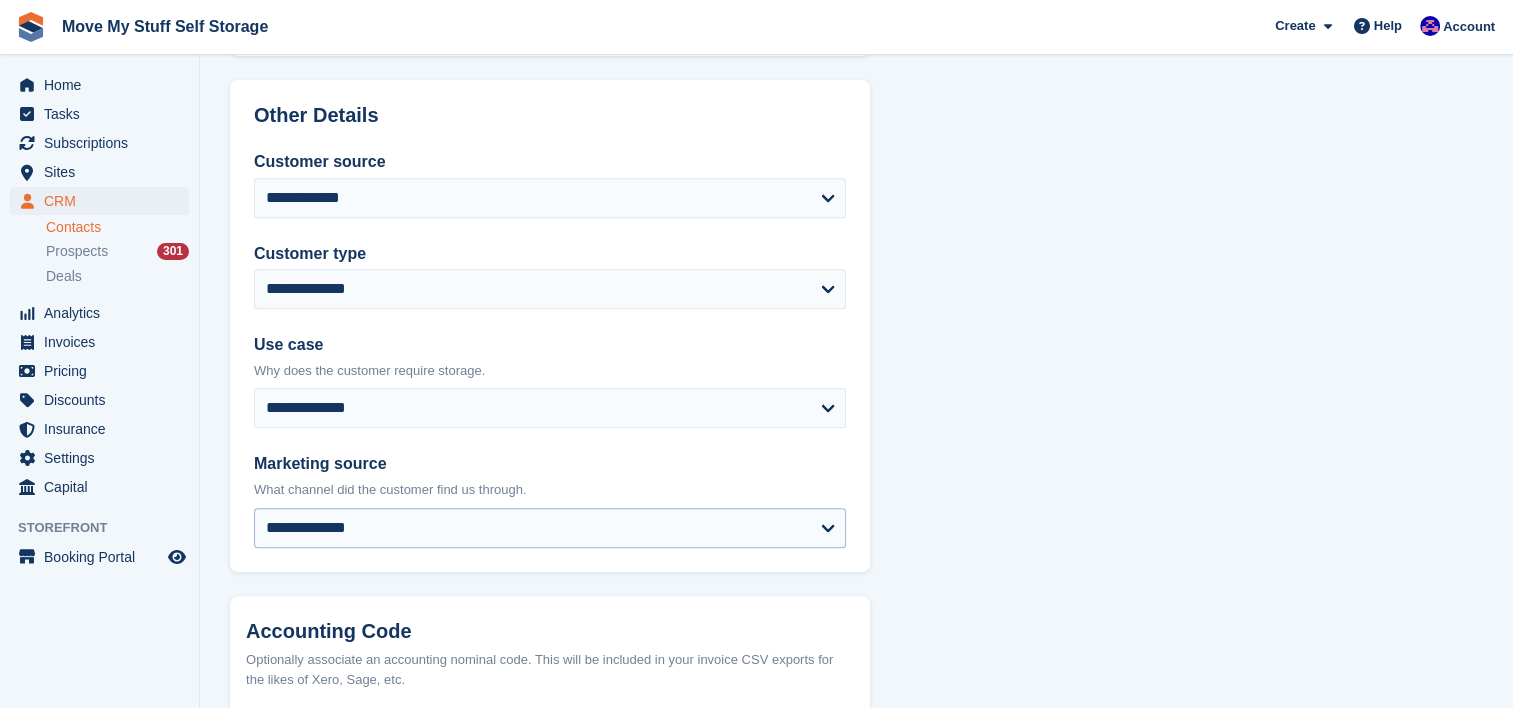 scroll, scrollTop: 996, scrollLeft: 0, axis: vertical 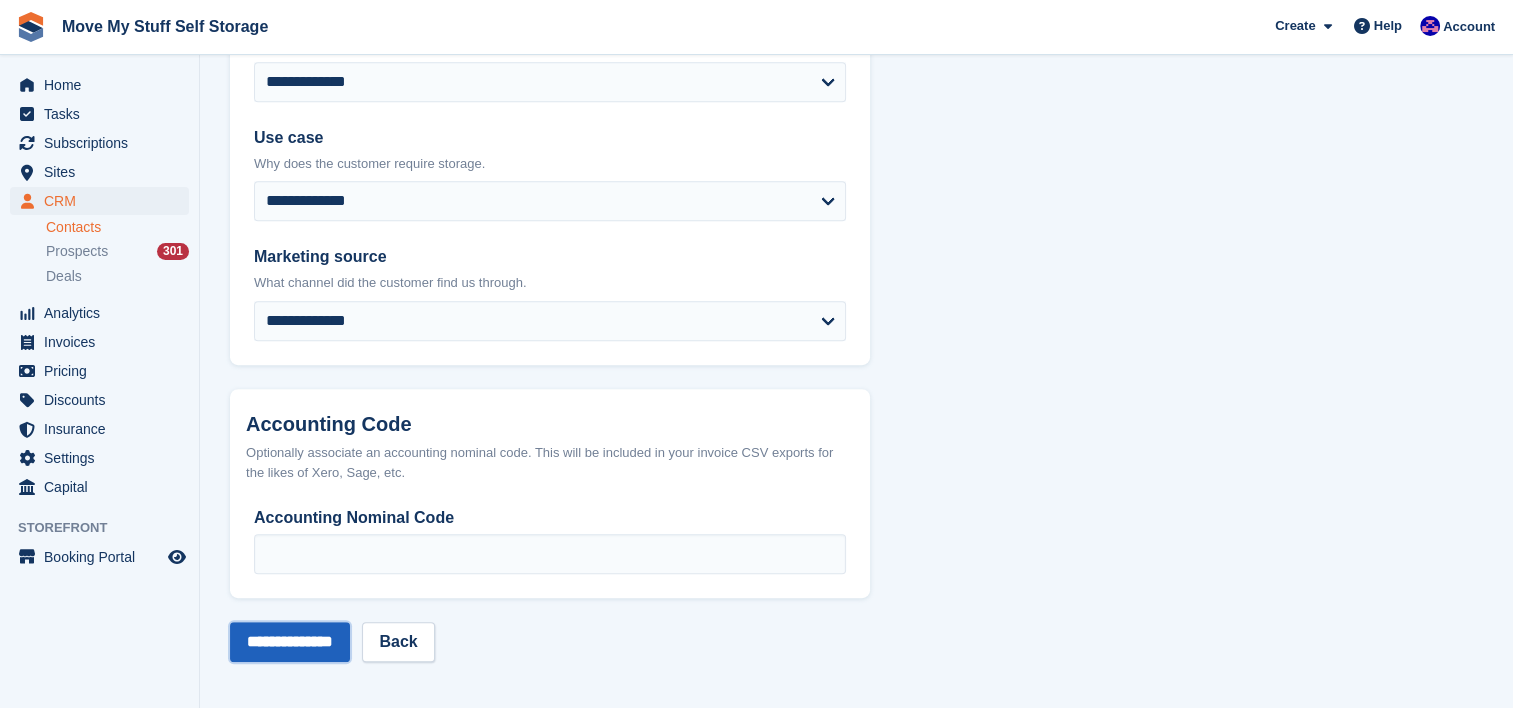 click on "**********" at bounding box center [290, 642] 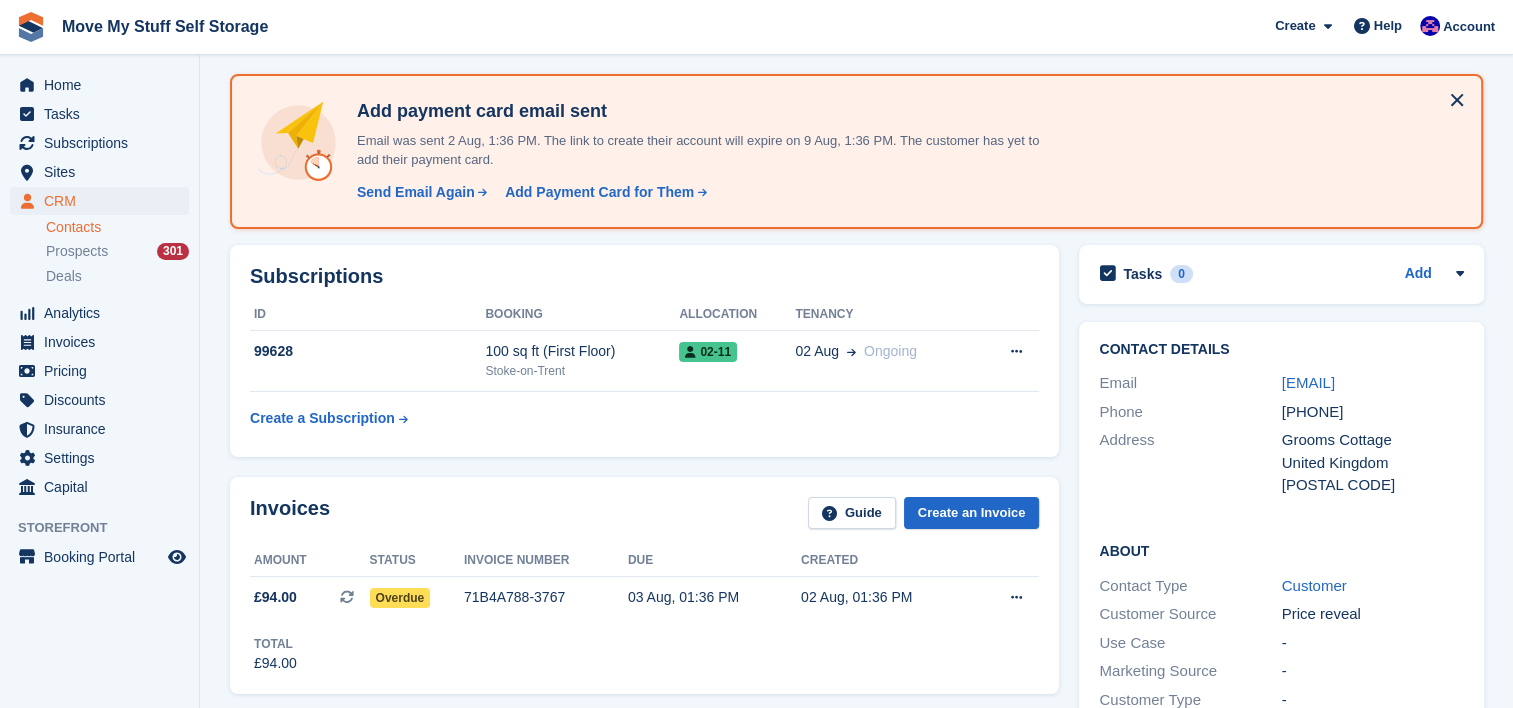 scroll, scrollTop: 0, scrollLeft: 0, axis: both 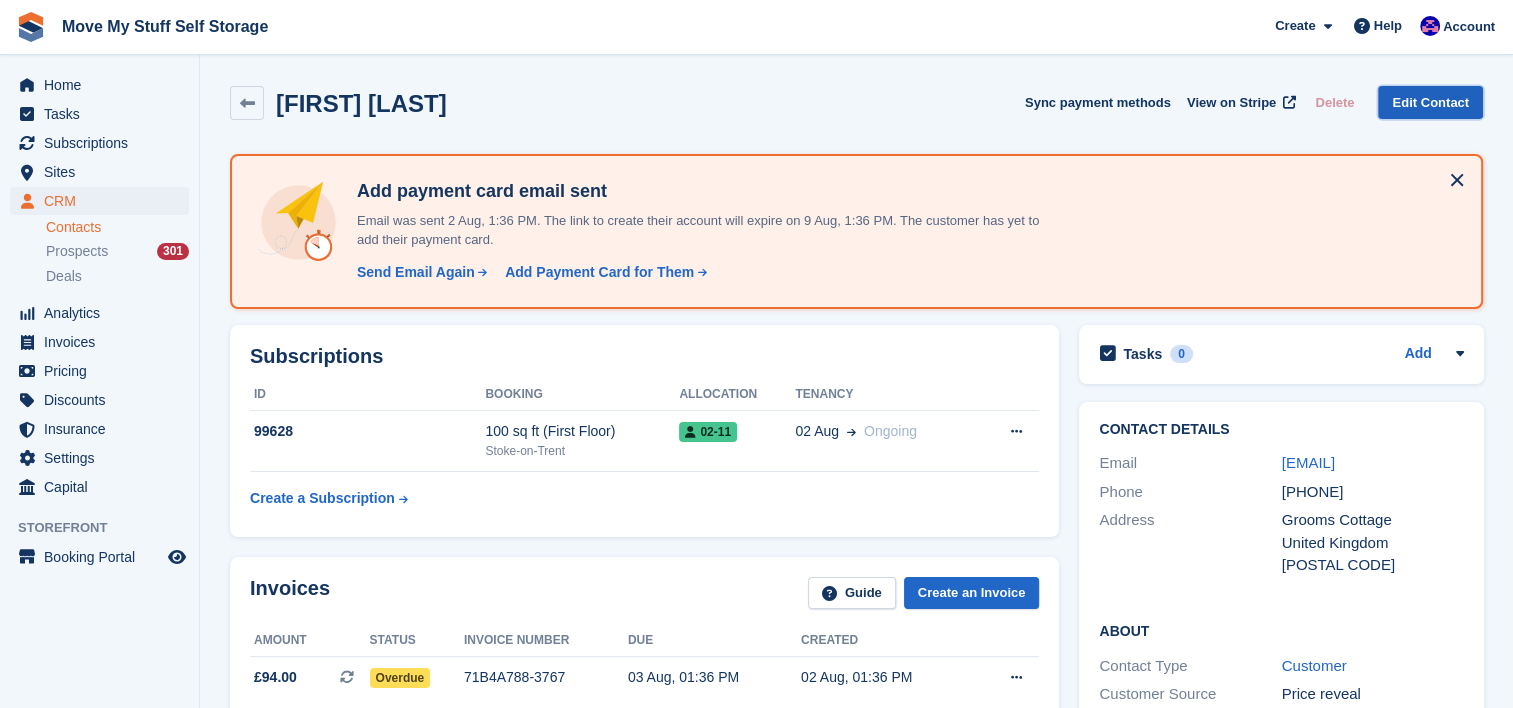 click on "Edit Contact" at bounding box center [1430, 102] 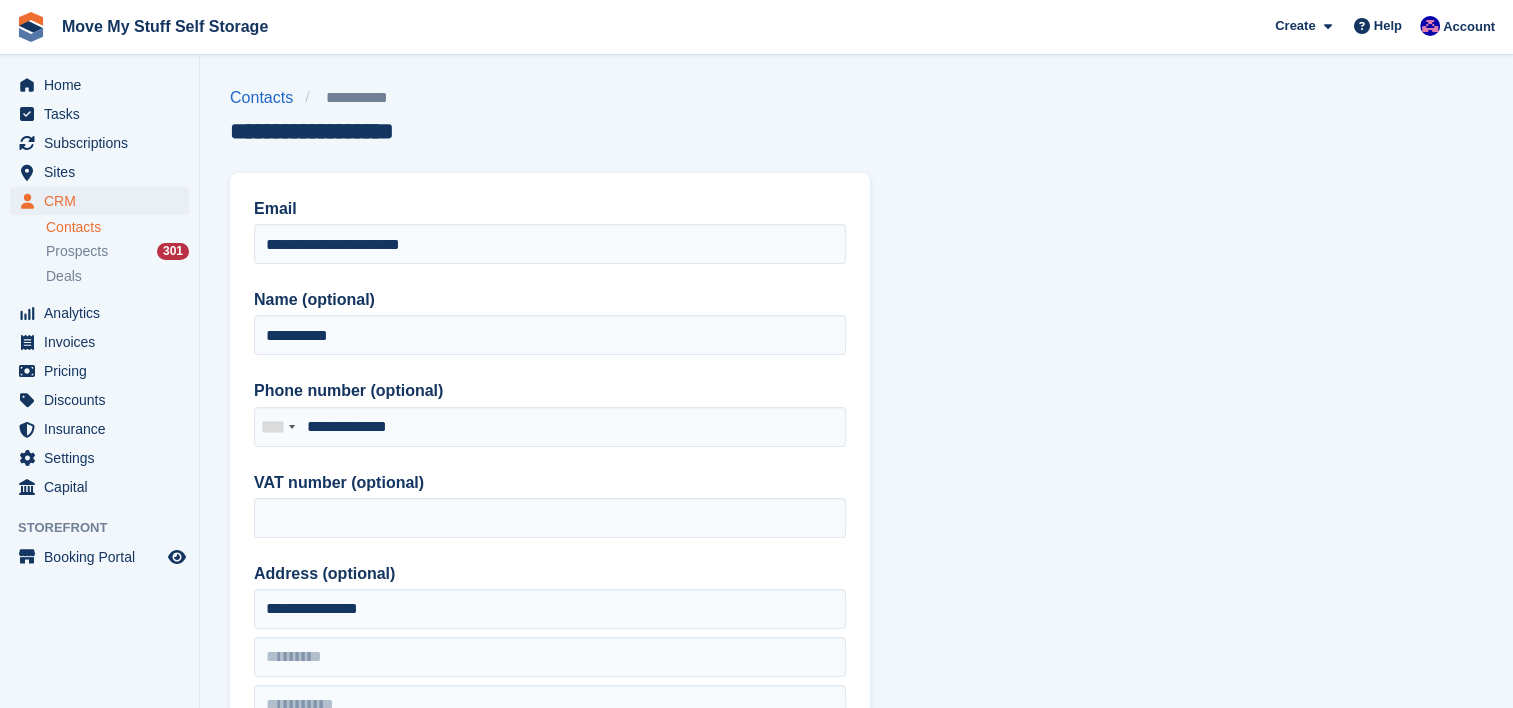 type on "**********" 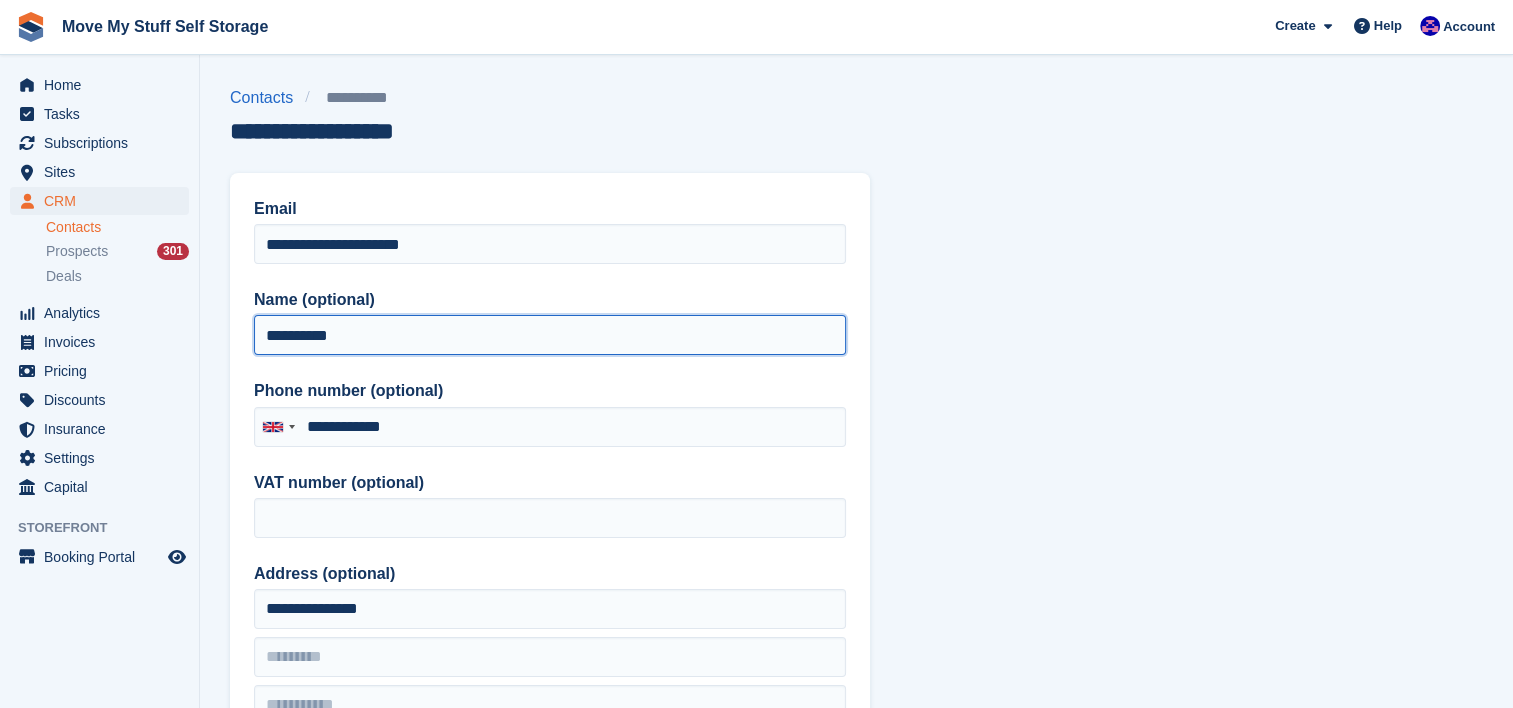 click on "**********" at bounding box center (550, 335) 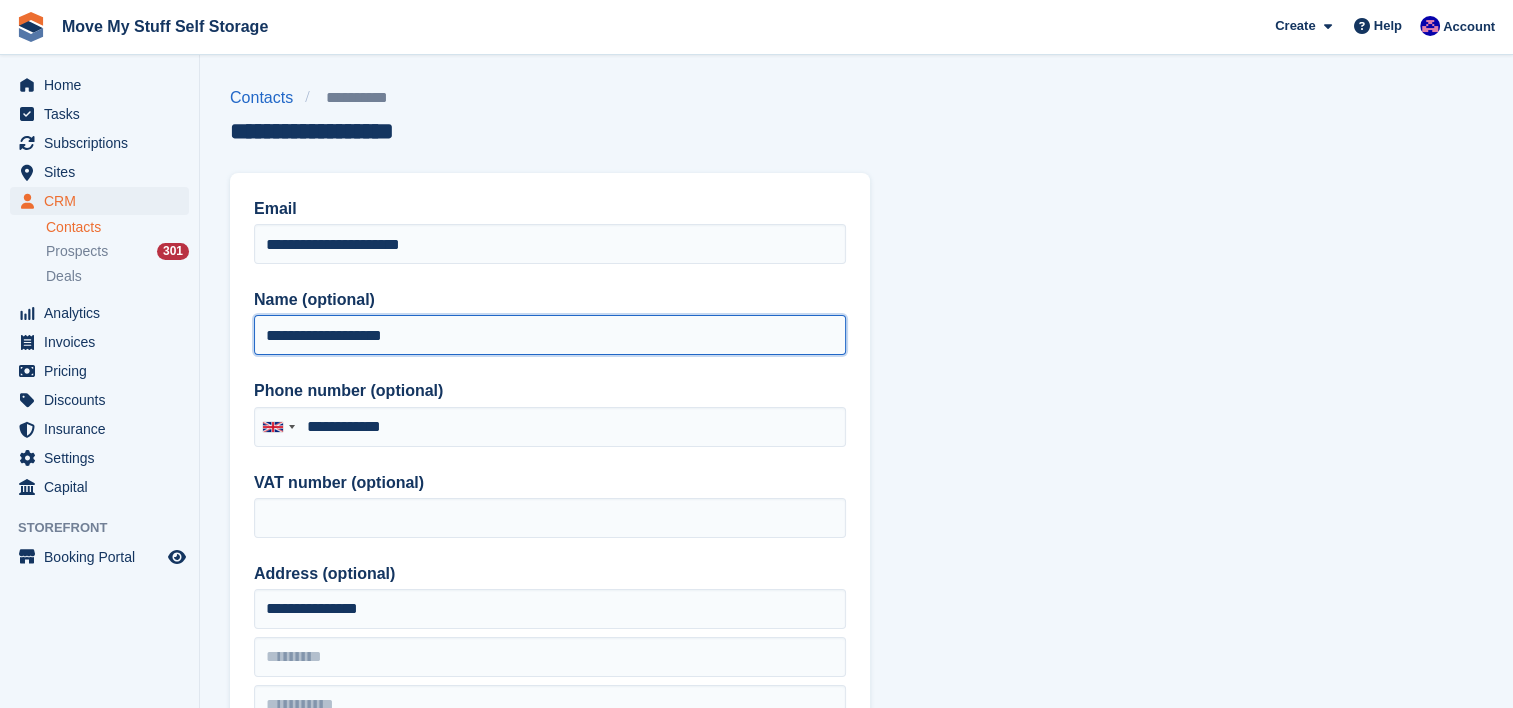 type on "**********" 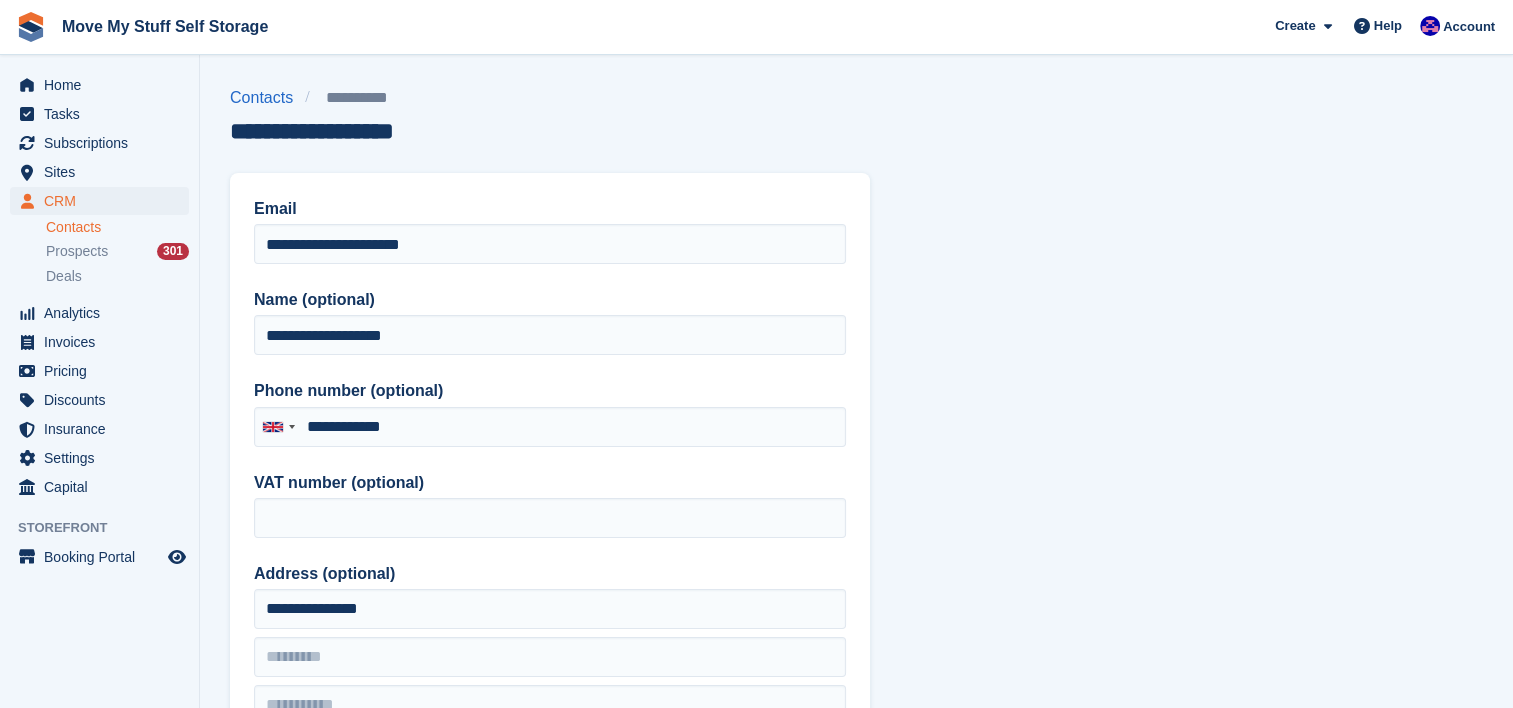 click on "**********" at bounding box center (550, 509) 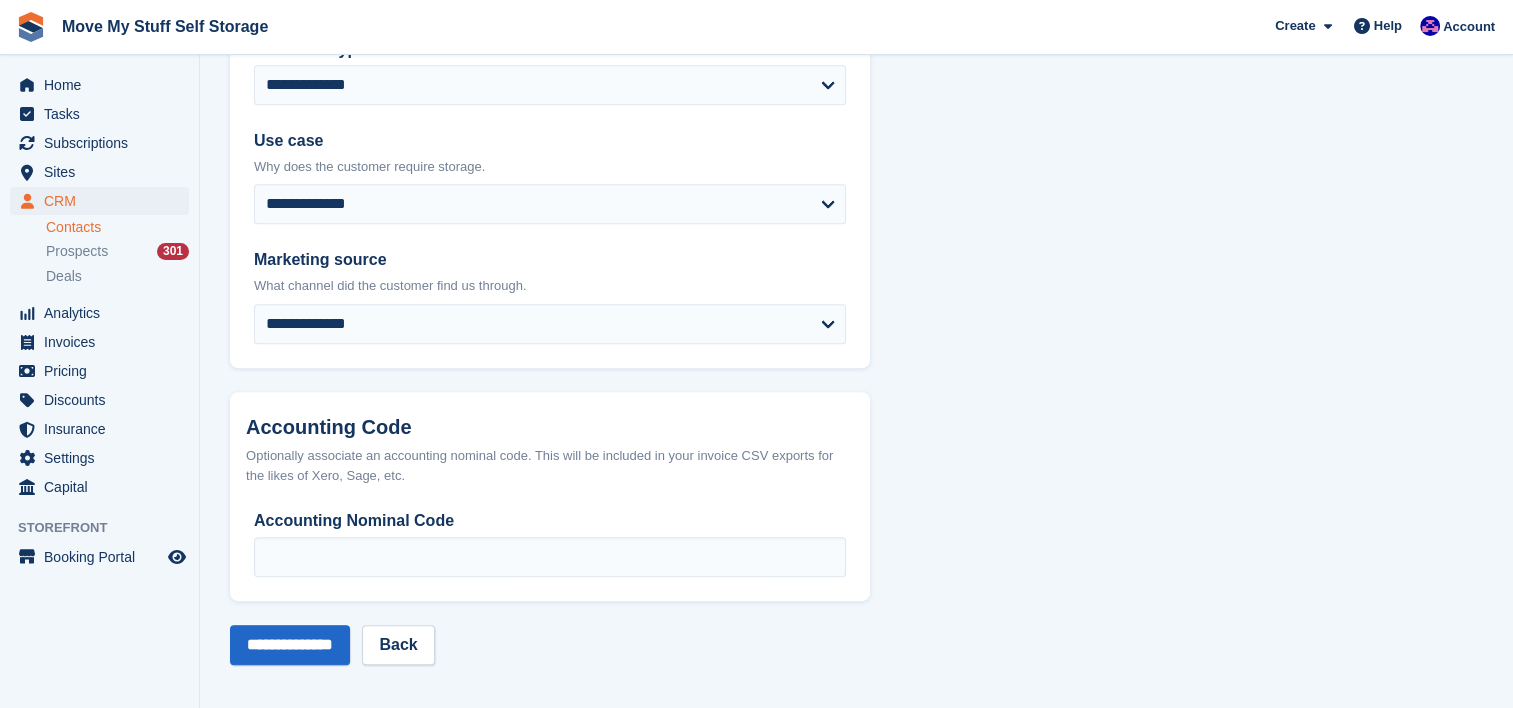 scroll, scrollTop: 996, scrollLeft: 0, axis: vertical 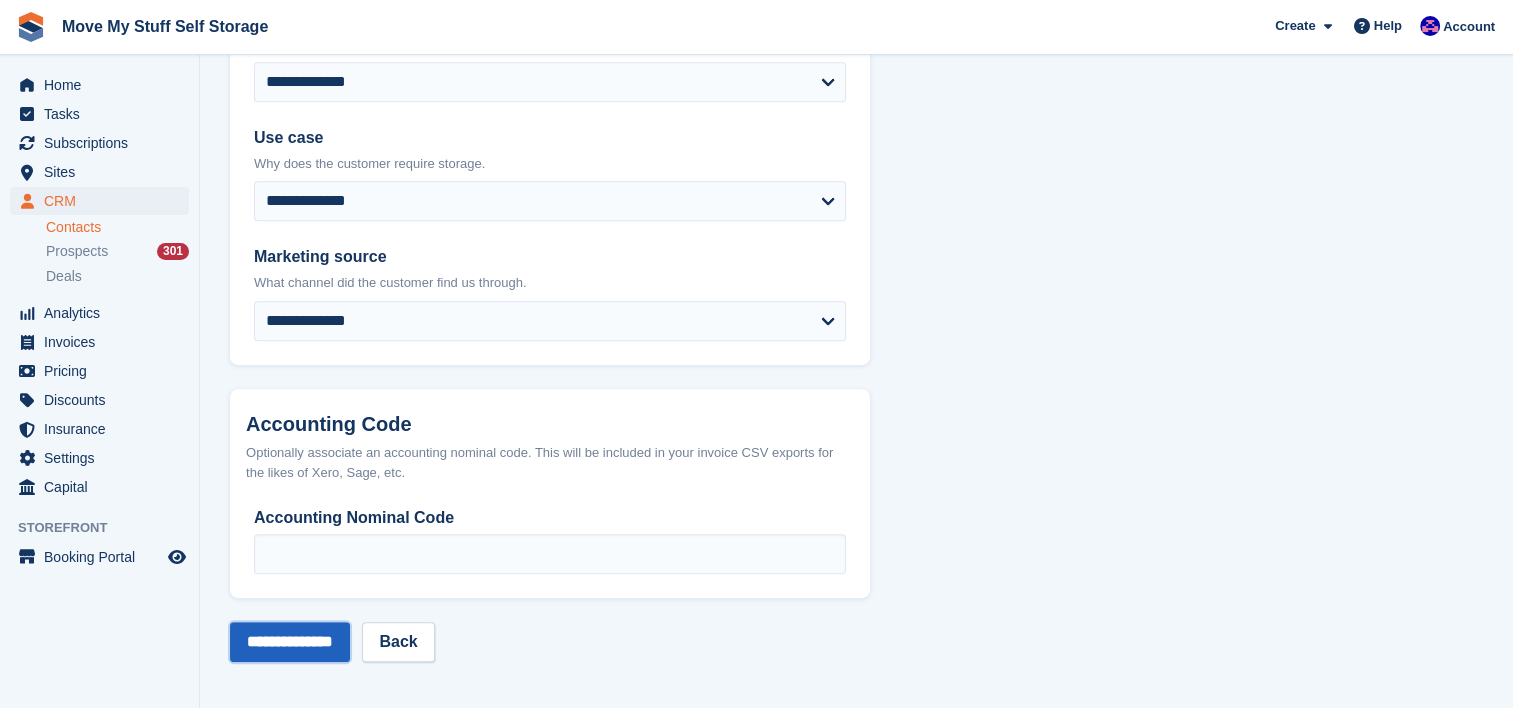 click on "**********" at bounding box center [290, 642] 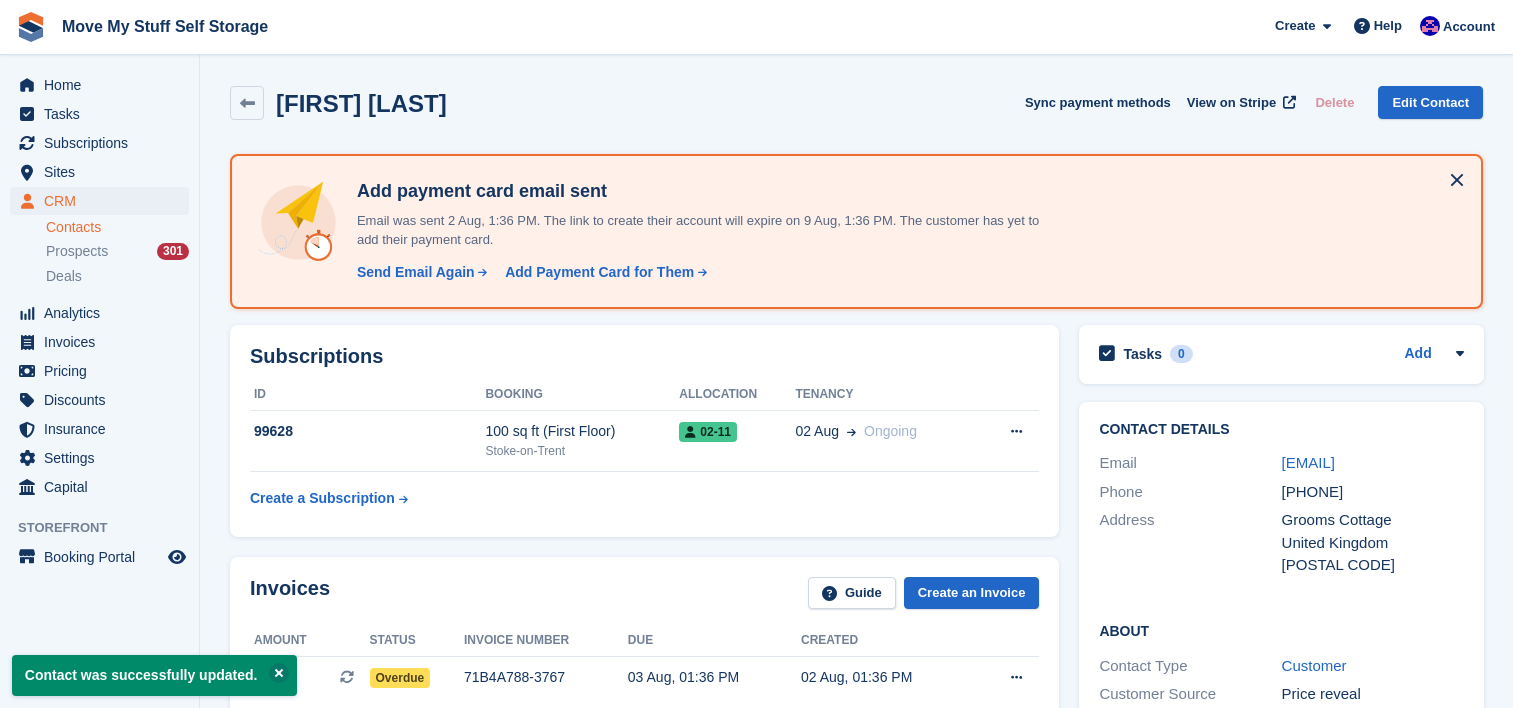 scroll, scrollTop: 0, scrollLeft: 0, axis: both 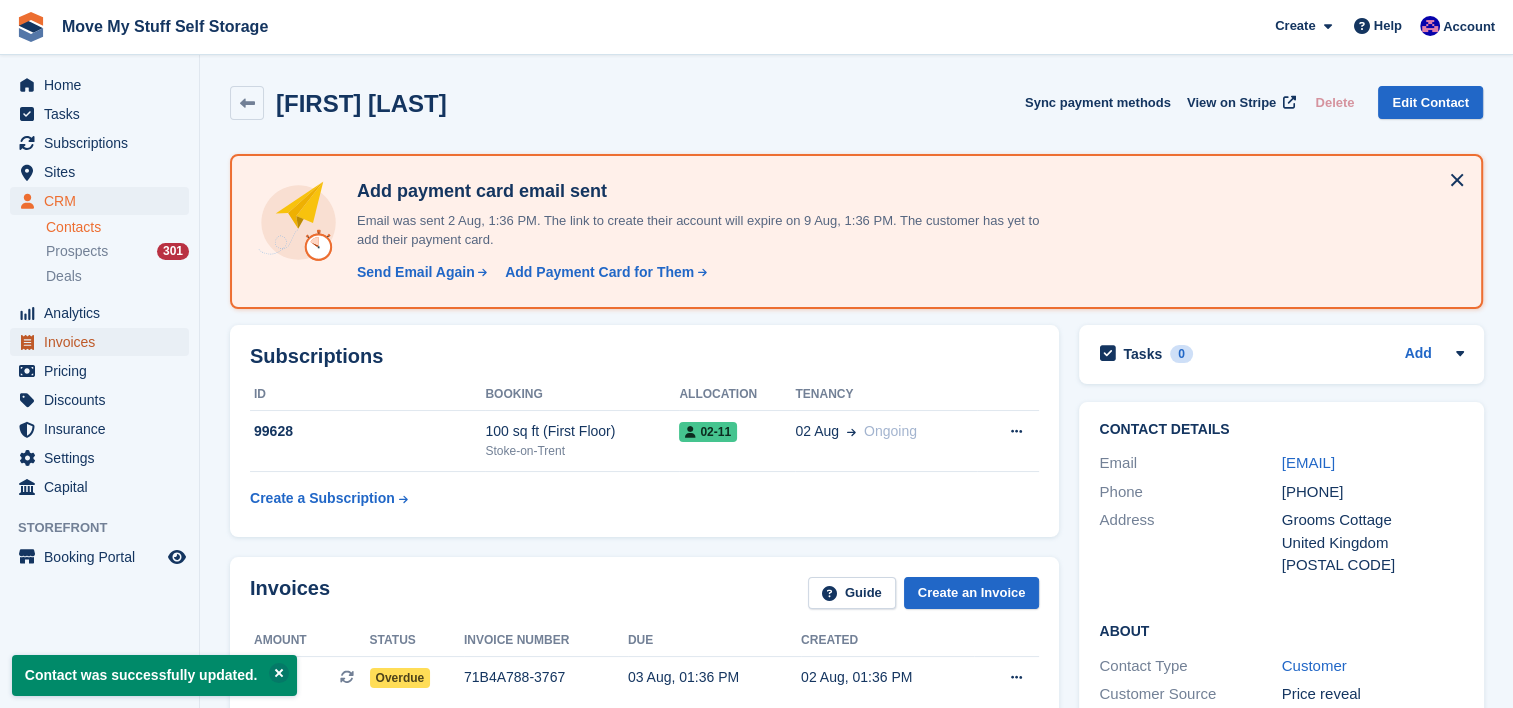 click on "Invoices" at bounding box center [104, 342] 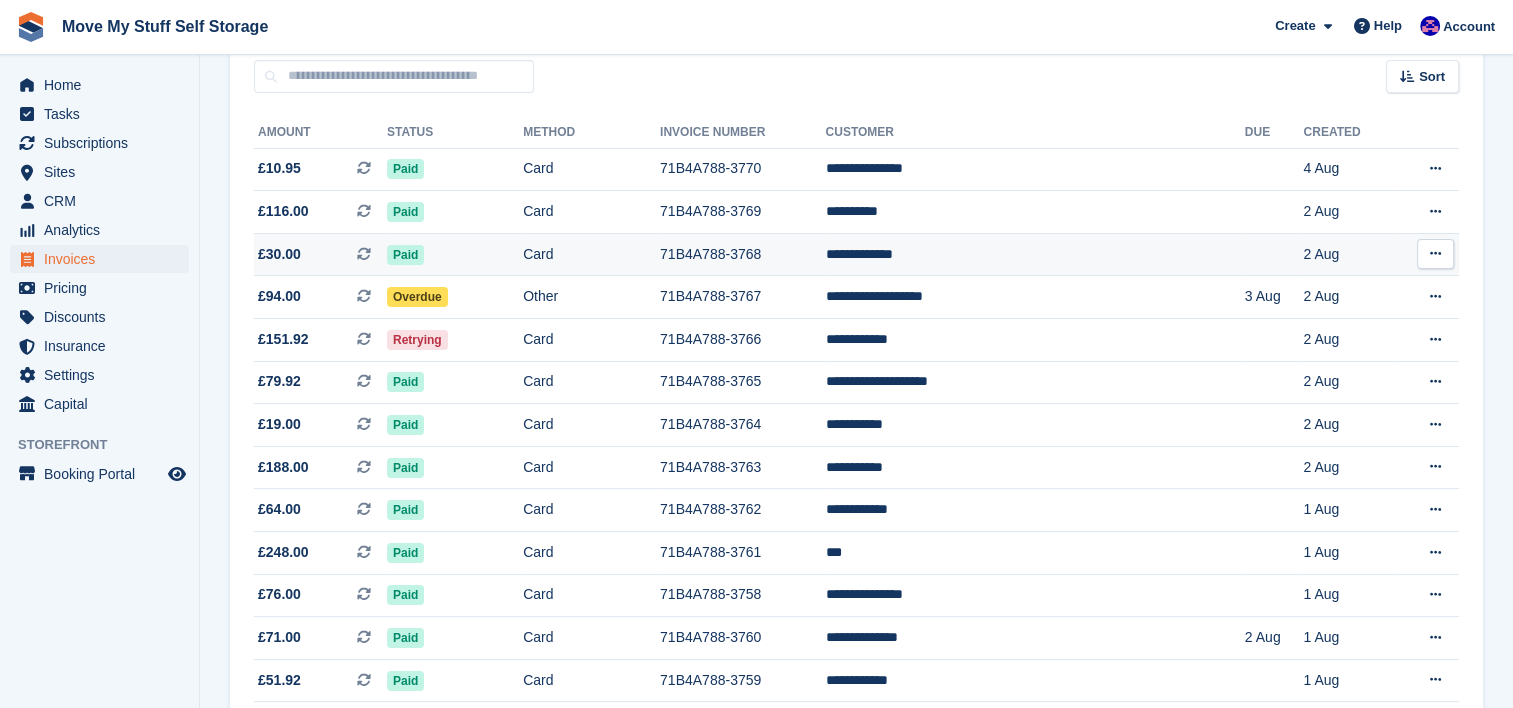 scroll, scrollTop: 192, scrollLeft: 0, axis: vertical 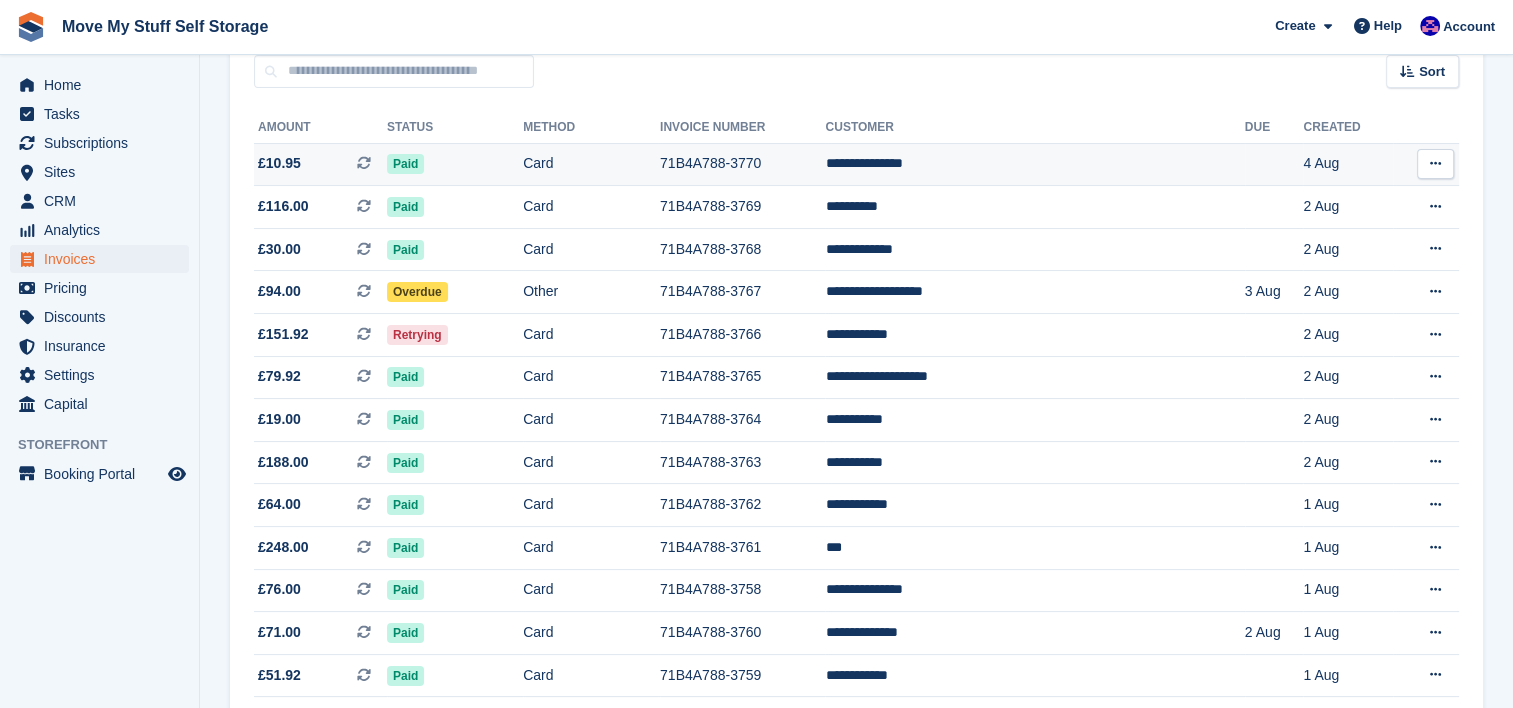 click on "Card" at bounding box center (591, 164) 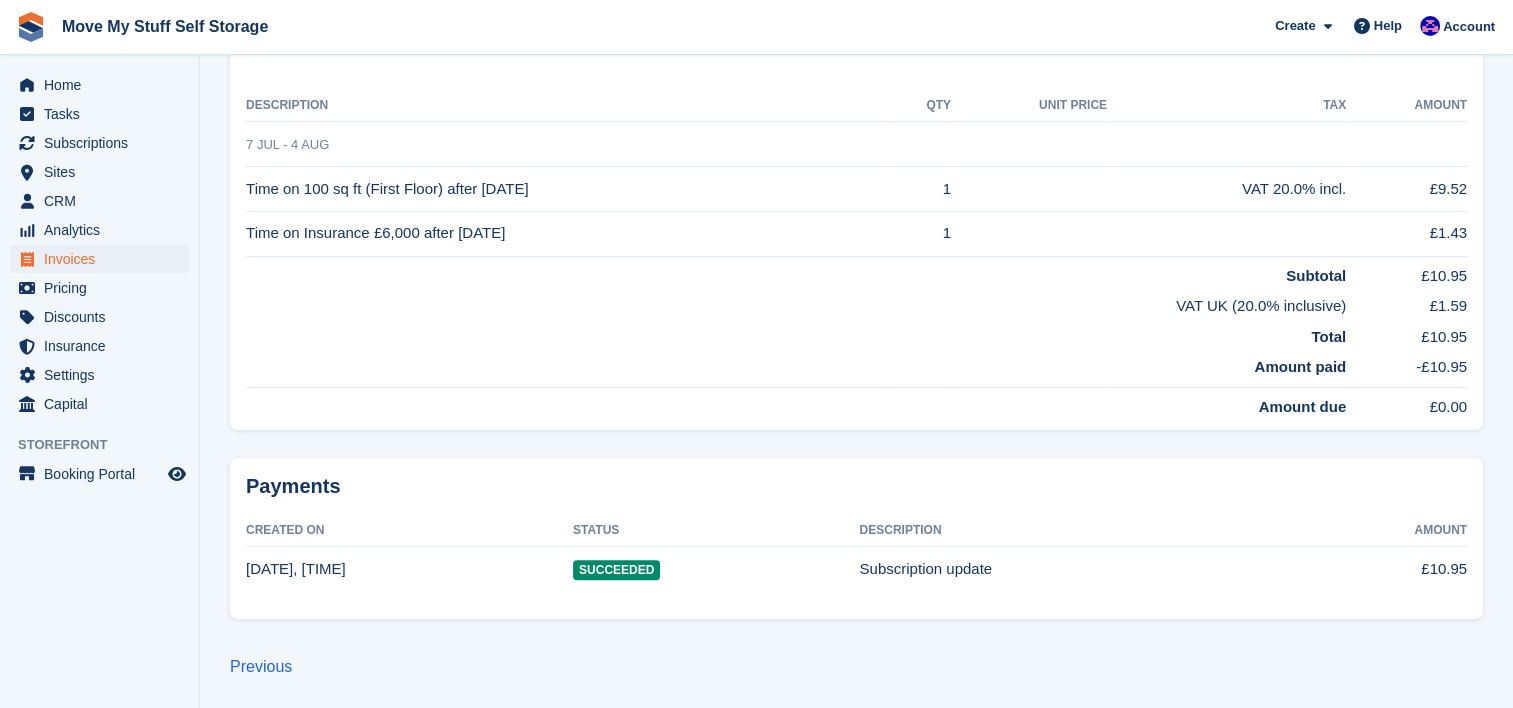 scroll, scrollTop: 0, scrollLeft: 0, axis: both 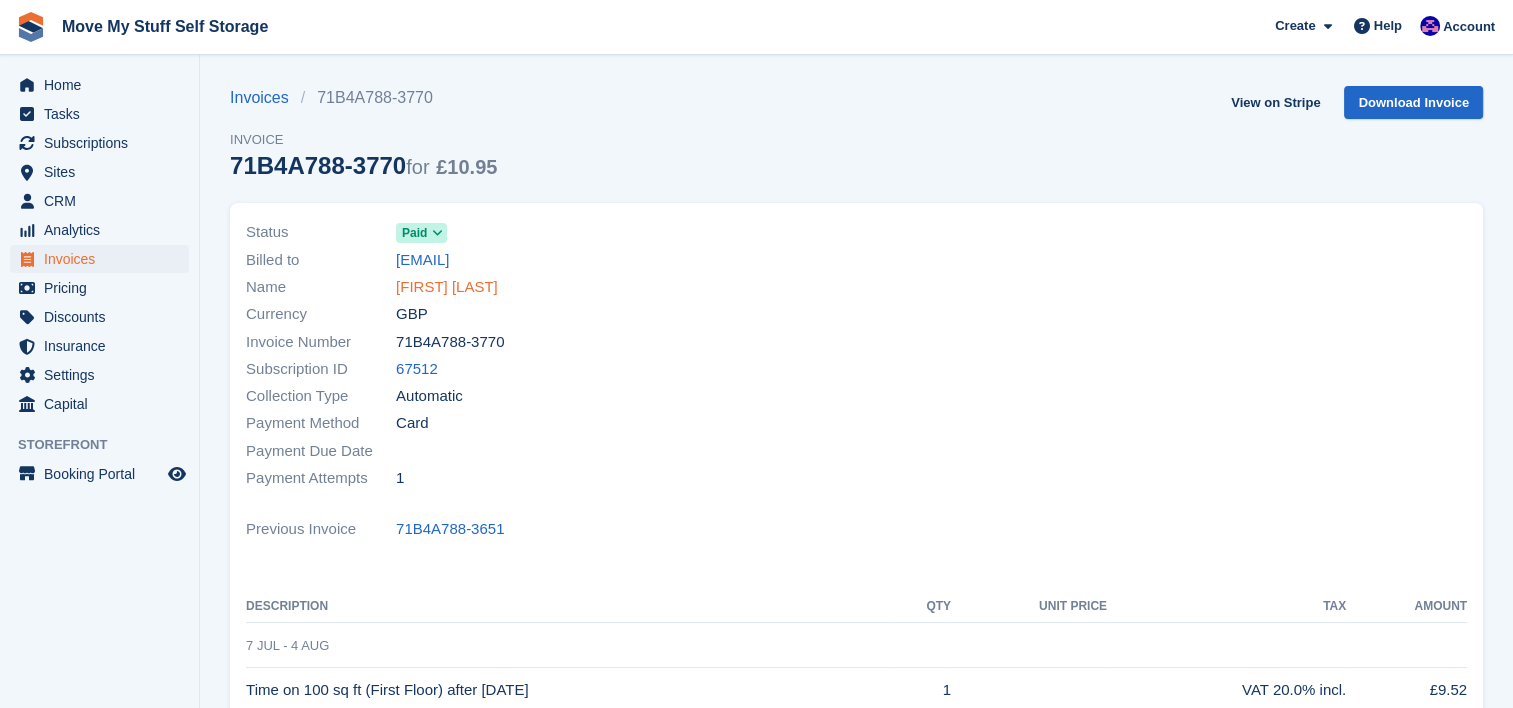 click on "Stephanie Hayes" at bounding box center [447, 287] 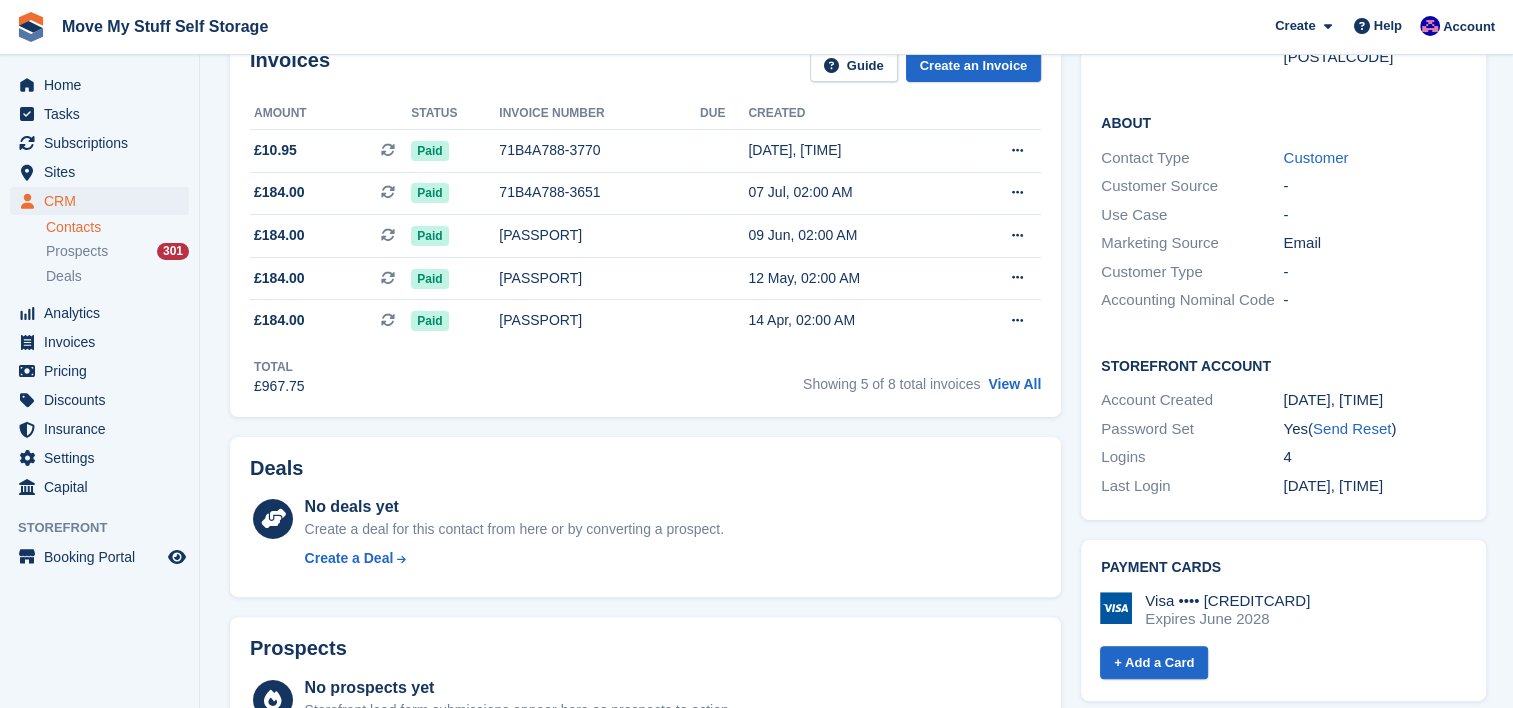 scroll, scrollTop: 379, scrollLeft: 0, axis: vertical 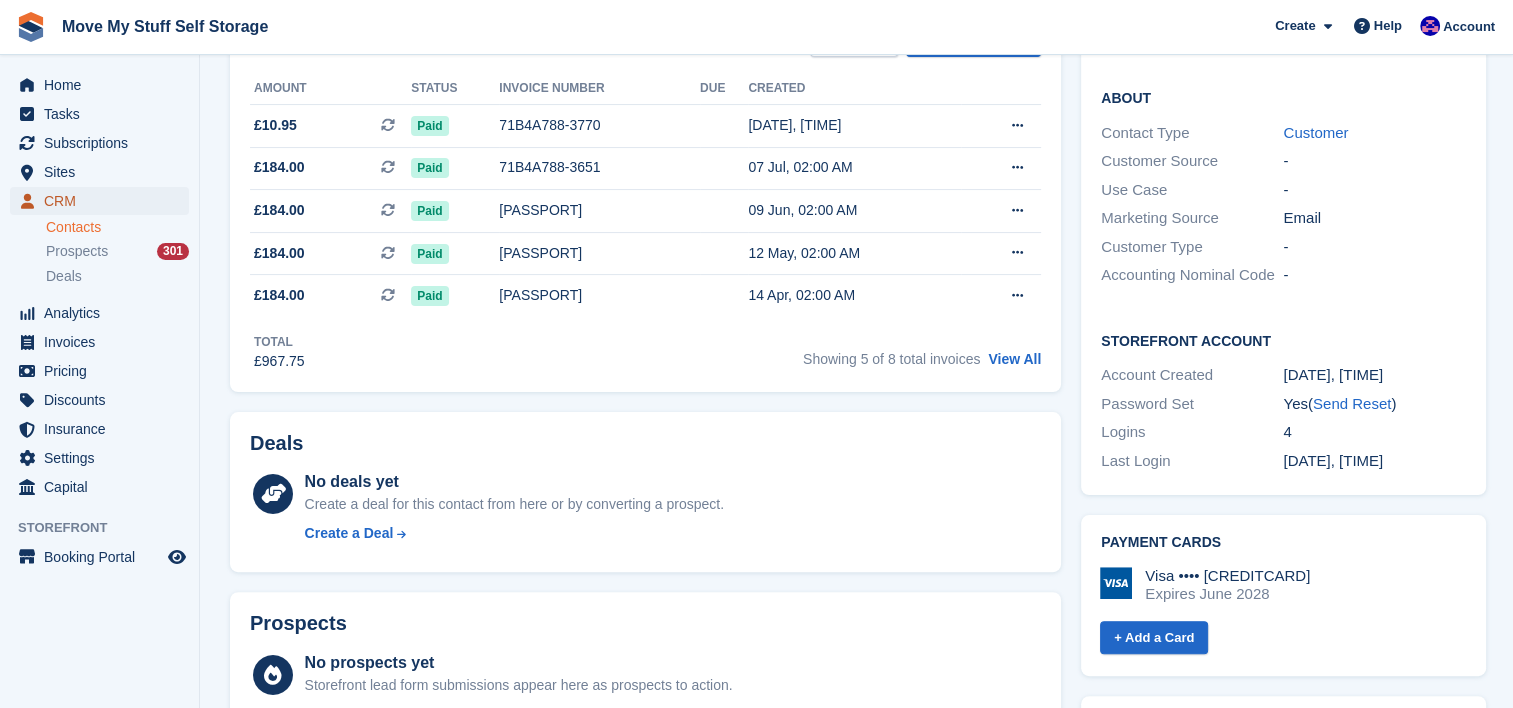 click on "CRM" at bounding box center (104, 201) 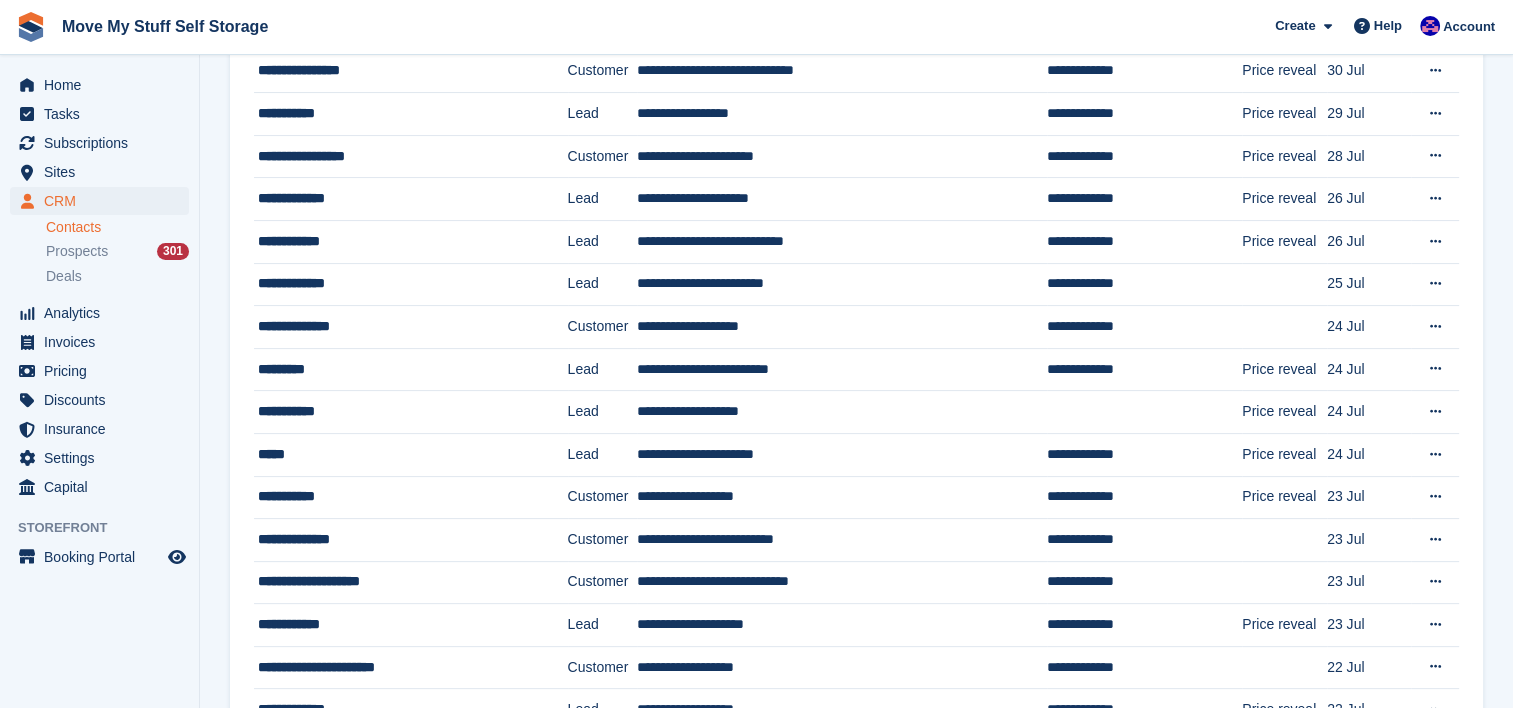 scroll, scrollTop: 0, scrollLeft: 0, axis: both 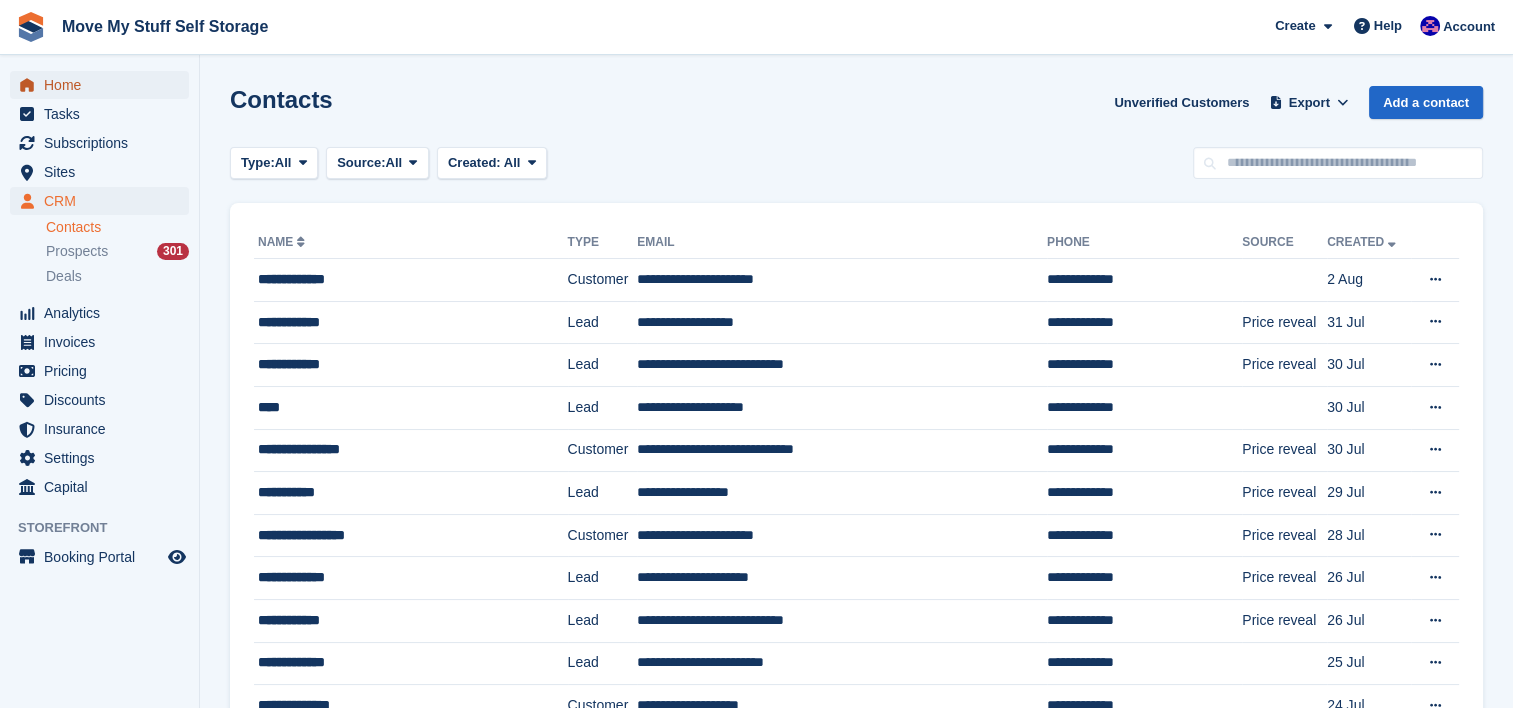 click on "Home" at bounding box center (104, 85) 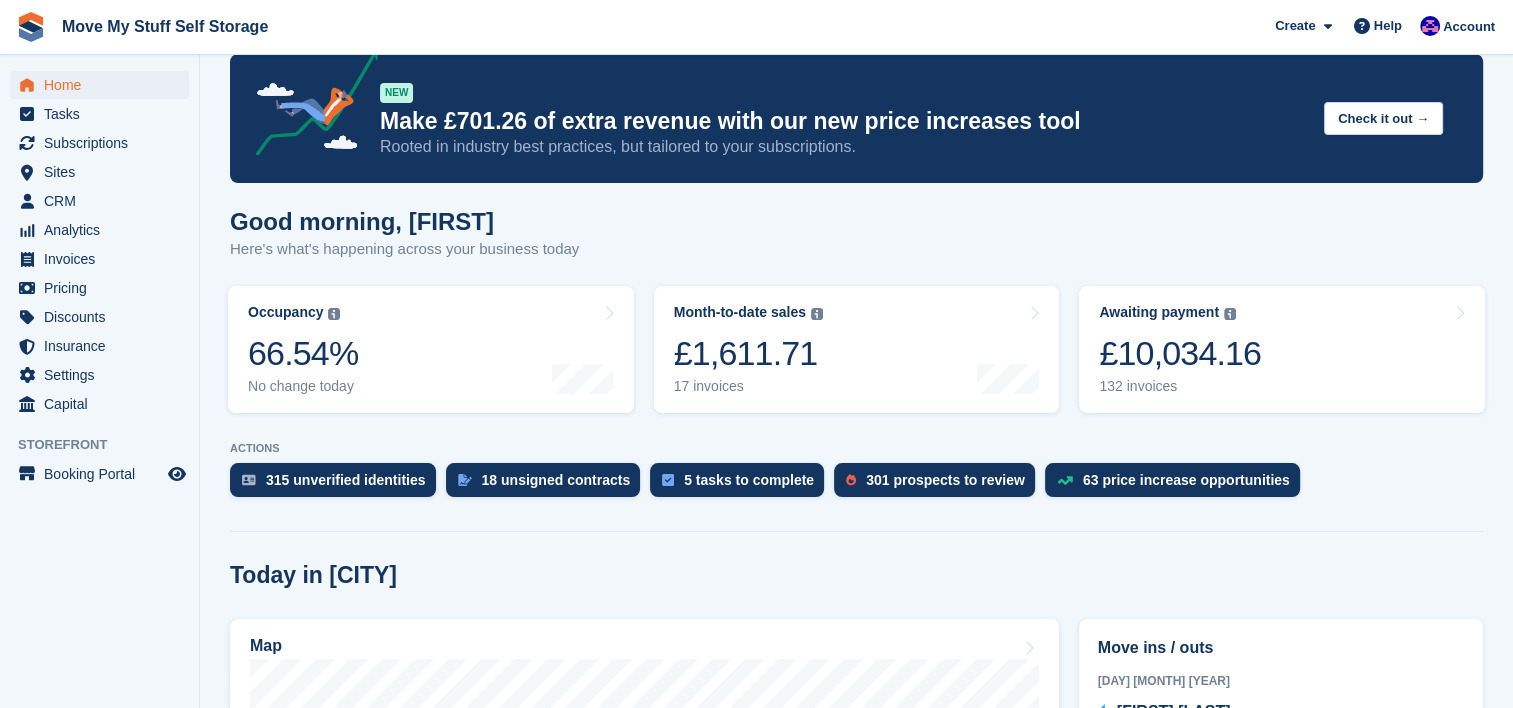 scroll, scrollTop: 505, scrollLeft: 0, axis: vertical 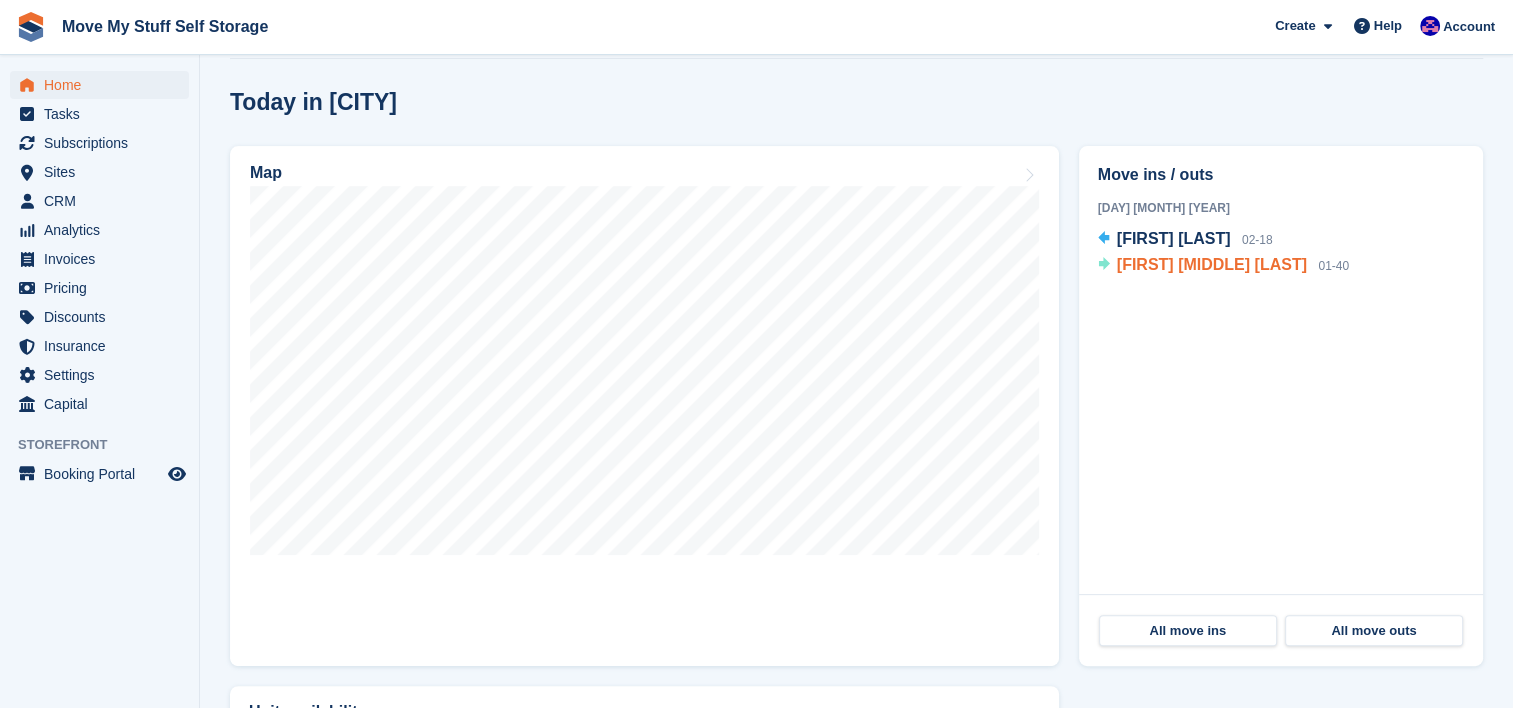 click on "JULIE ANN THOMAS" at bounding box center [1212, 264] 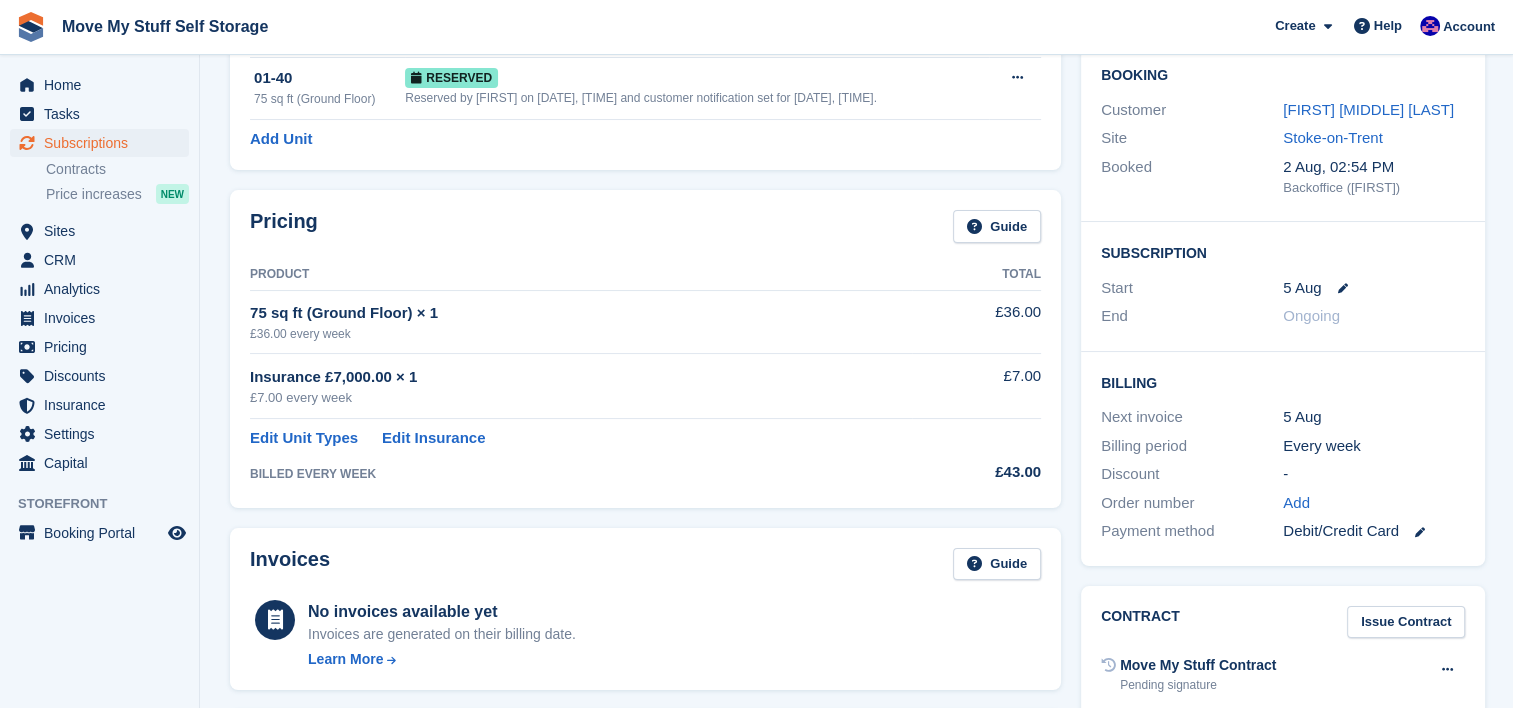 scroll, scrollTop: 224, scrollLeft: 0, axis: vertical 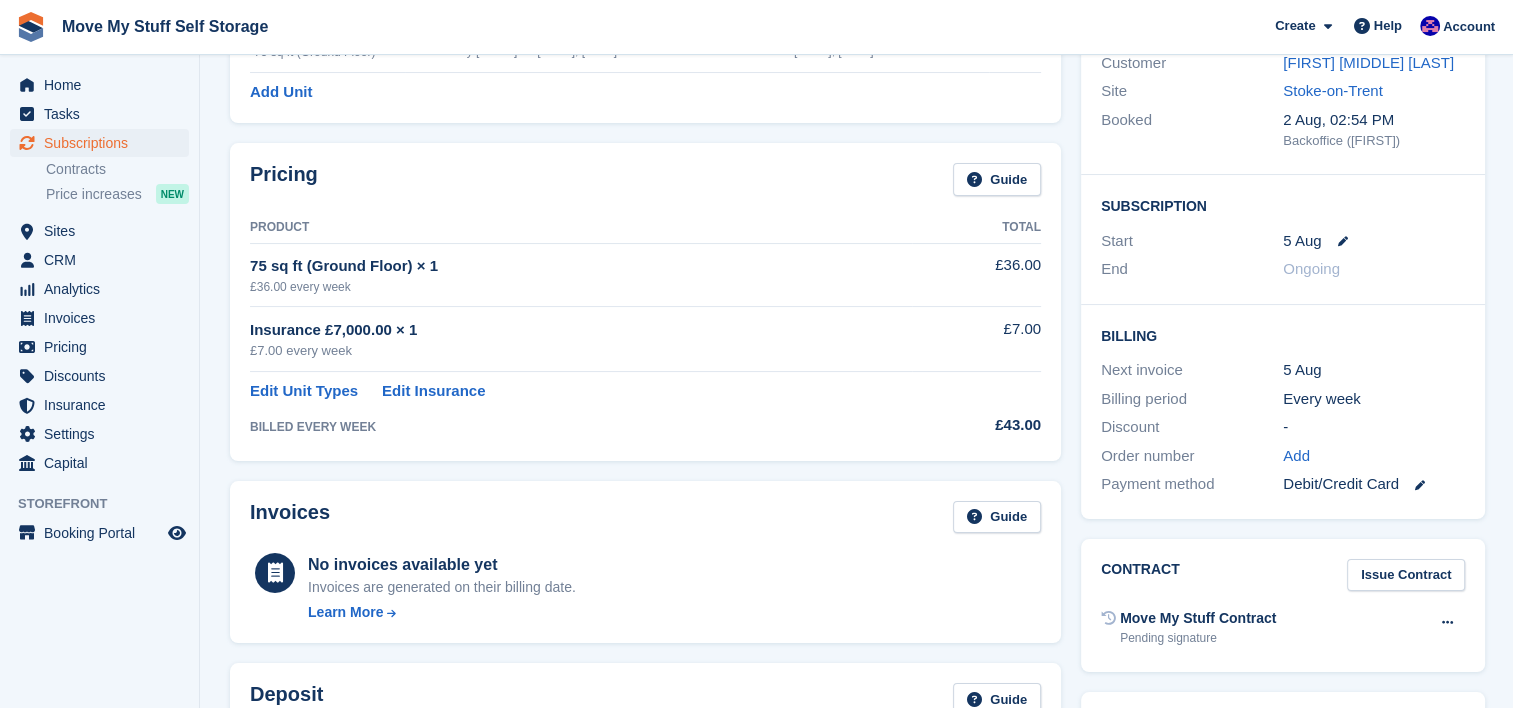click on "Edit Unit Types
Edit Insurance" at bounding box center [581, 387] 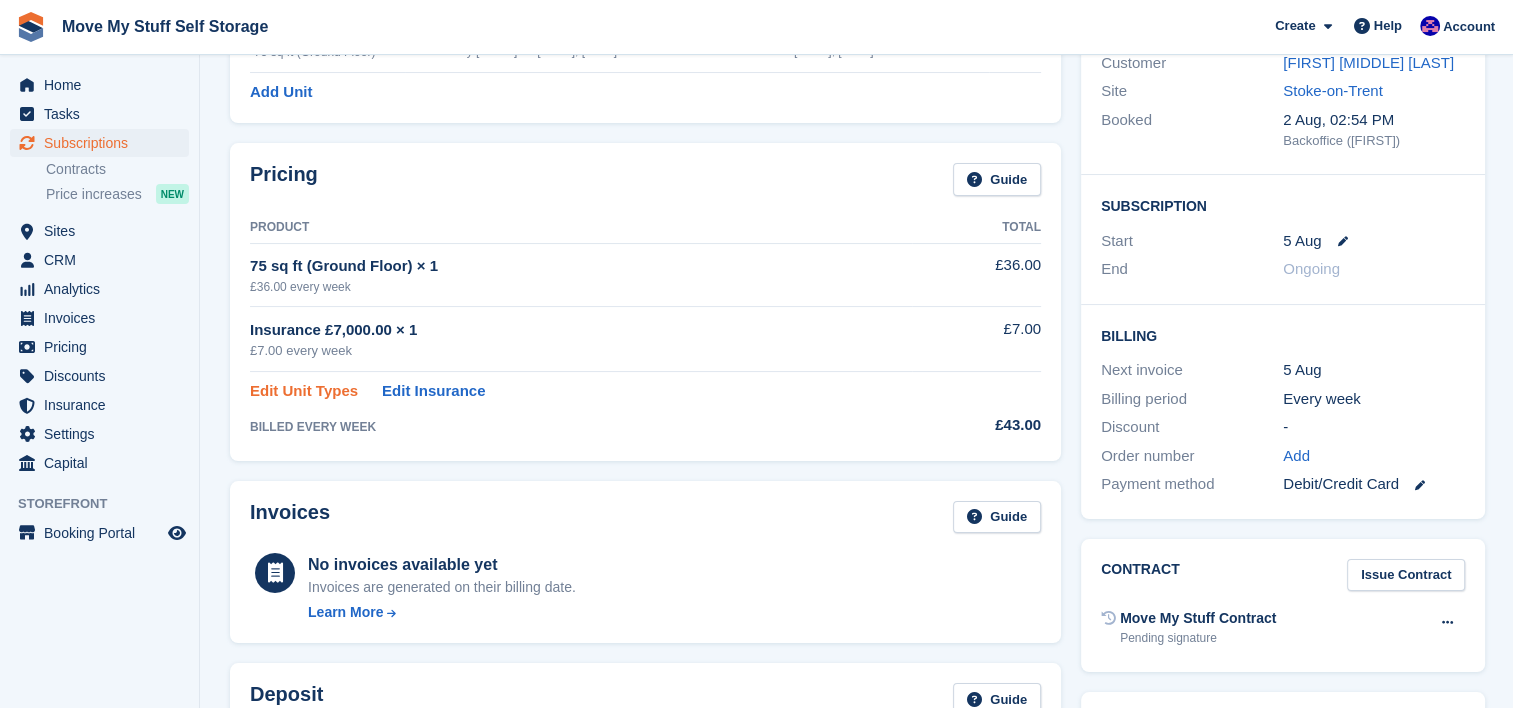 click on "Edit Unit Types" at bounding box center (304, 391) 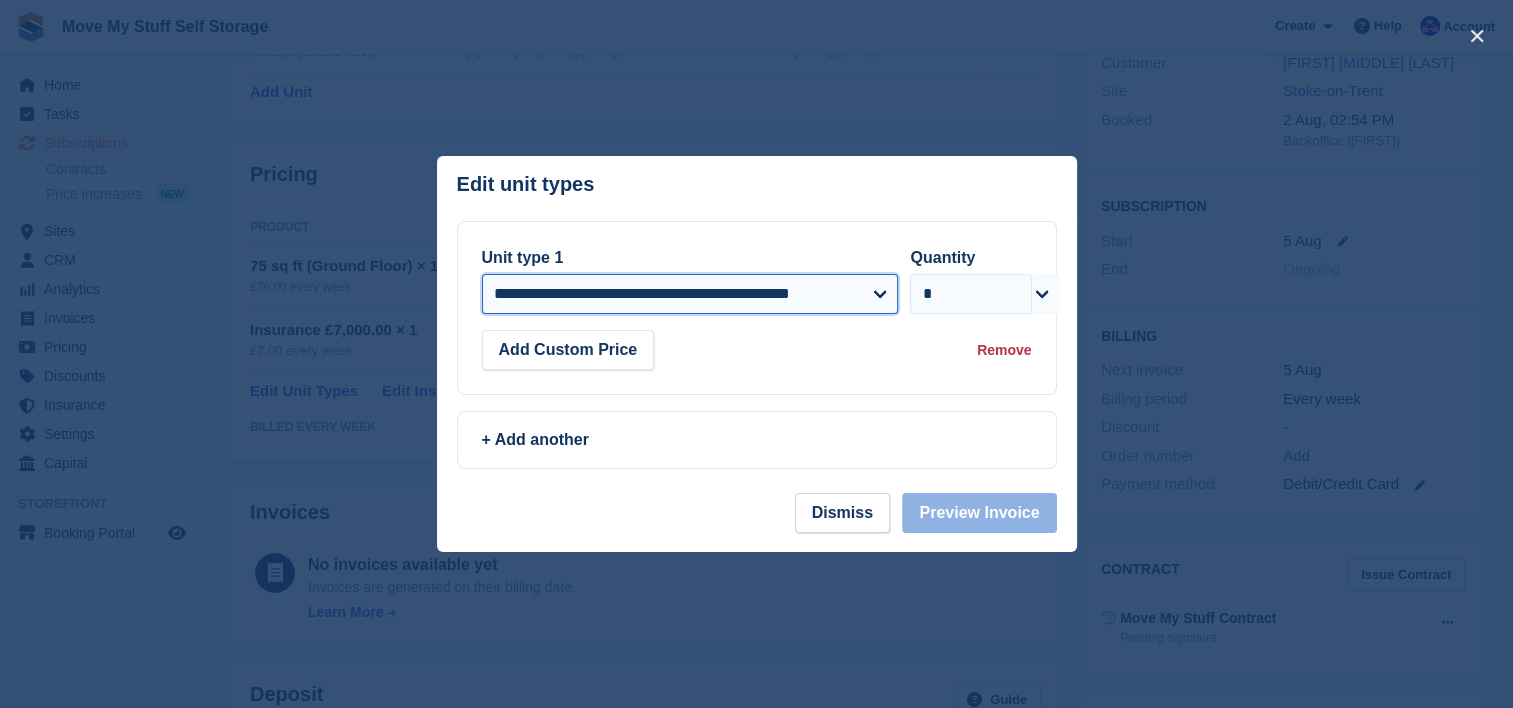 click on "**********" at bounding box center (690, 294) 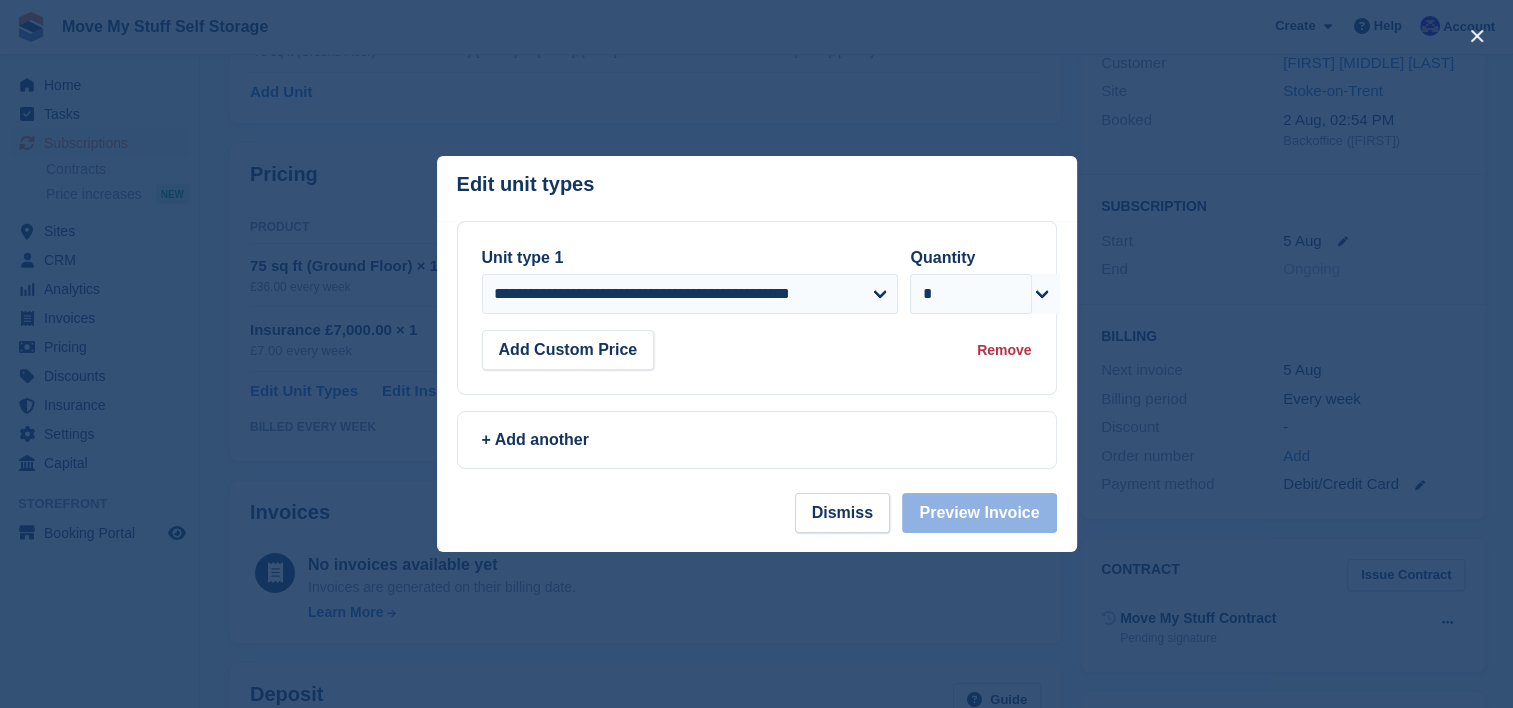 click on "Edit unit types
You can't add the same unit type twice:
This subscription already includes this unit type at the same price. To add another, please update the quantity instead." at bounding box center [757, 188] 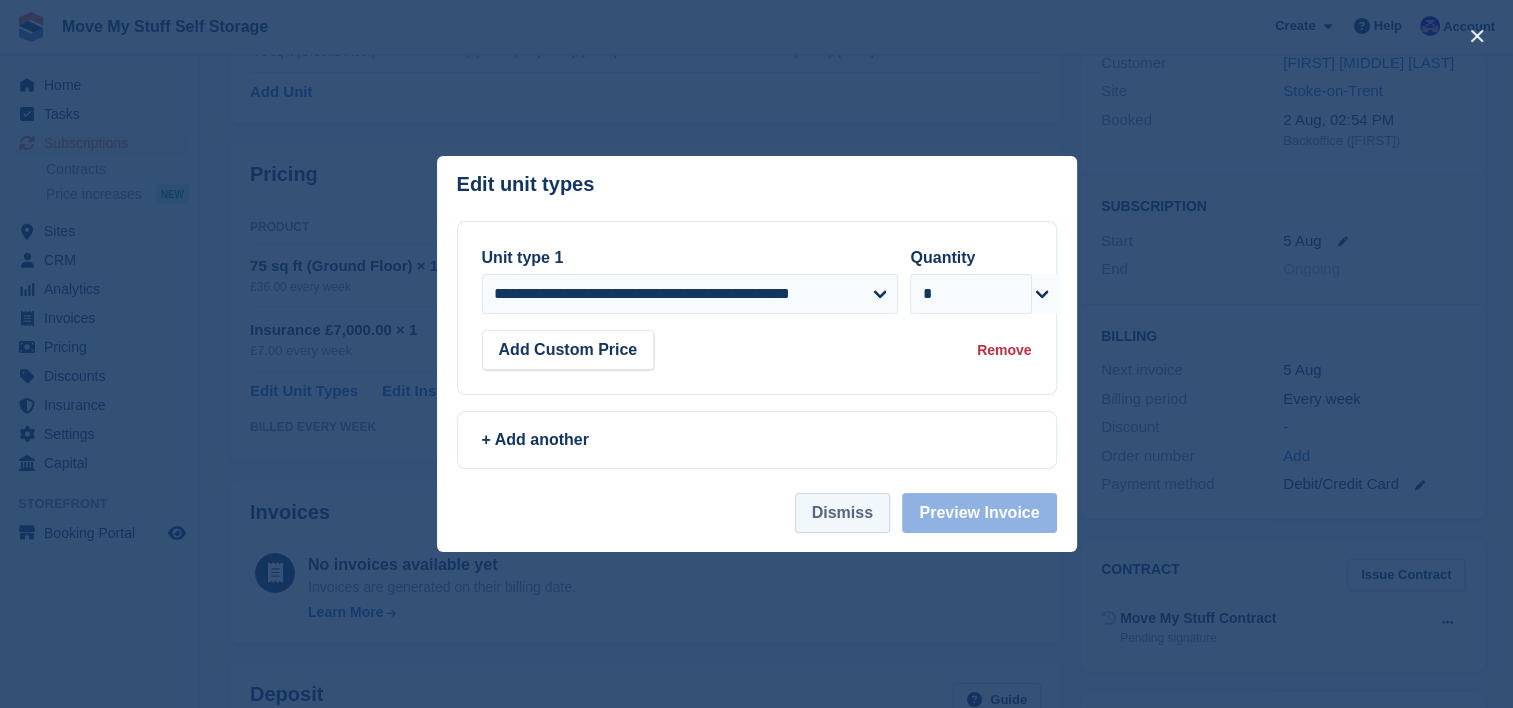click on "Dismiss" at bounding box center [842, 513] 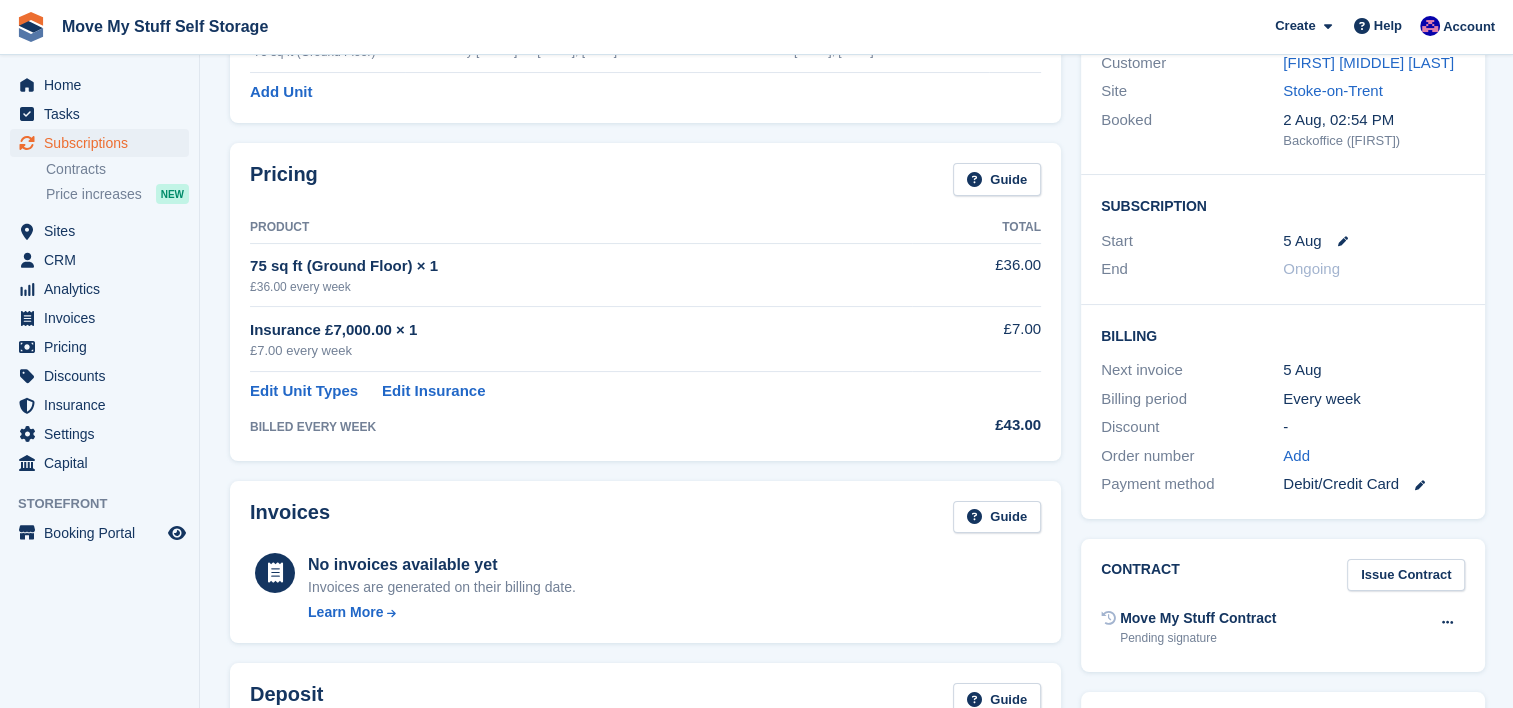 scroll, scrollTop: 0, scrollLeft: 0, axis: both 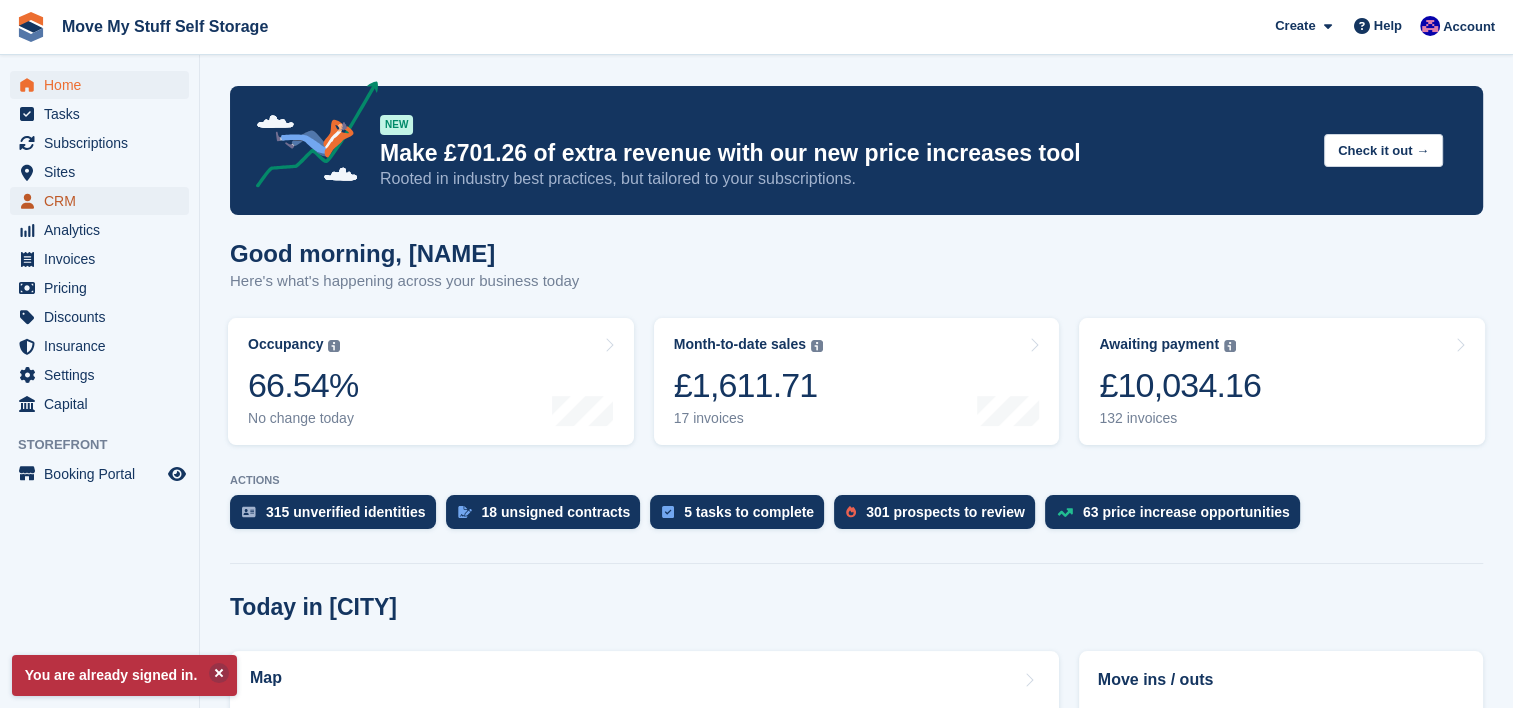 drag, startPoint x: 0, startPoint y: 0, endPoint x: 60, endPoint y: 192, distance: 201.15666 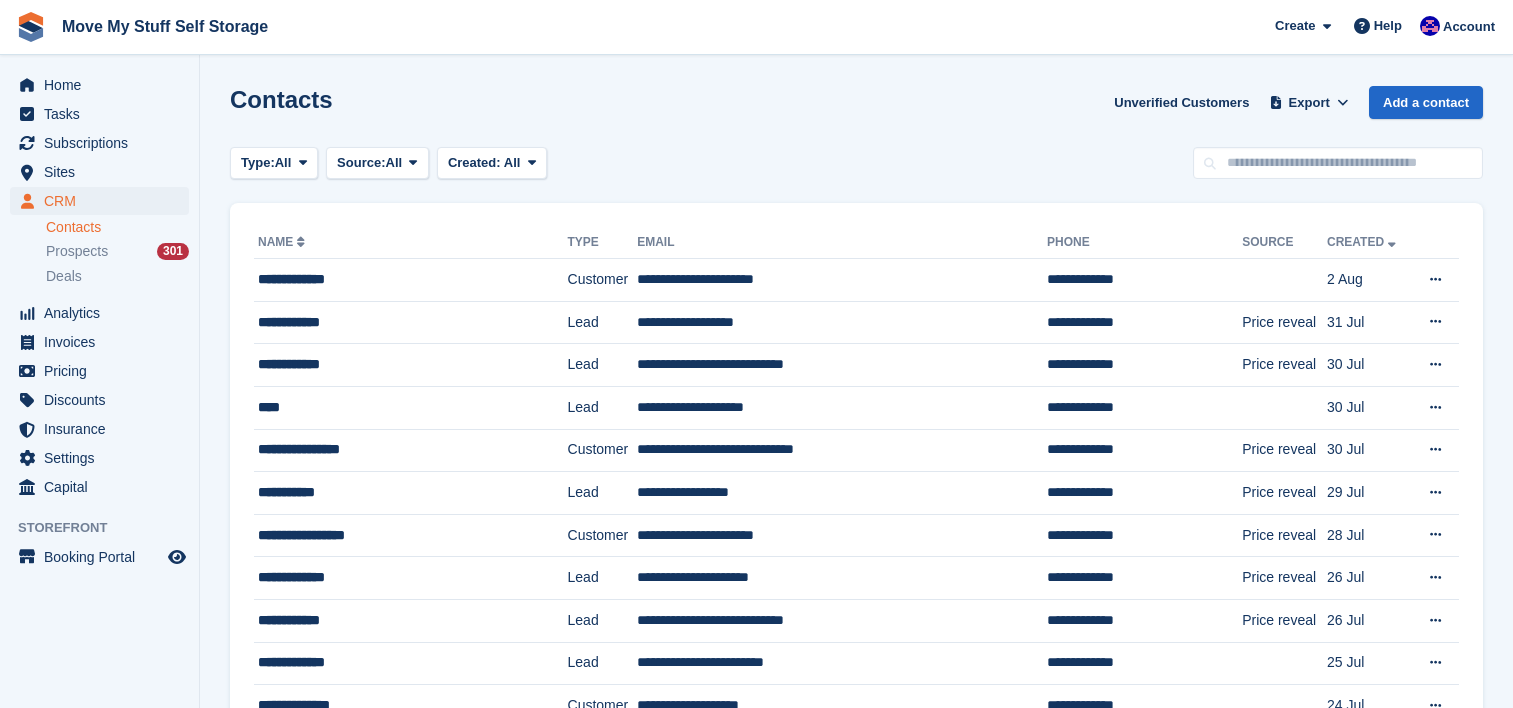 scroll, scrollTop: 0, scrollLeft: 0, axis: both 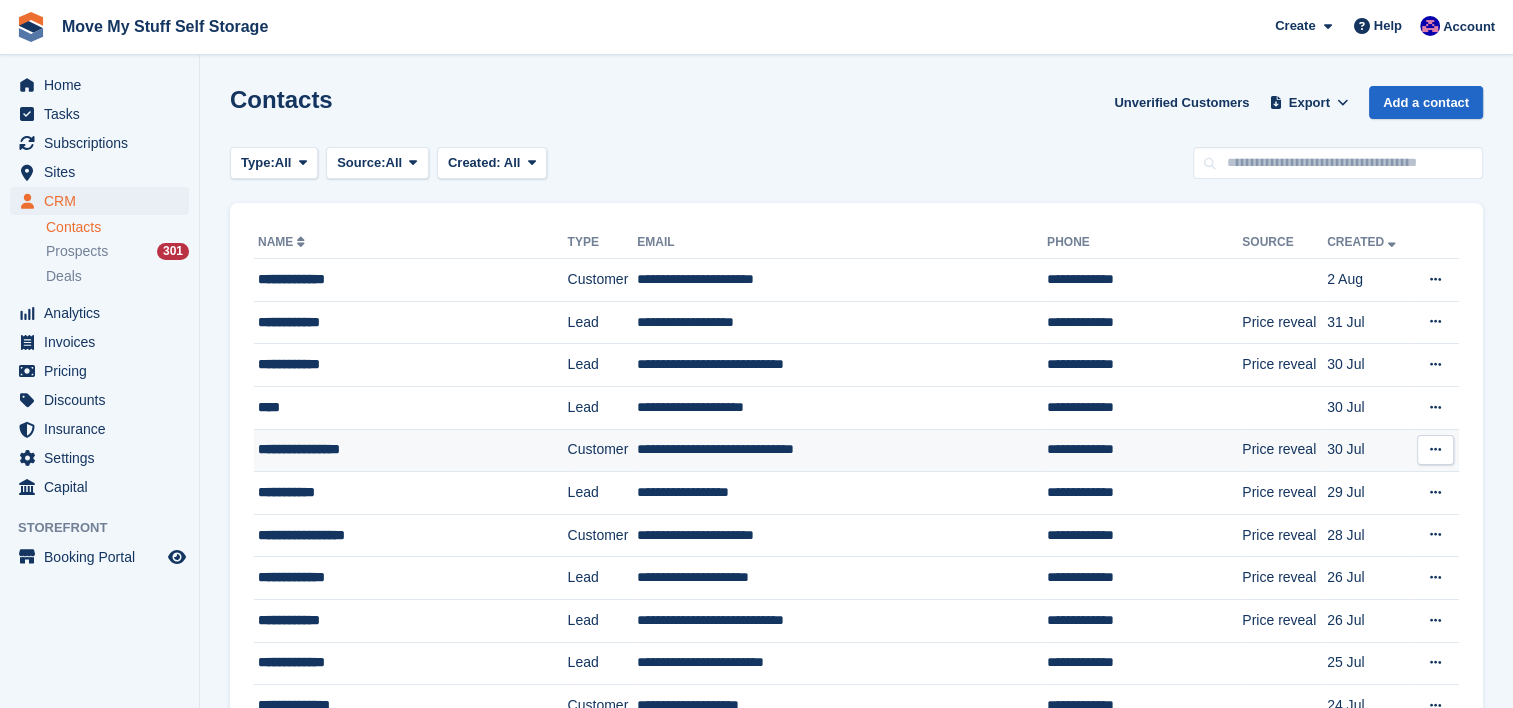 click on "**********" at bounding box center [411, 450] 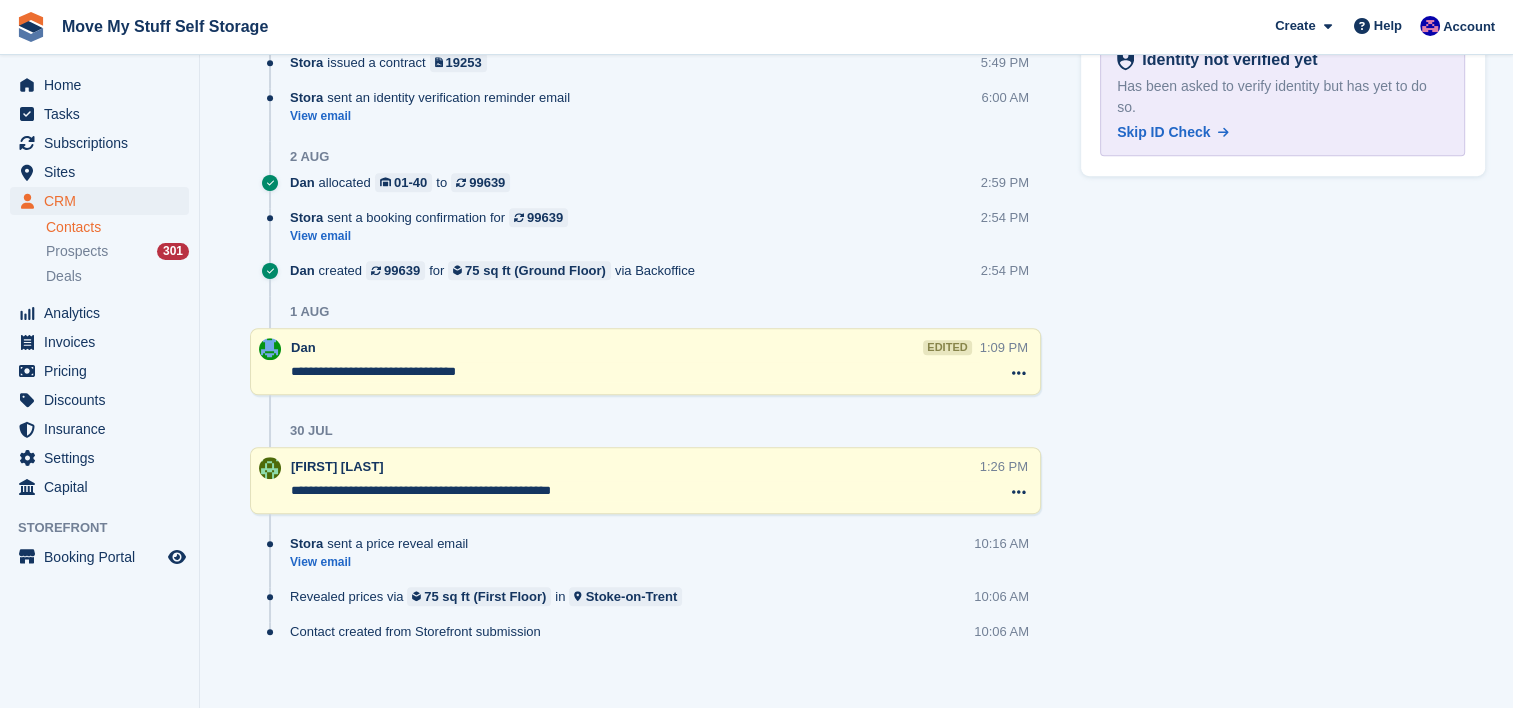 scroll, scrollTop: 1096, scrollLeft: 0, axis: vertical 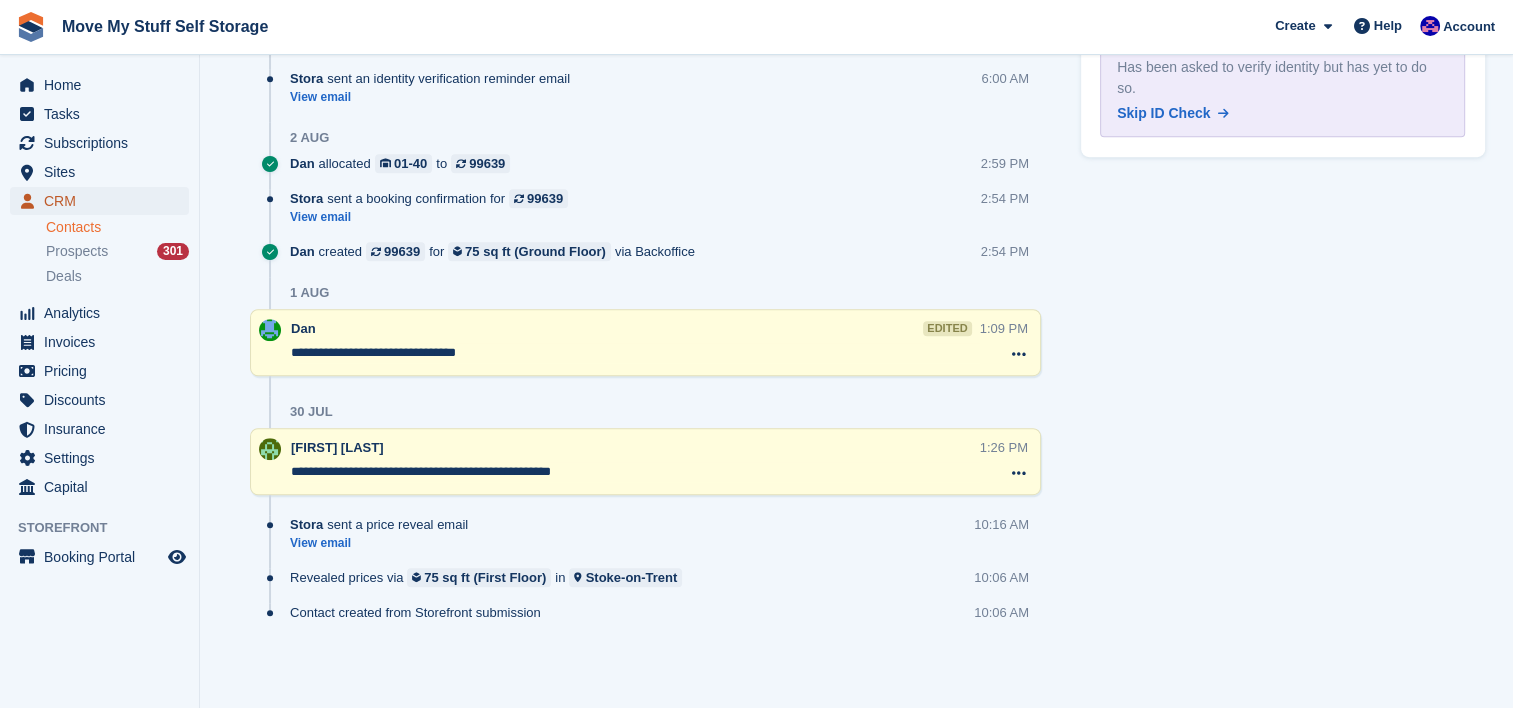click on "CRM" at bounding box center (104, 201) 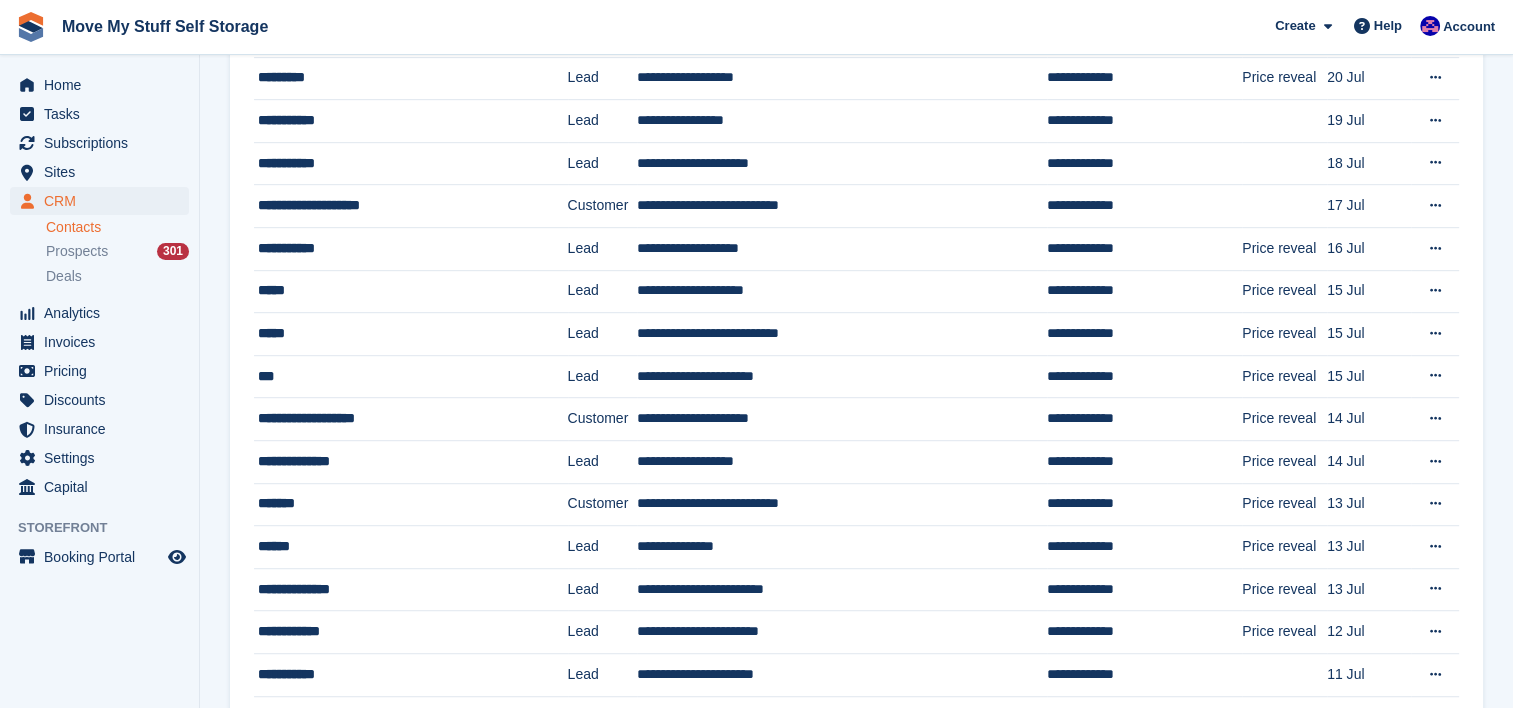 scroll, scrollTop: 0, scrollLeft: 0, axis: both 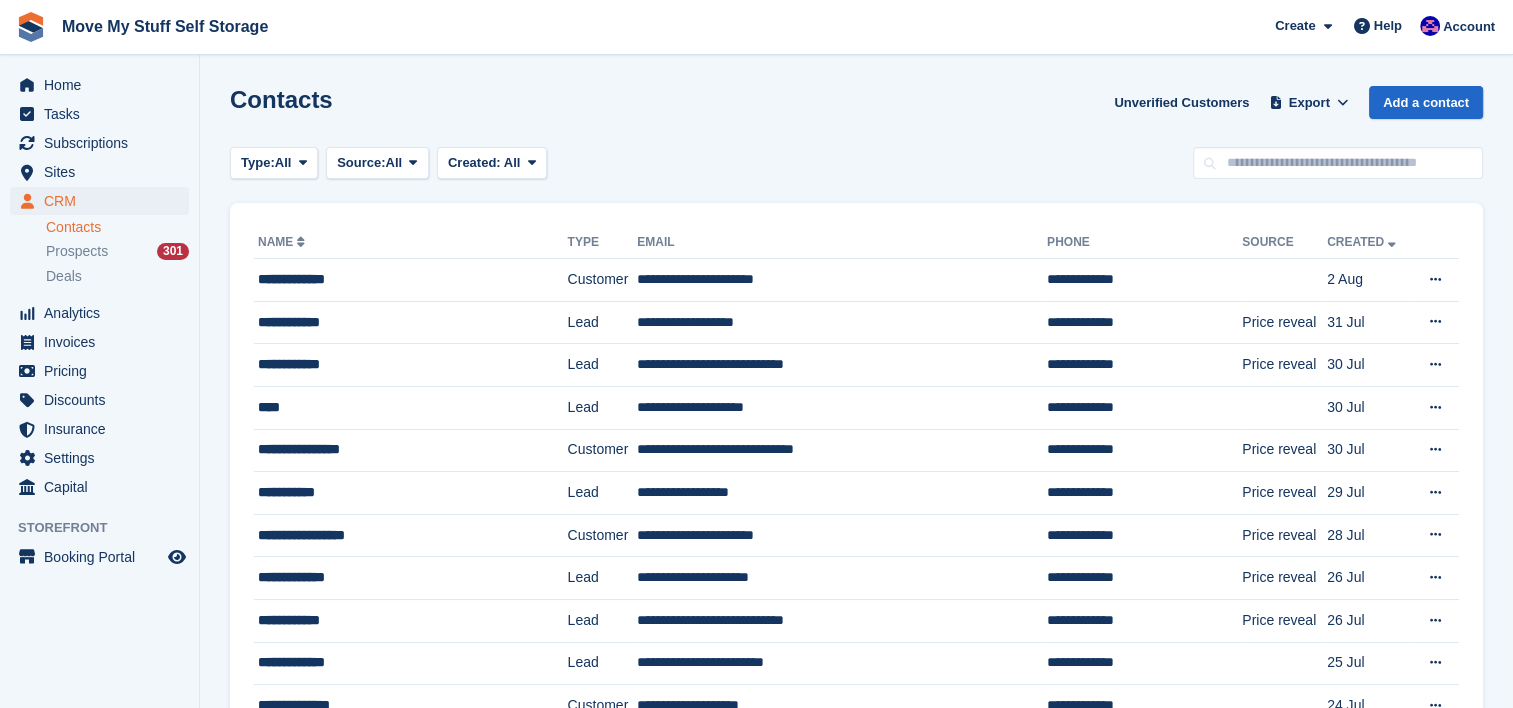 click on "Contacts
Unverified Customers
Export
Export Contacts
Export a CSV of all Contacts which match the current filters.
Please allow time for large exports.
Start Export
Add a contact" at bounding box center [856, 114] 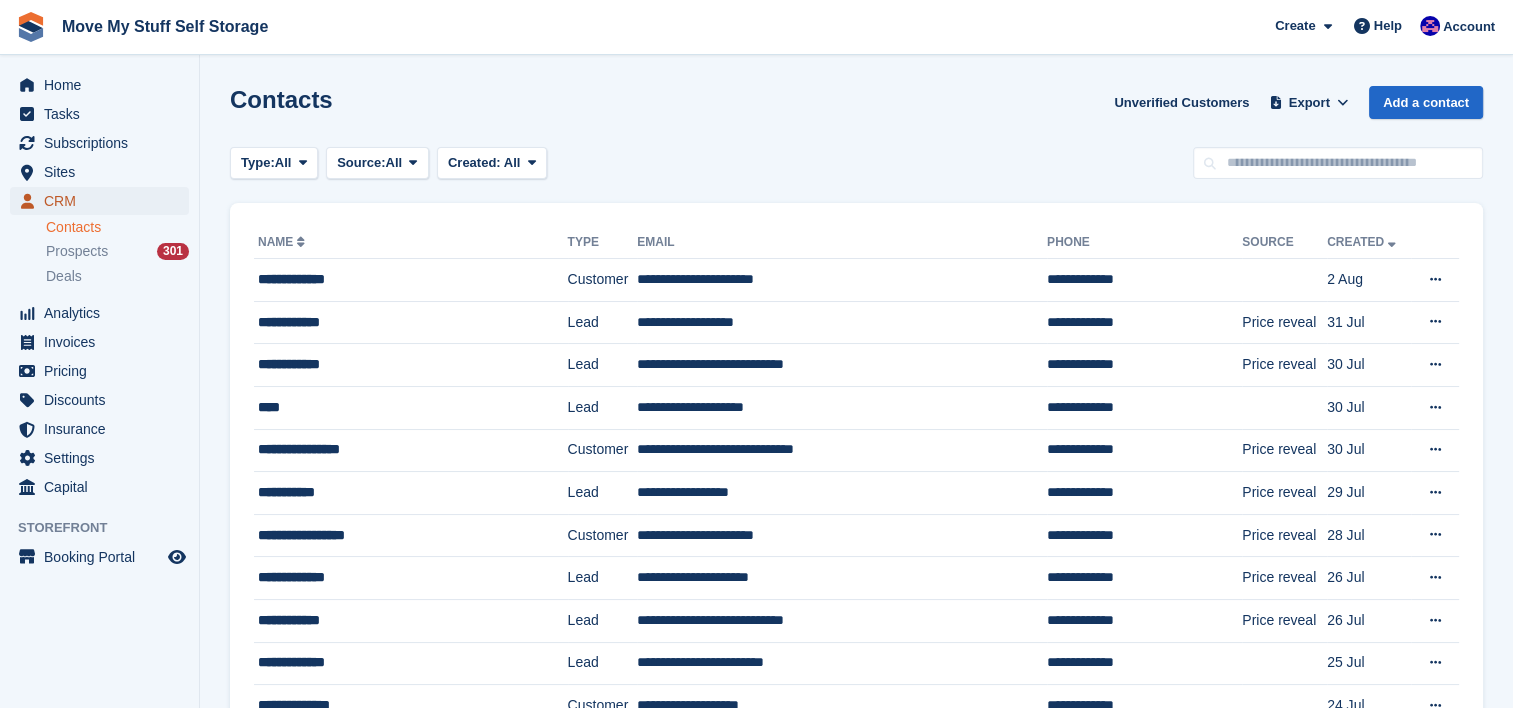 click on "CRM" at bounding box center [99, 201] 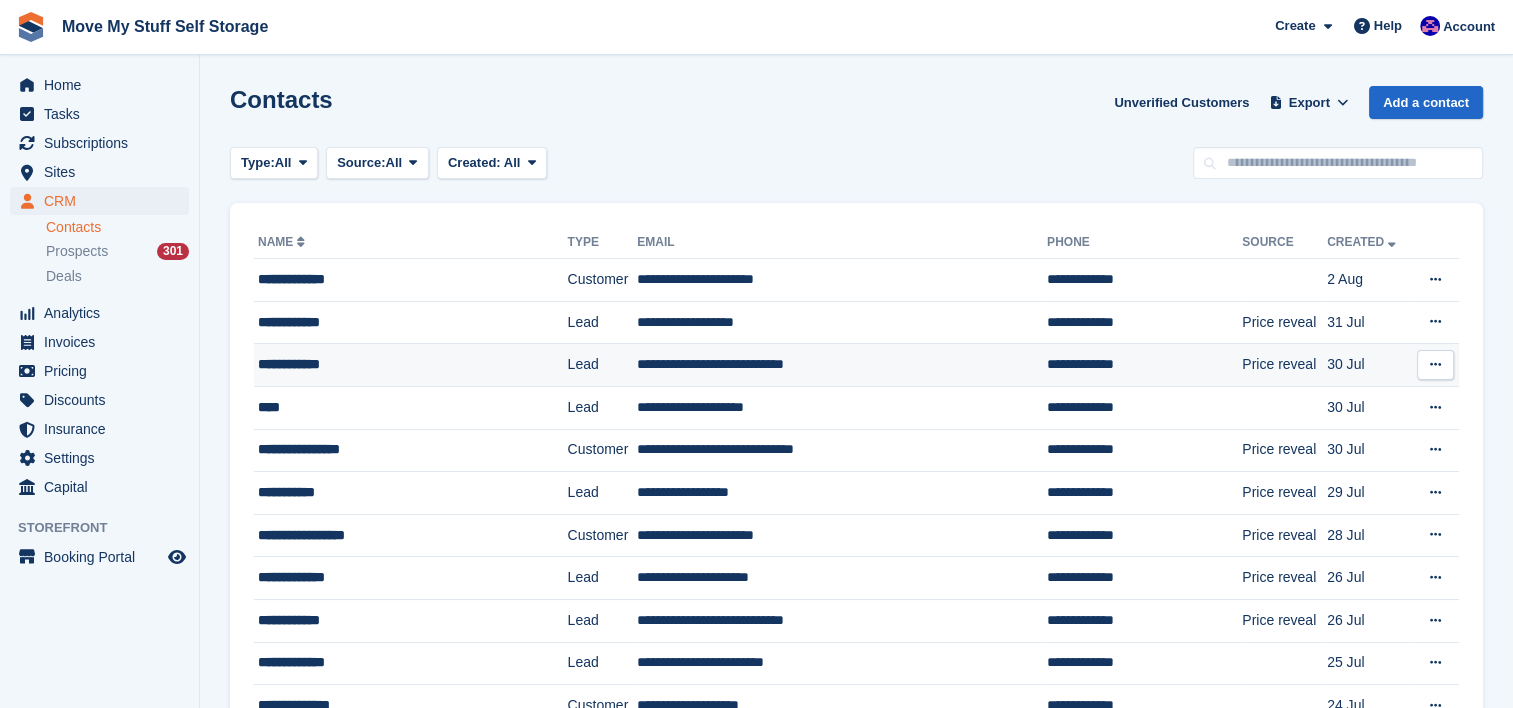 click on "**********" at bounding box center [842, 365] 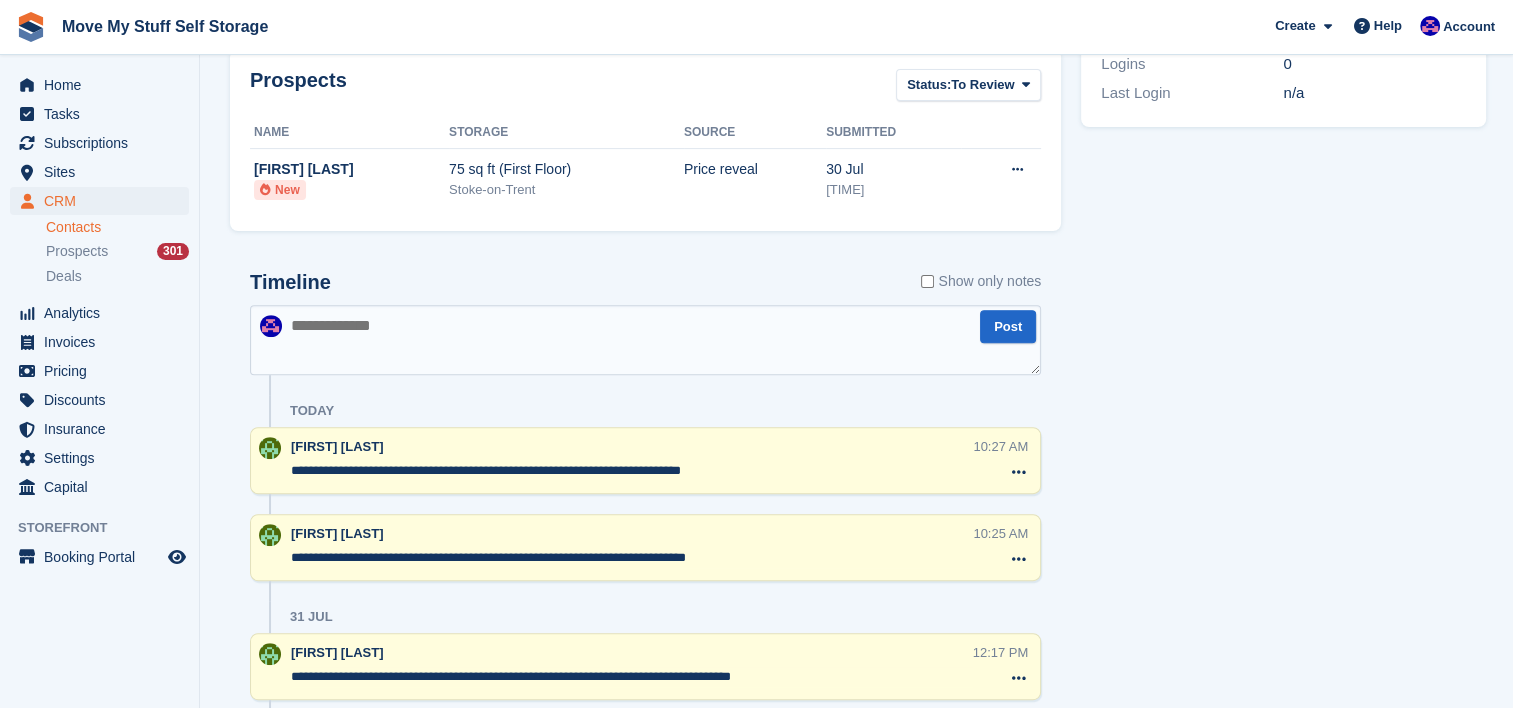 scroll, scrollTop: 995, scrollLeft: 0, axis: vertical 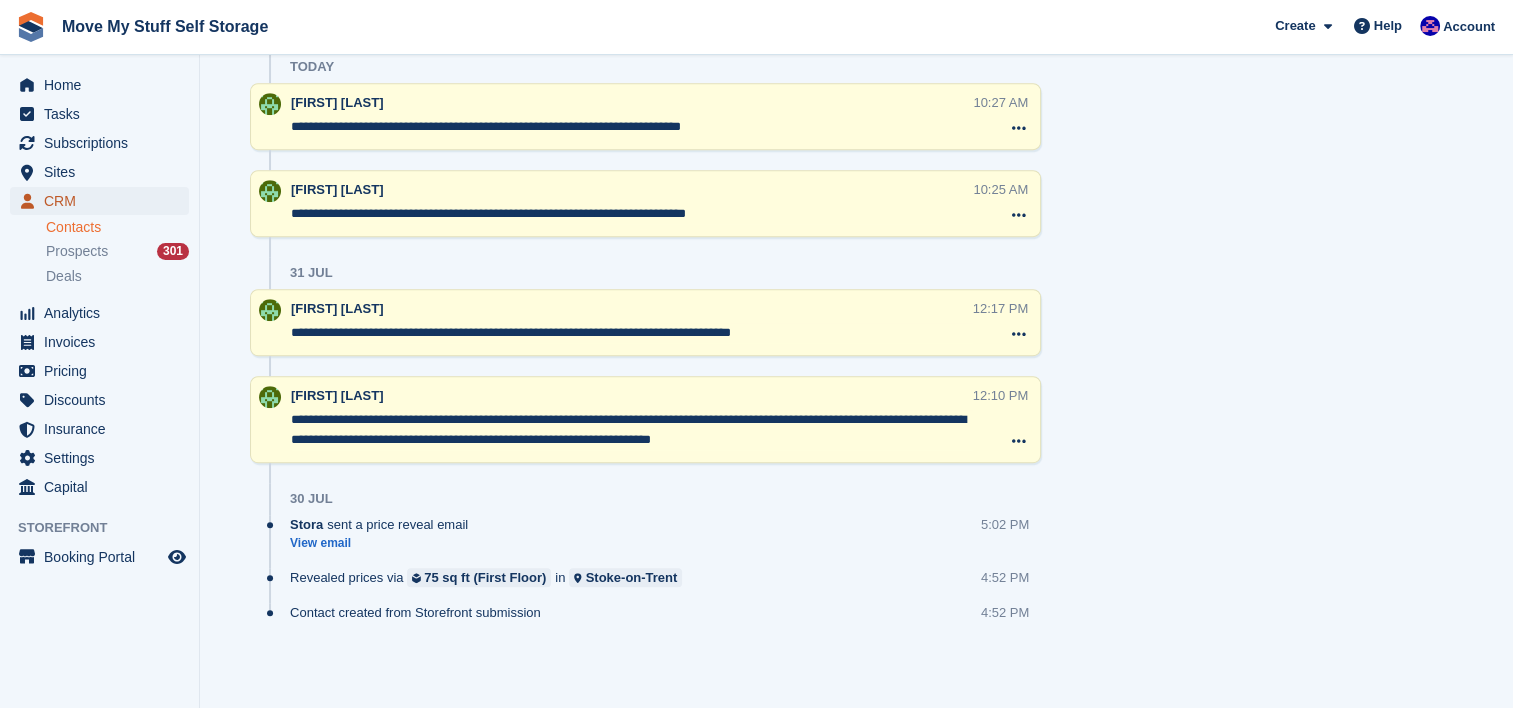 click on "CRM" at bounding box center [104, 201] 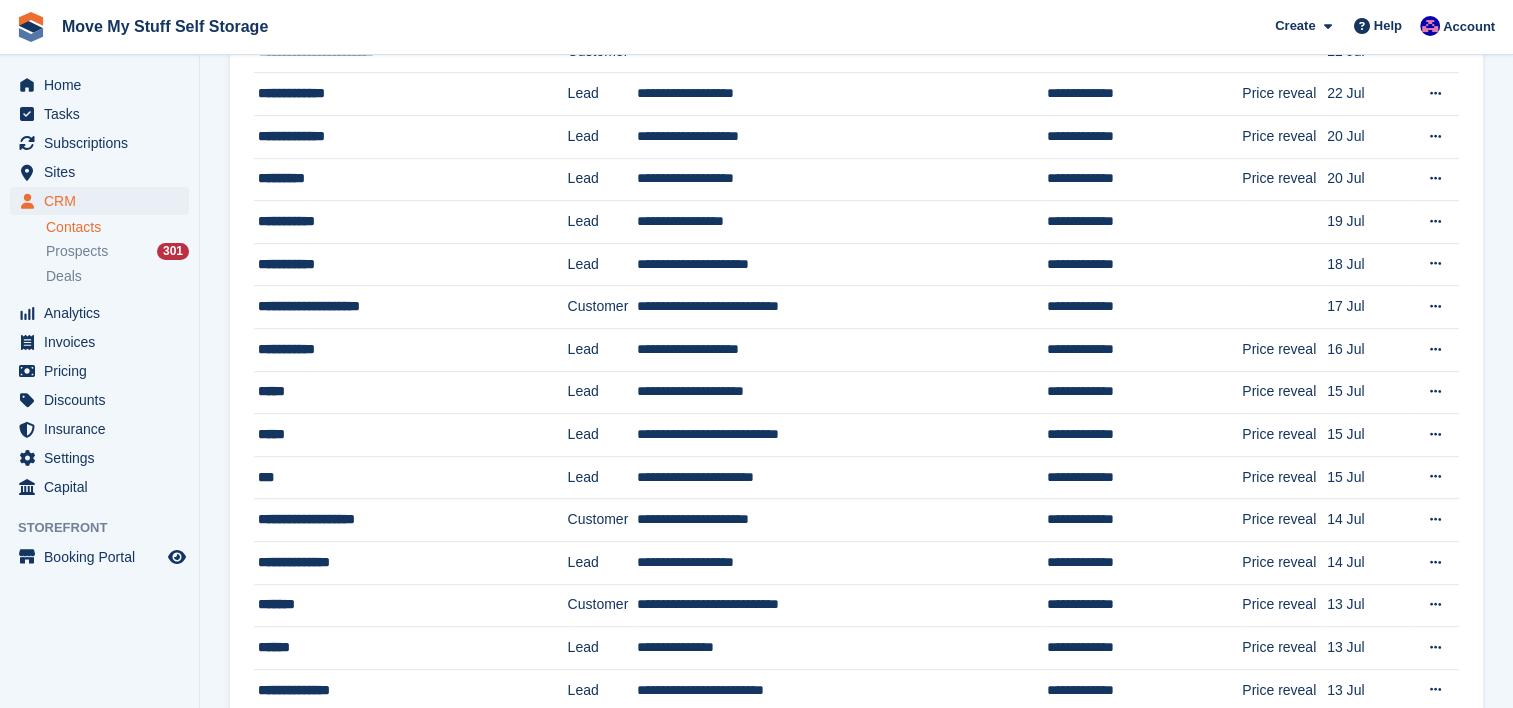 scroll, scrollTop: 0, scrollLeft: 0, axis: both 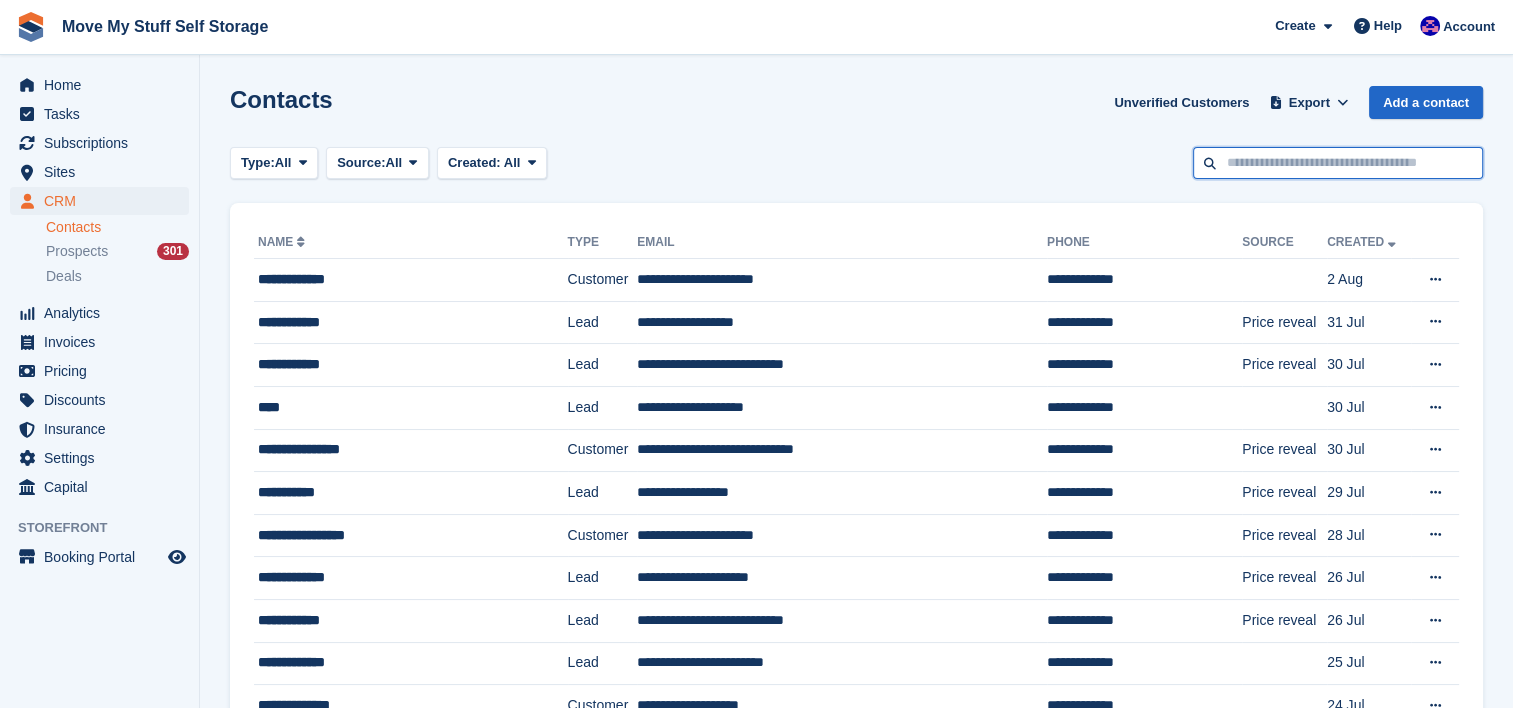 click at bounding box center [1338, 163] 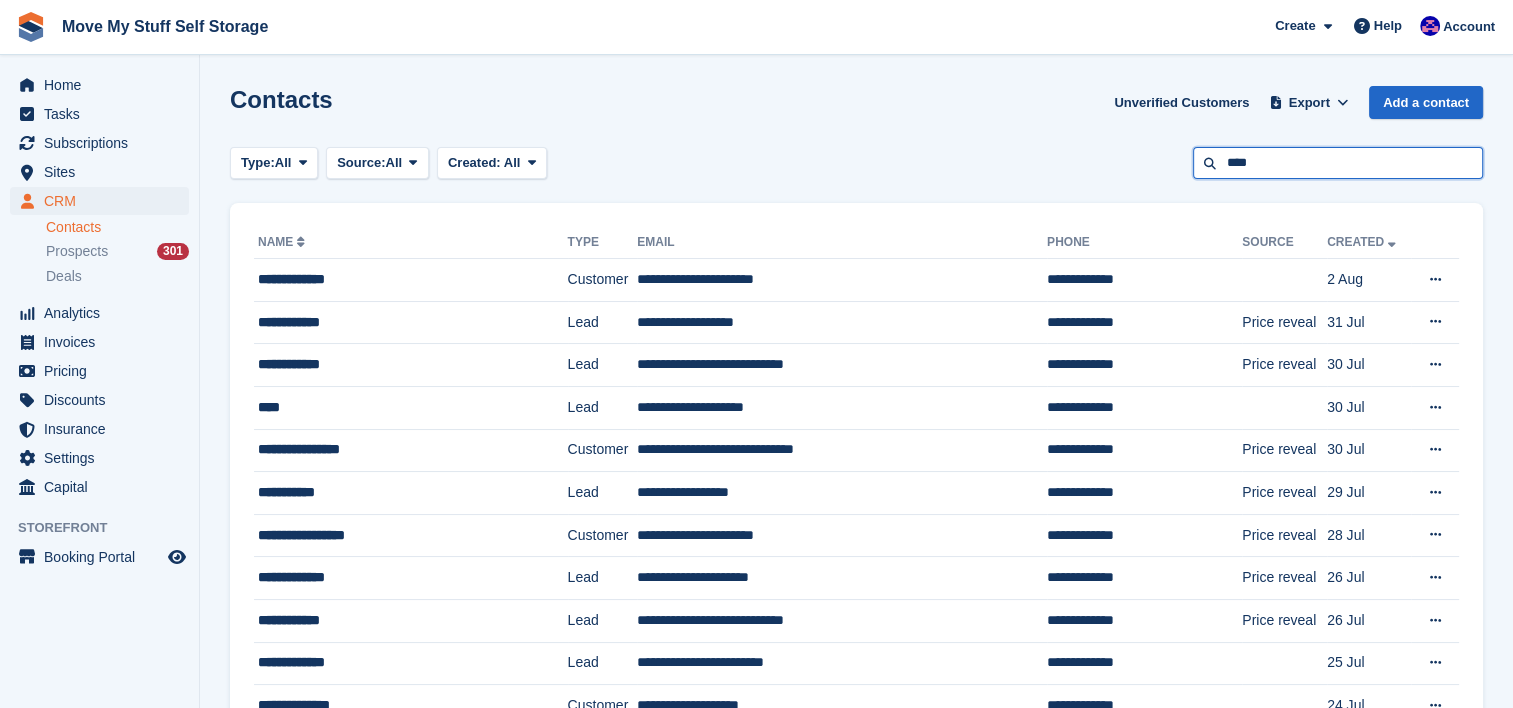 type on "****" 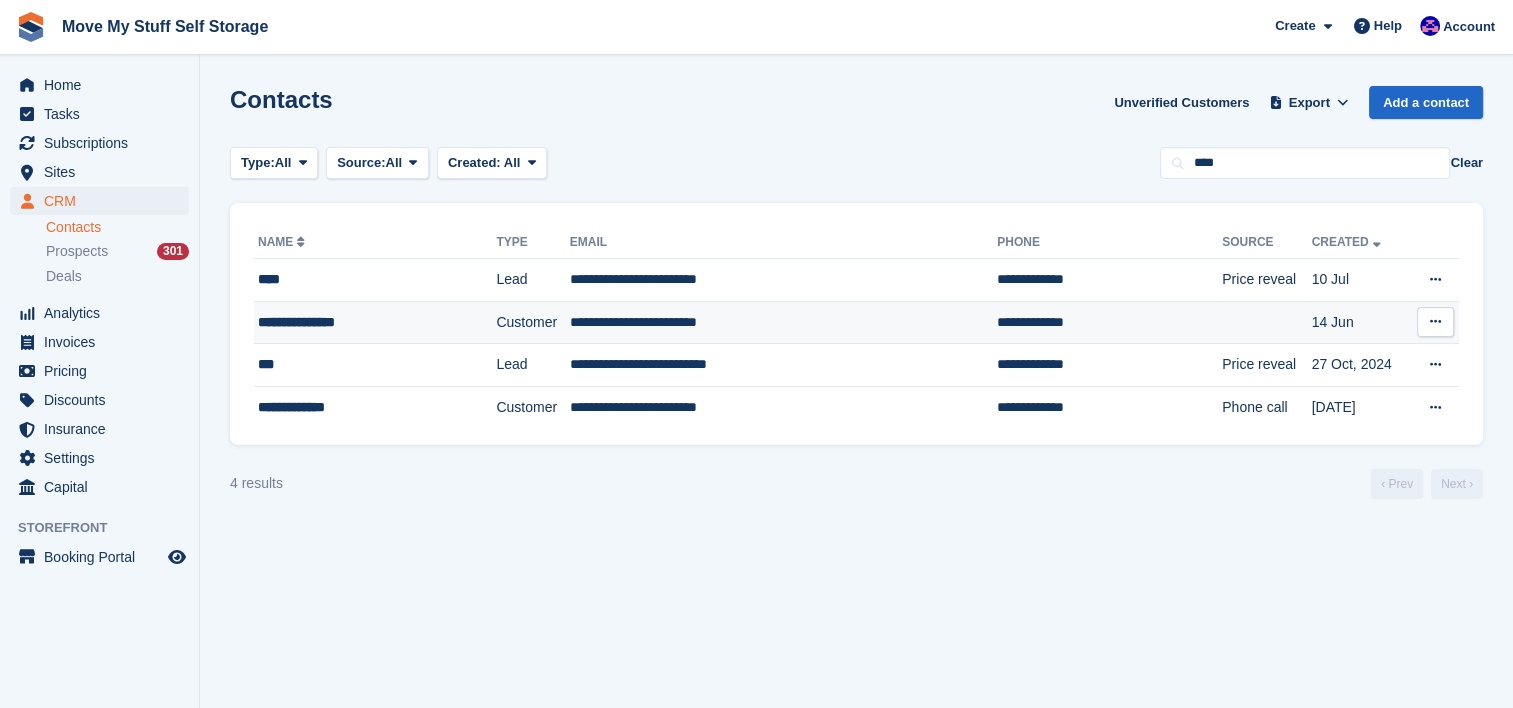 click on "**********" at bounding box center (783, 322) 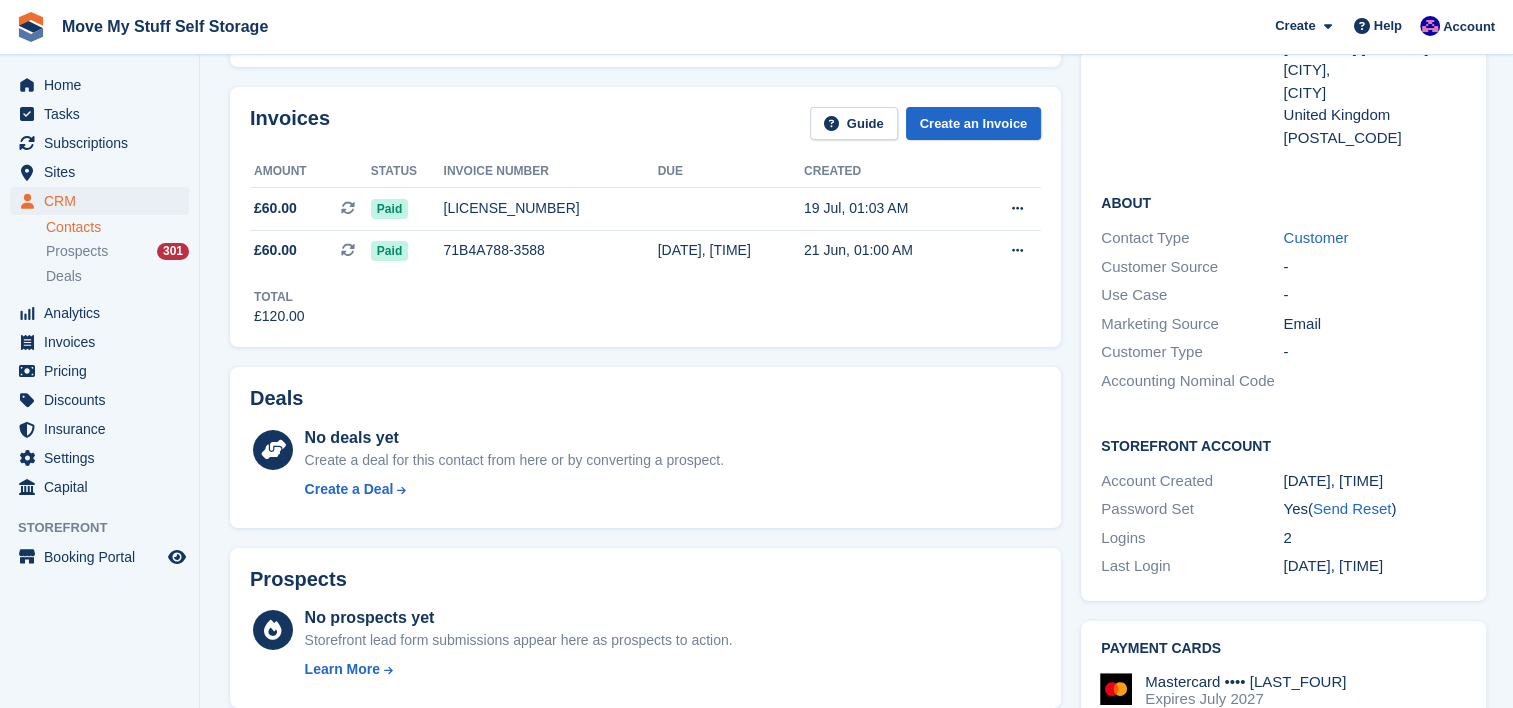scroll, scrollTop: 277, scrollLeft: 0, axis: vertical 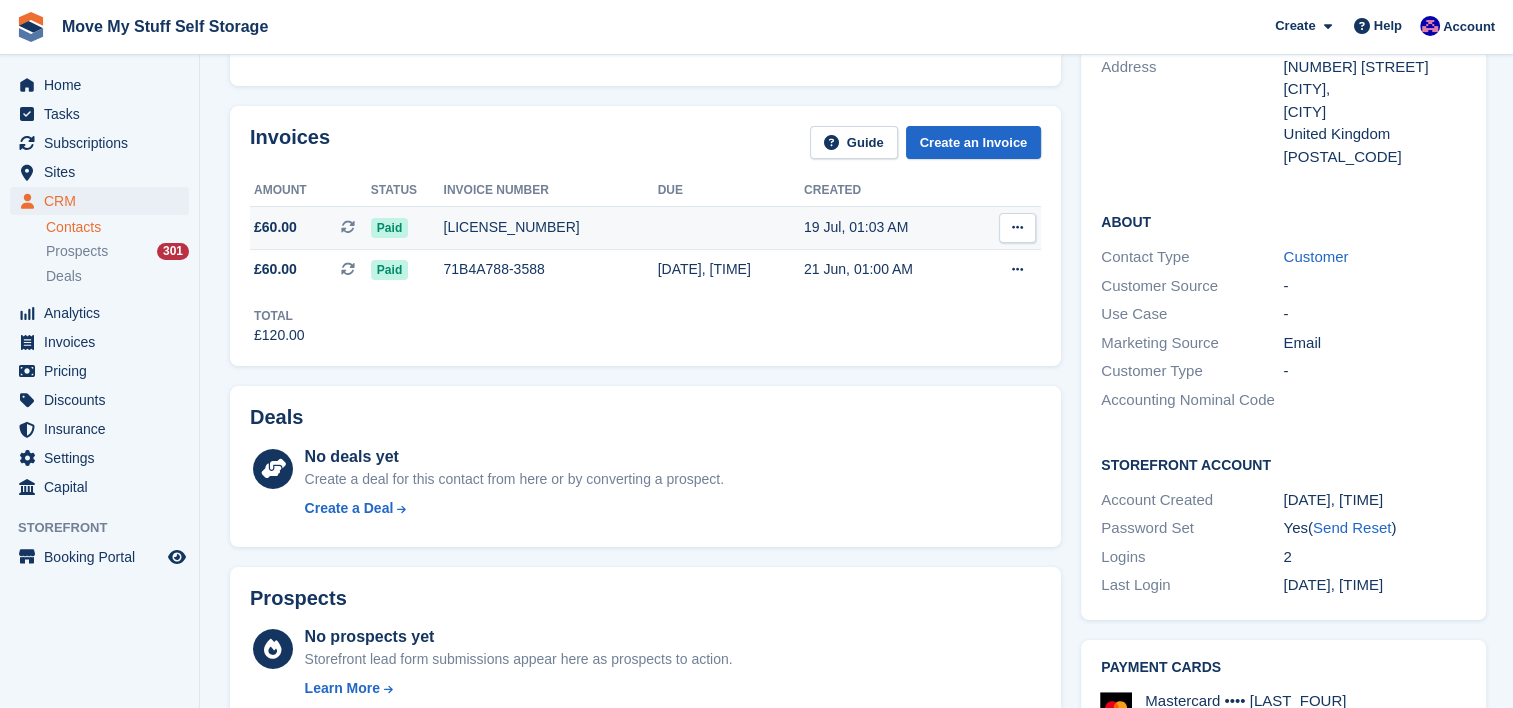 click on "[LICENSE_NUMBER]" at bounding box center (550, 227) 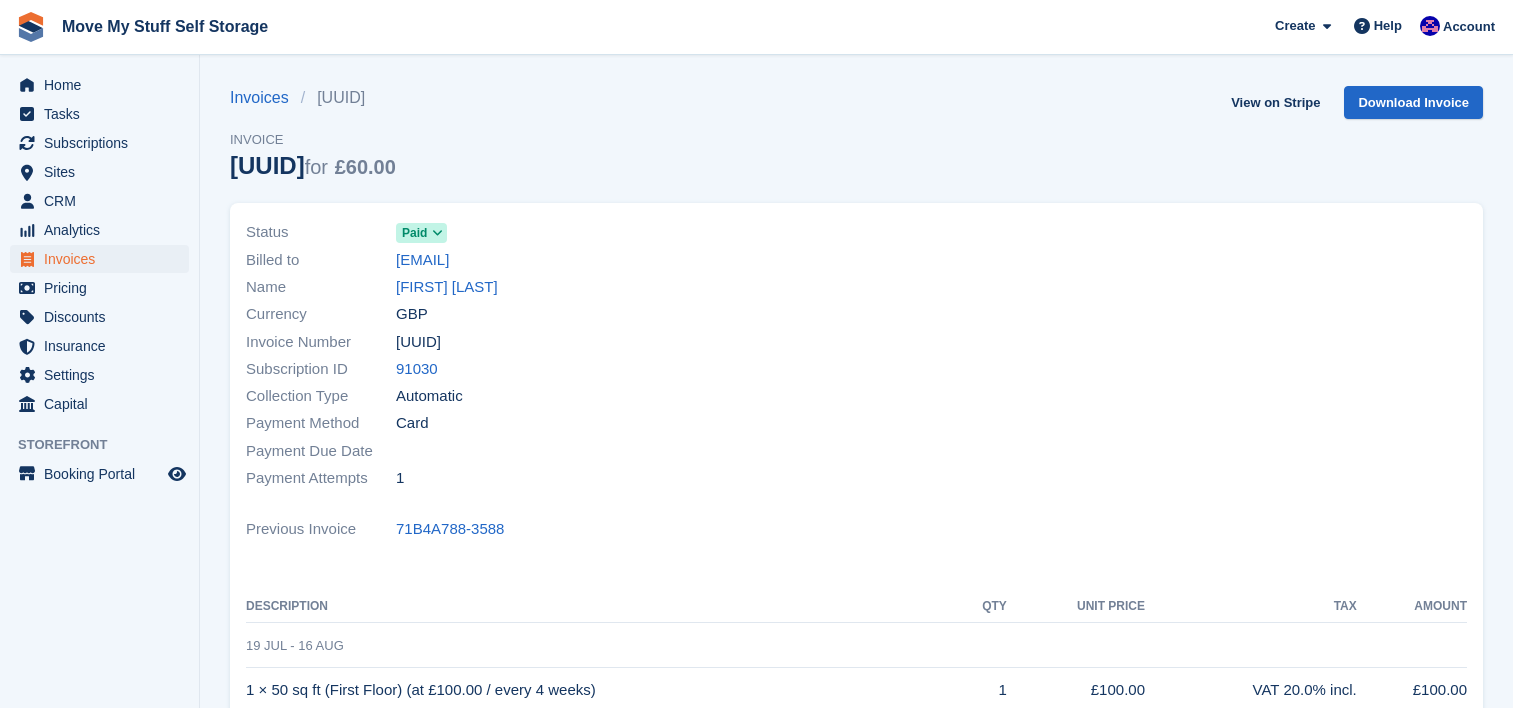 scroll, scrollTop: 0, scrollLeft: 0, axis: both 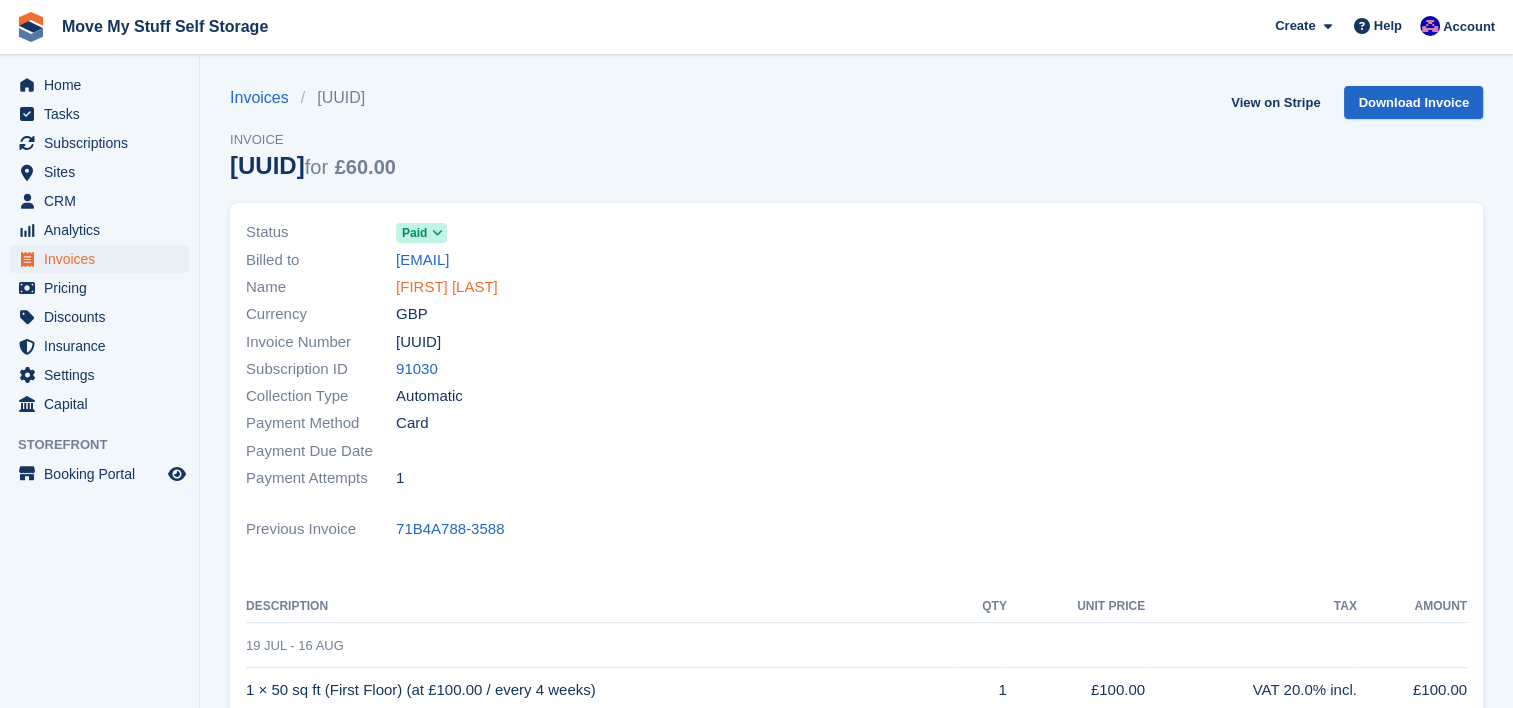 click on "[FIRST] [LAST]" at bounding box center (447, 287) 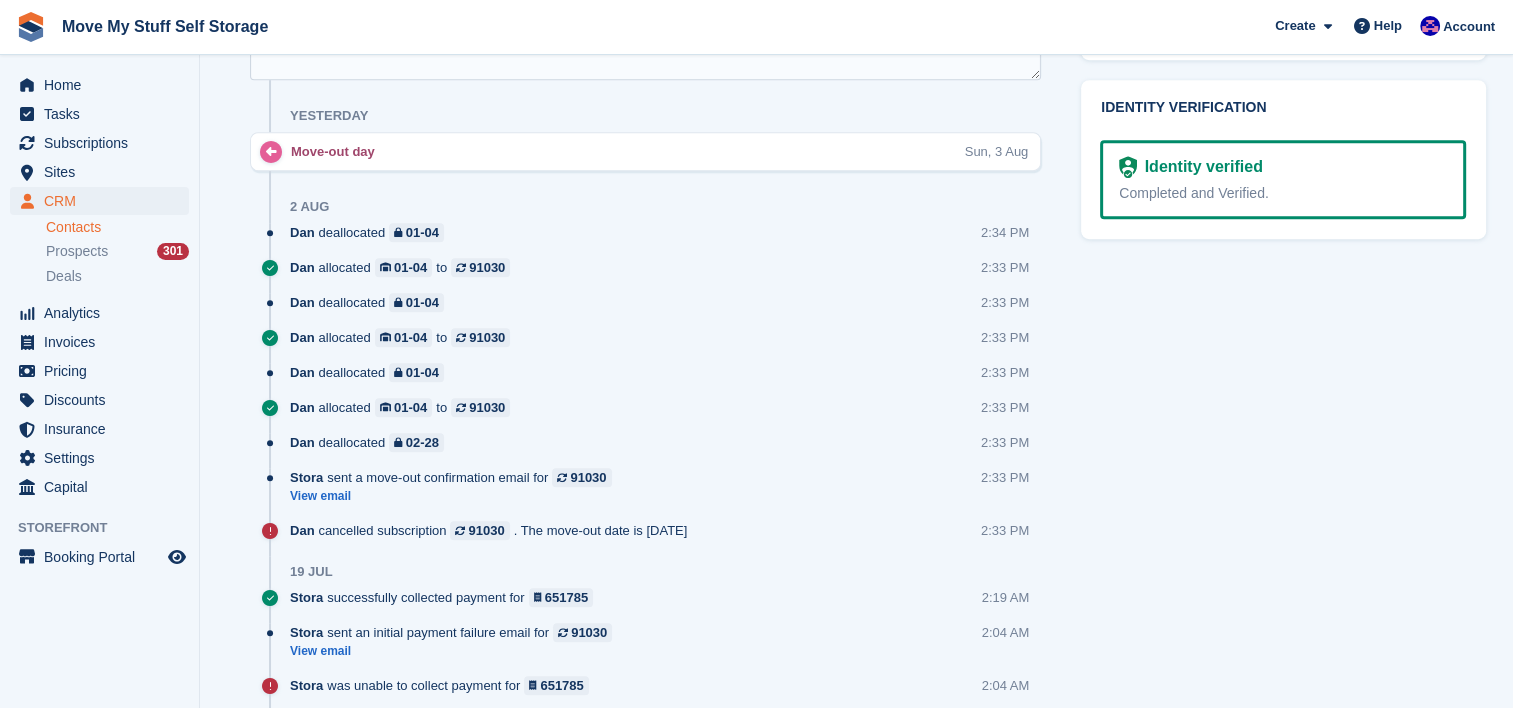 scroll, scrollTop: 1139, scrollLeft: 0, axis: vertical 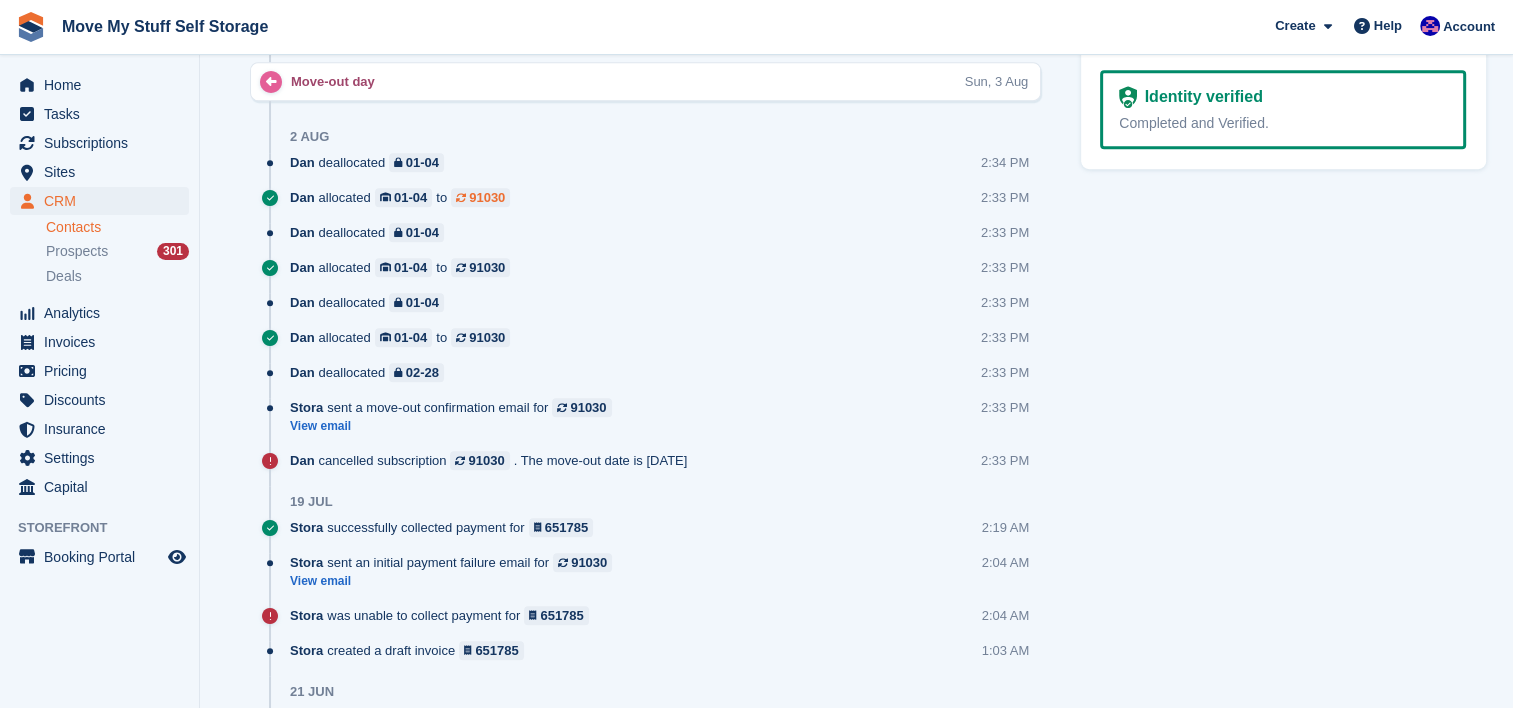 click on "91030" at bounding box center (487, 197) 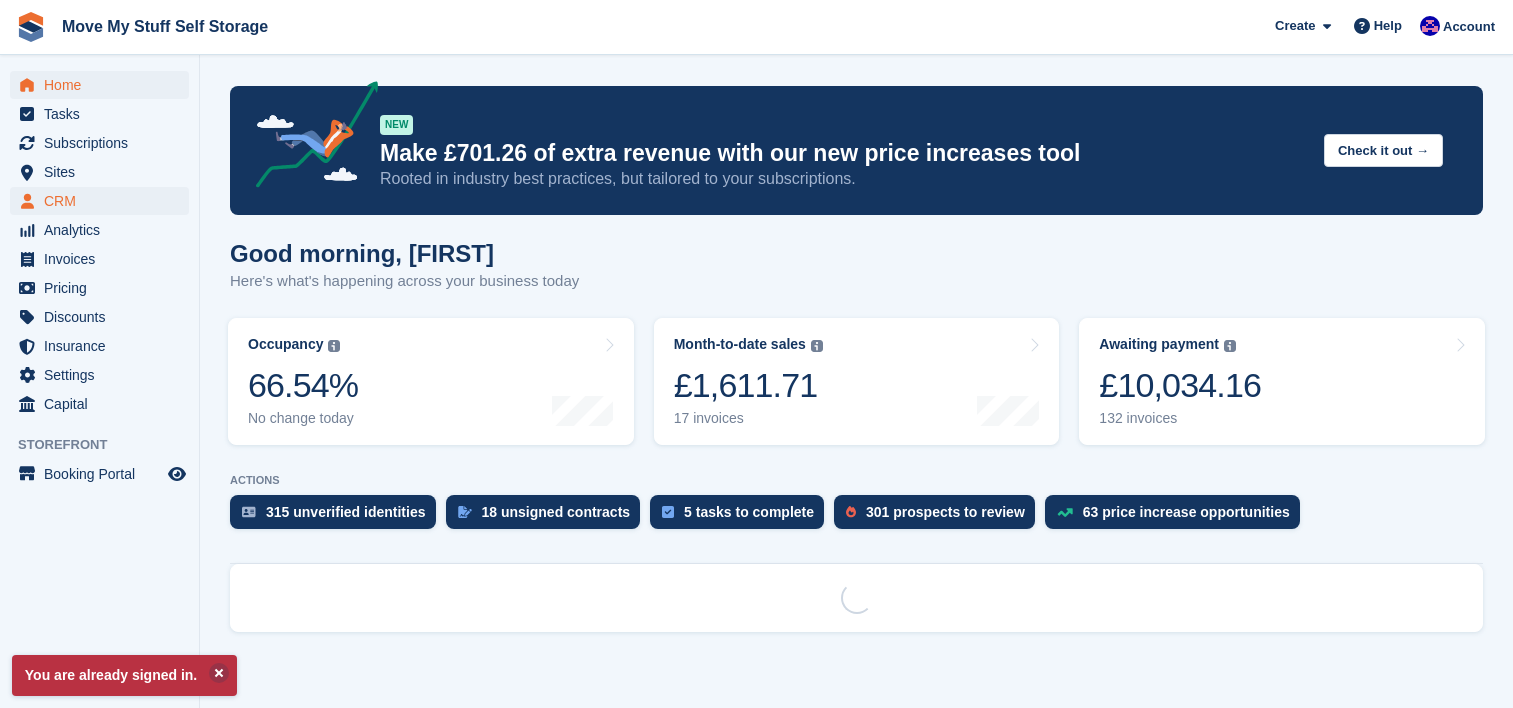 scroll, scrollTop: 0, scrollLeft: 0, axis: both 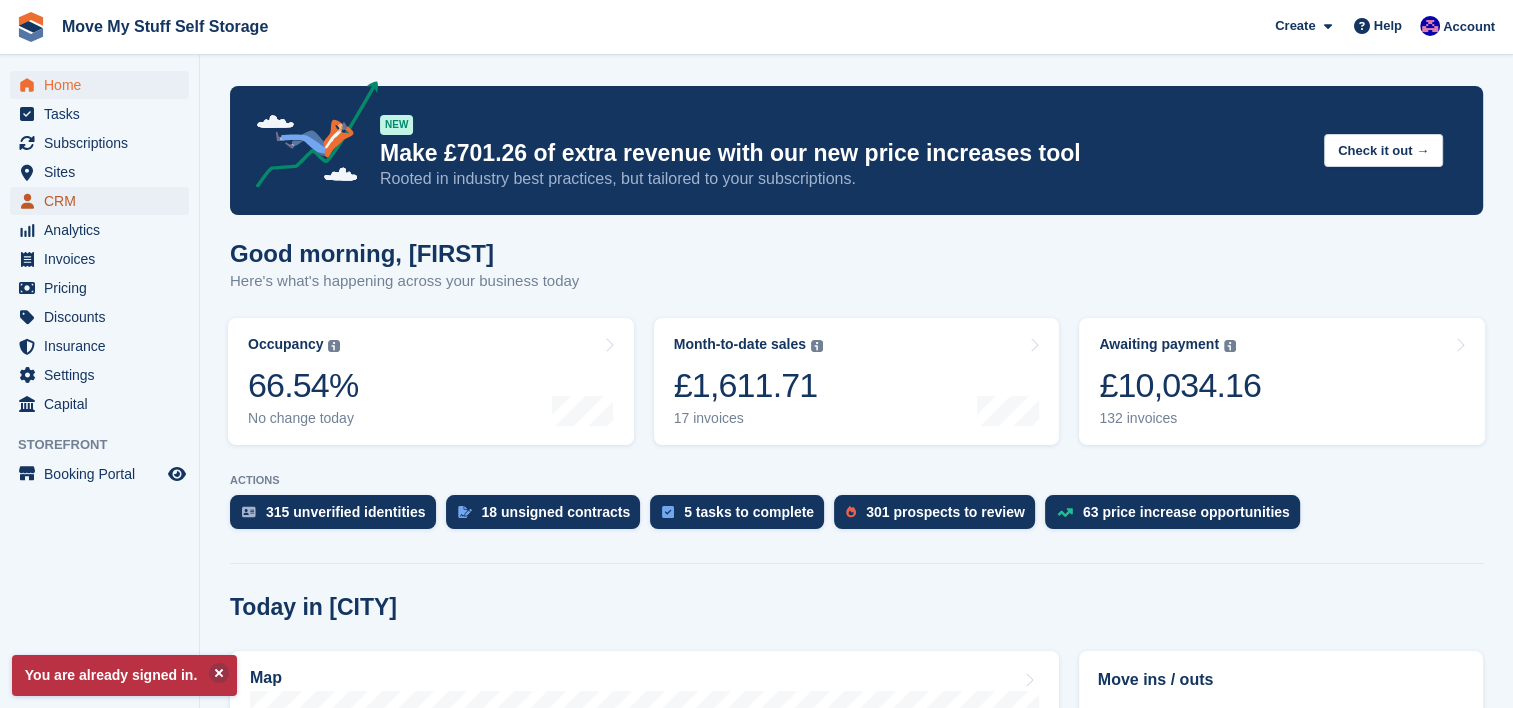 click on "CRM" at bounding box center [104, 201] 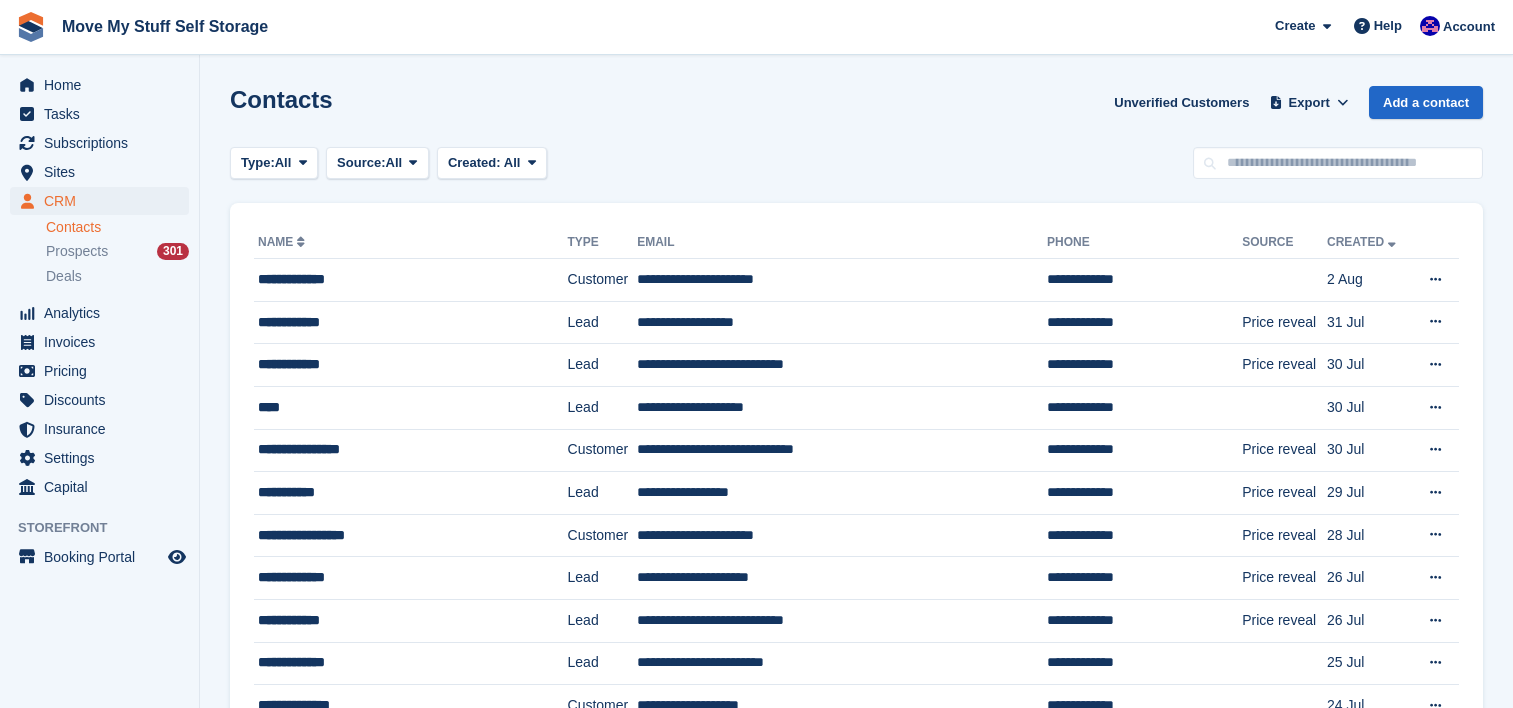 scroll, scrollTop: 0, scrollLeft: 0, axis: both 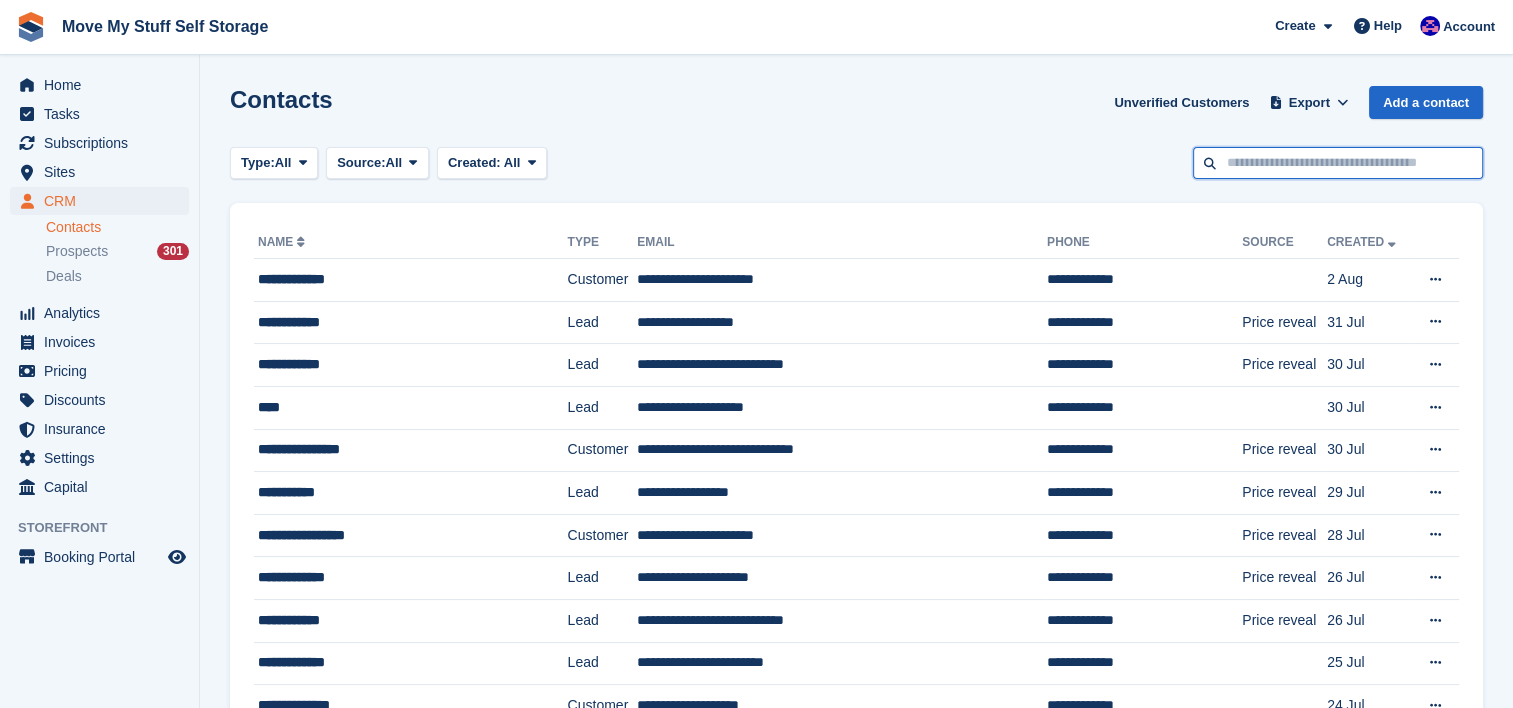 click at bounding box center [1338, 163] 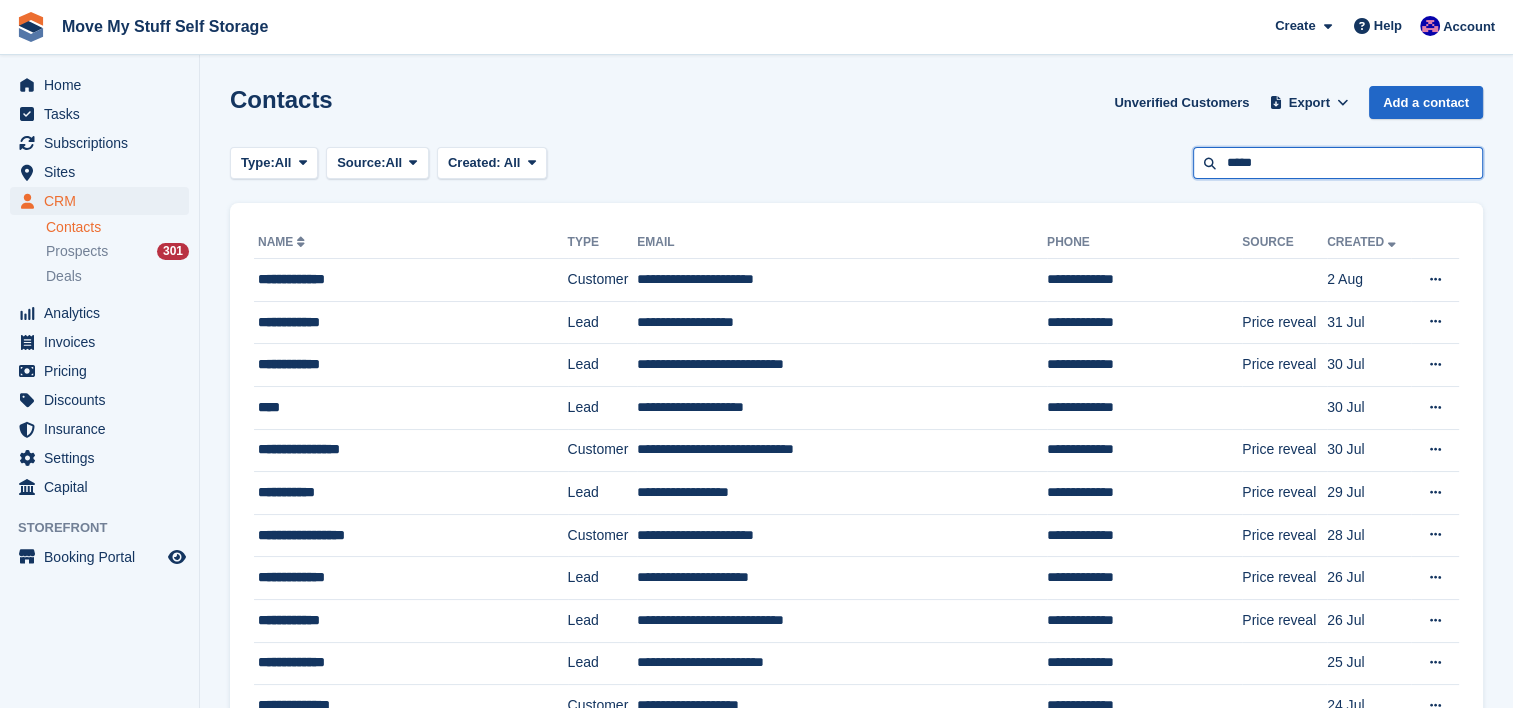 type on "*****" 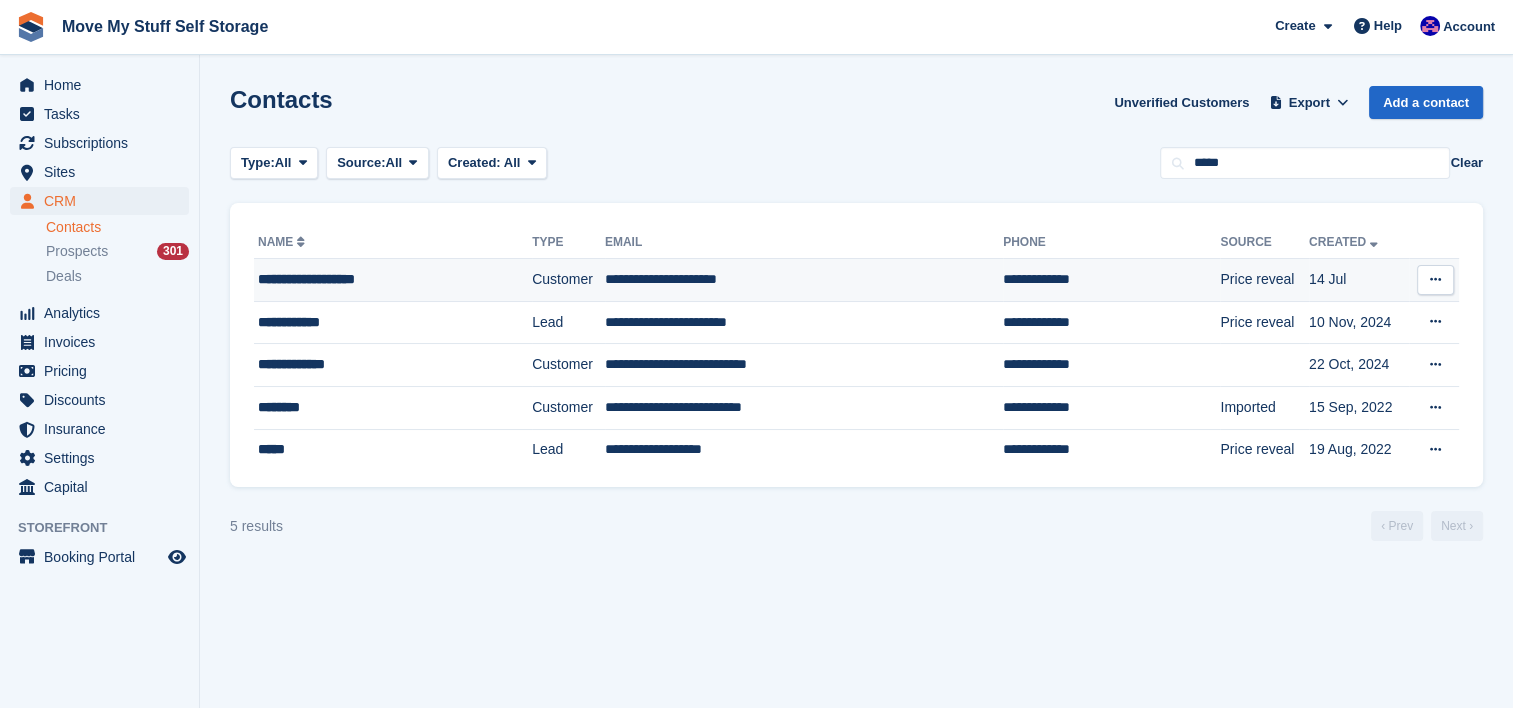 click on "**********" at bounding box center (804, 280) 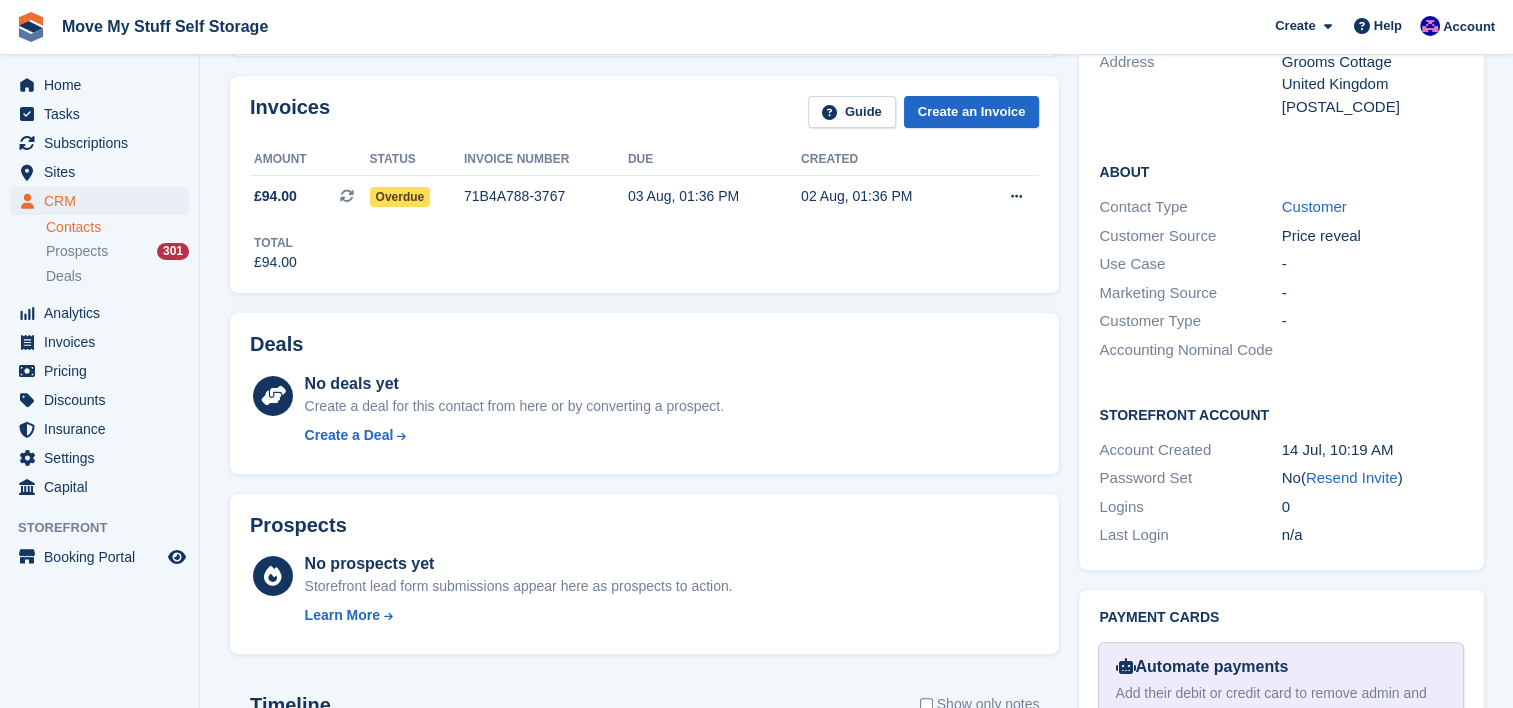 scroll, scrollTop: 473, scrollLeft: 0, axis: vertical 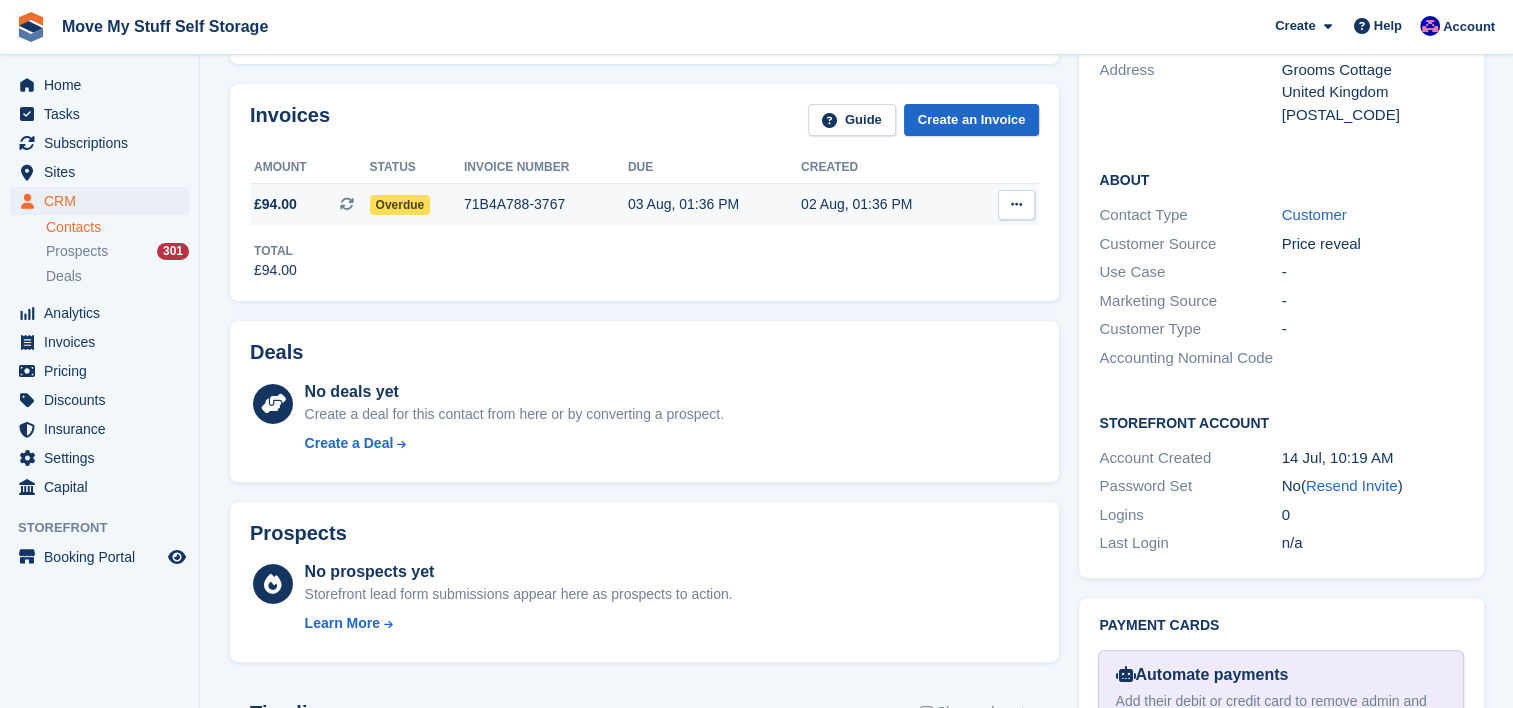 click on "03 Aug, 01:36 PM" at bounding box center [714, 204] 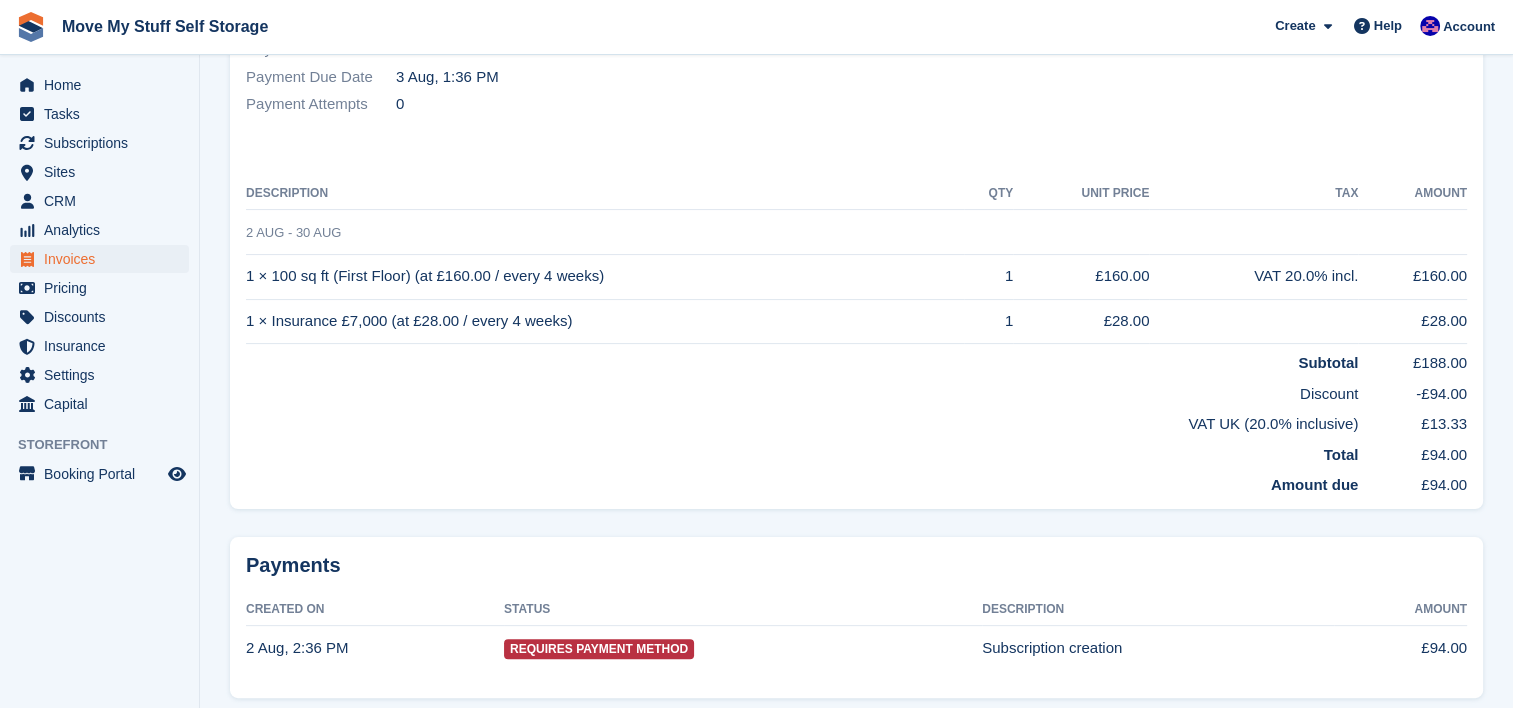 scroll, scrollTop: 429, scrollLeft: 0, axis: vertical 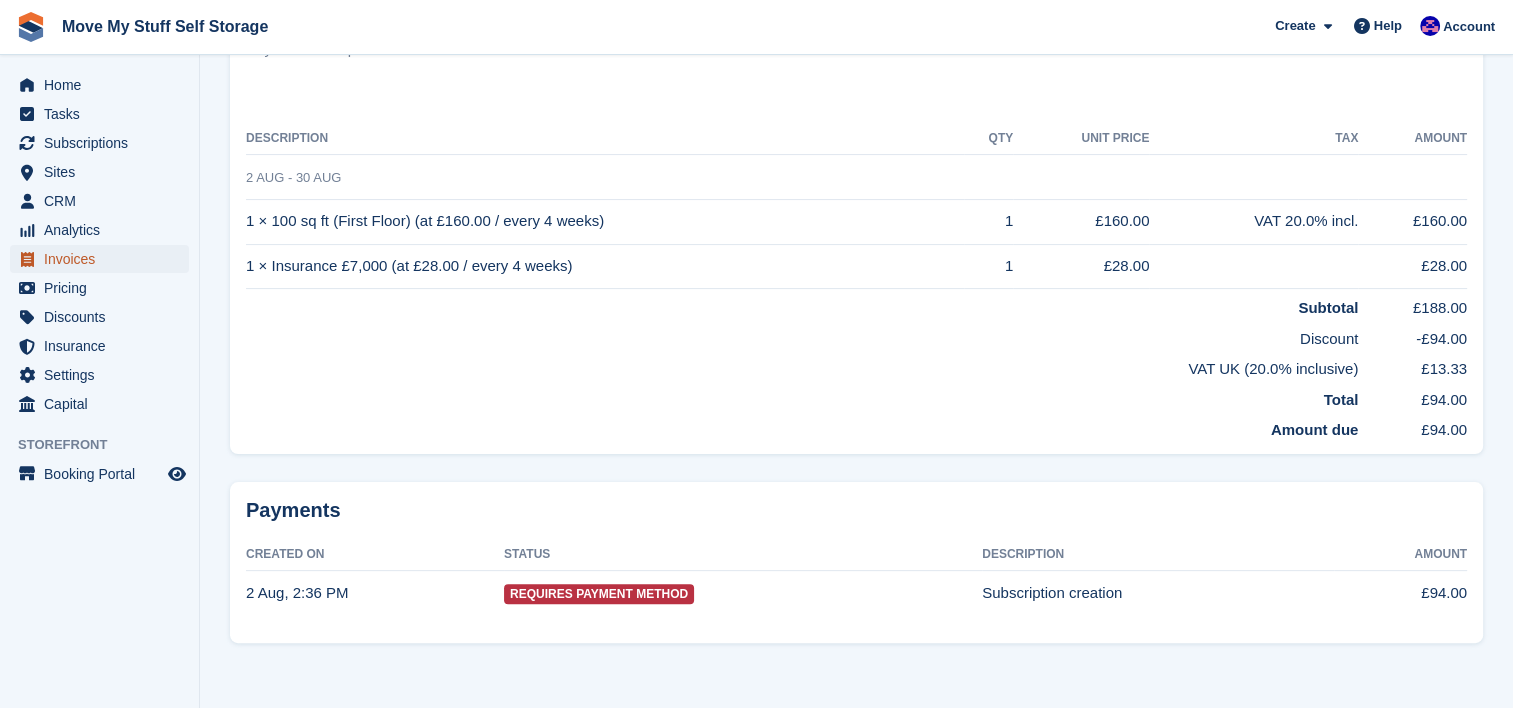 click on "Invoices" at bounding box center (104, 259) 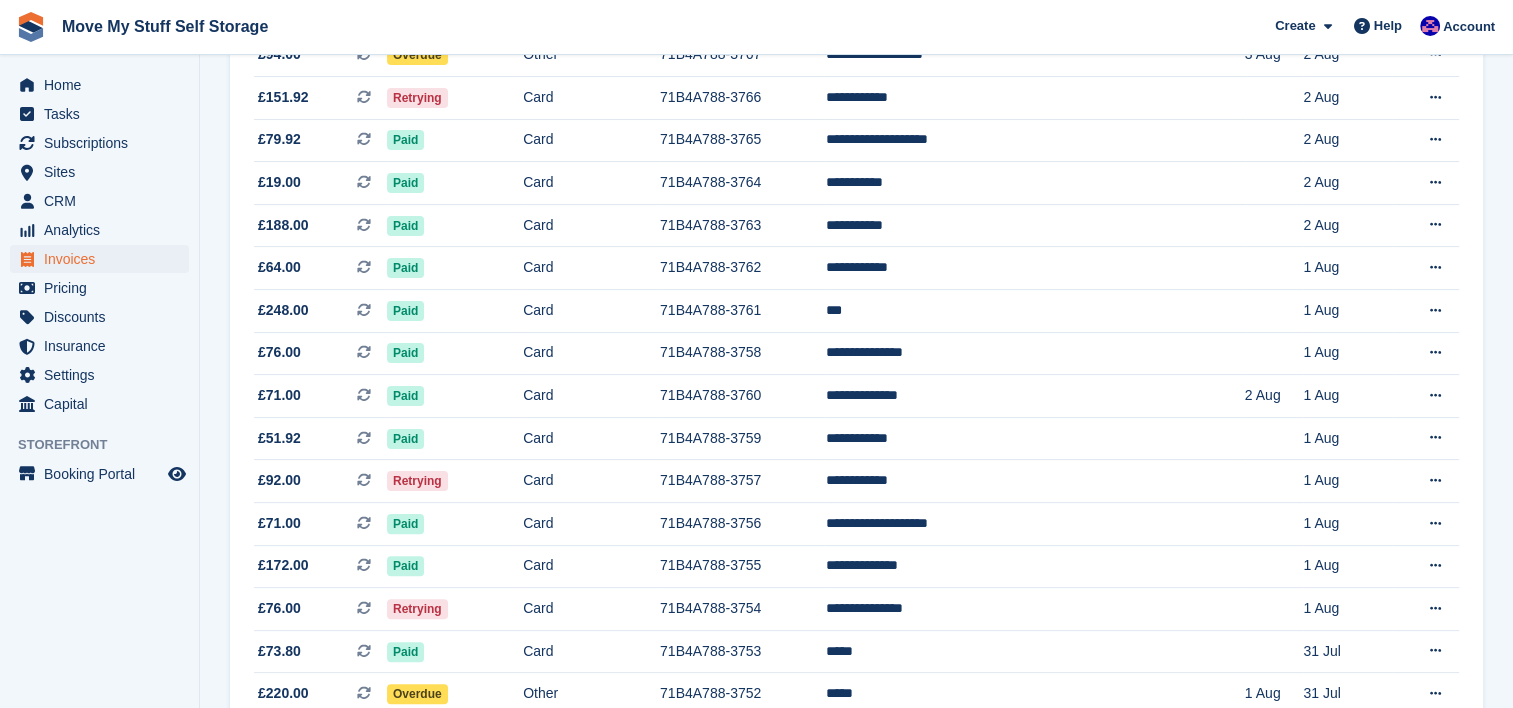 scroll, scrollTop: 0, scrollLeft: 0, axis: both 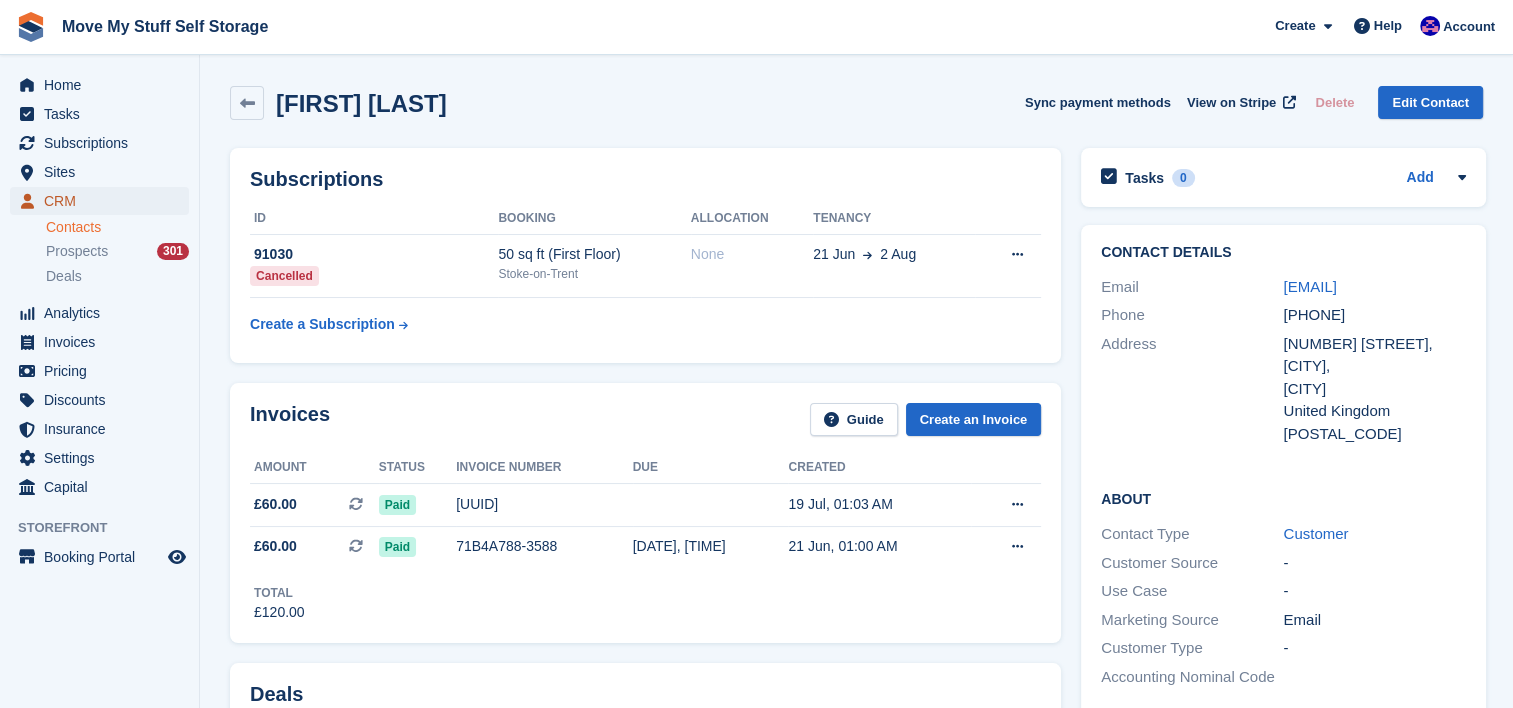 click on "CRM" at bounding box center (104, 201) 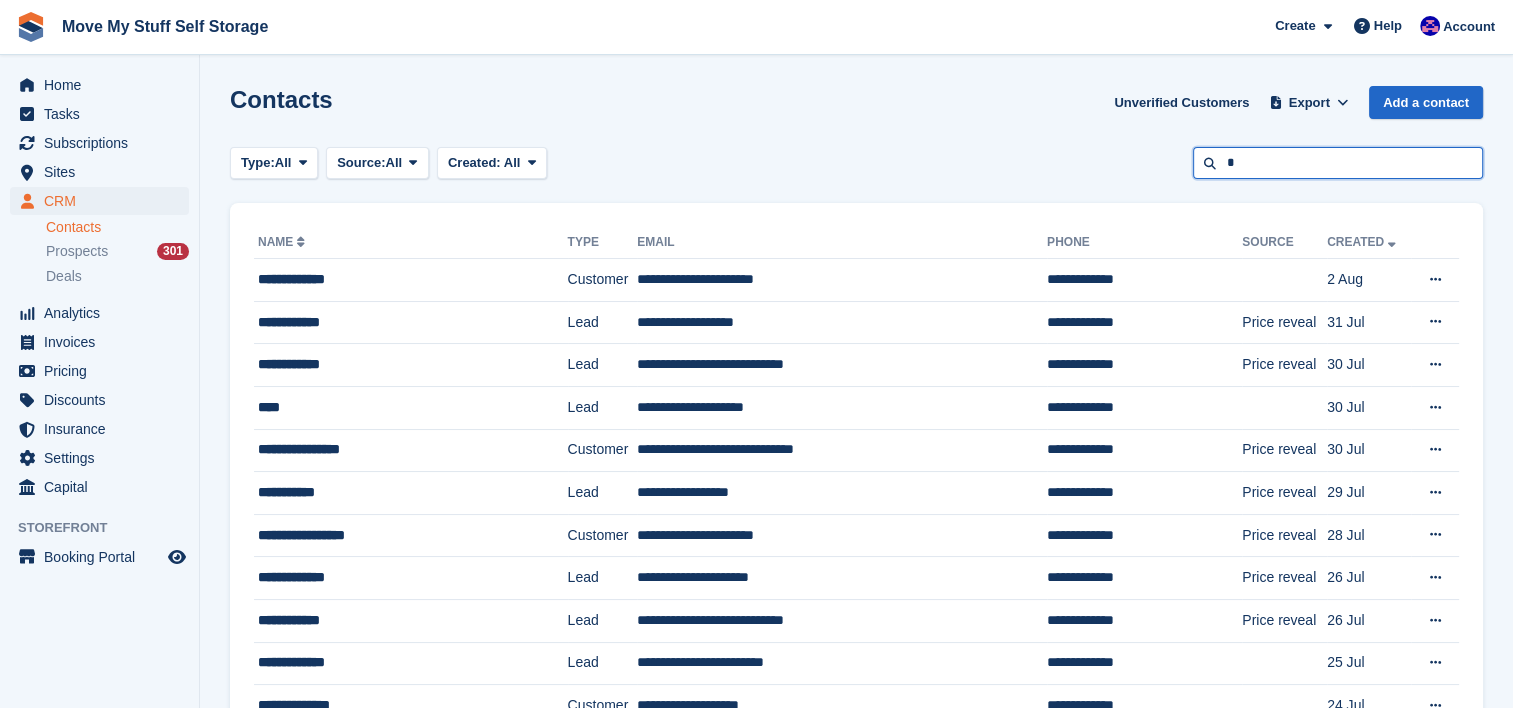 click on "*" at bounding box center (1338, 163) 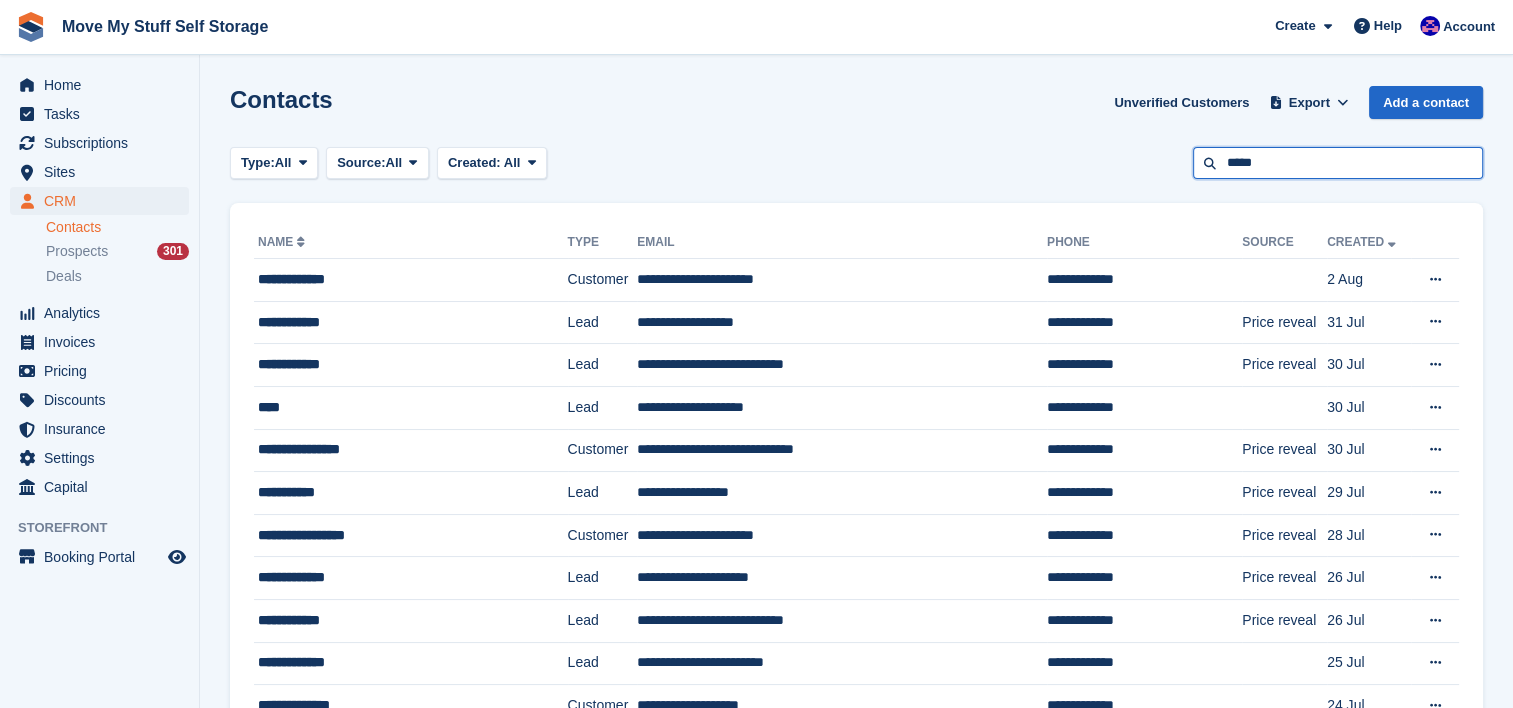 type on "*****" 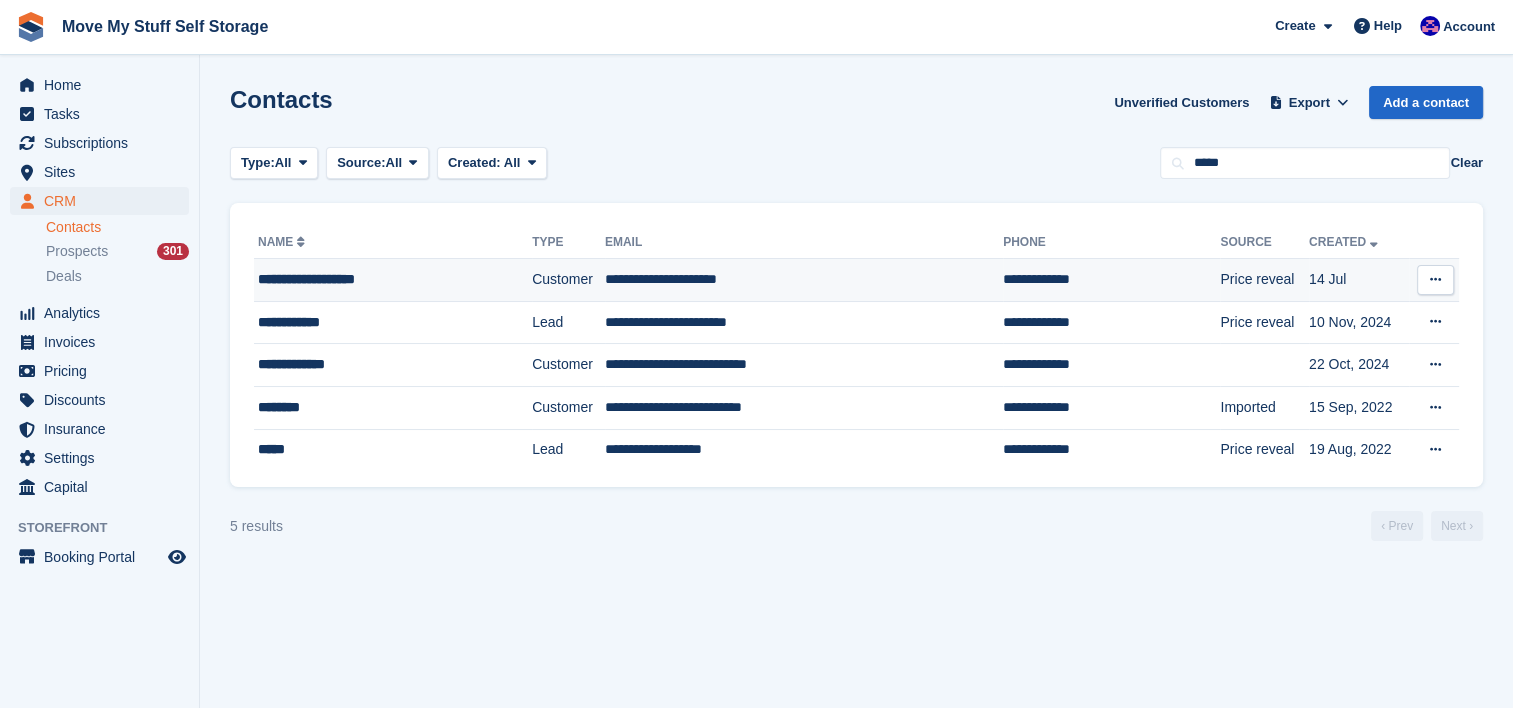 click on "Customer" at bounding box center [568, 280] 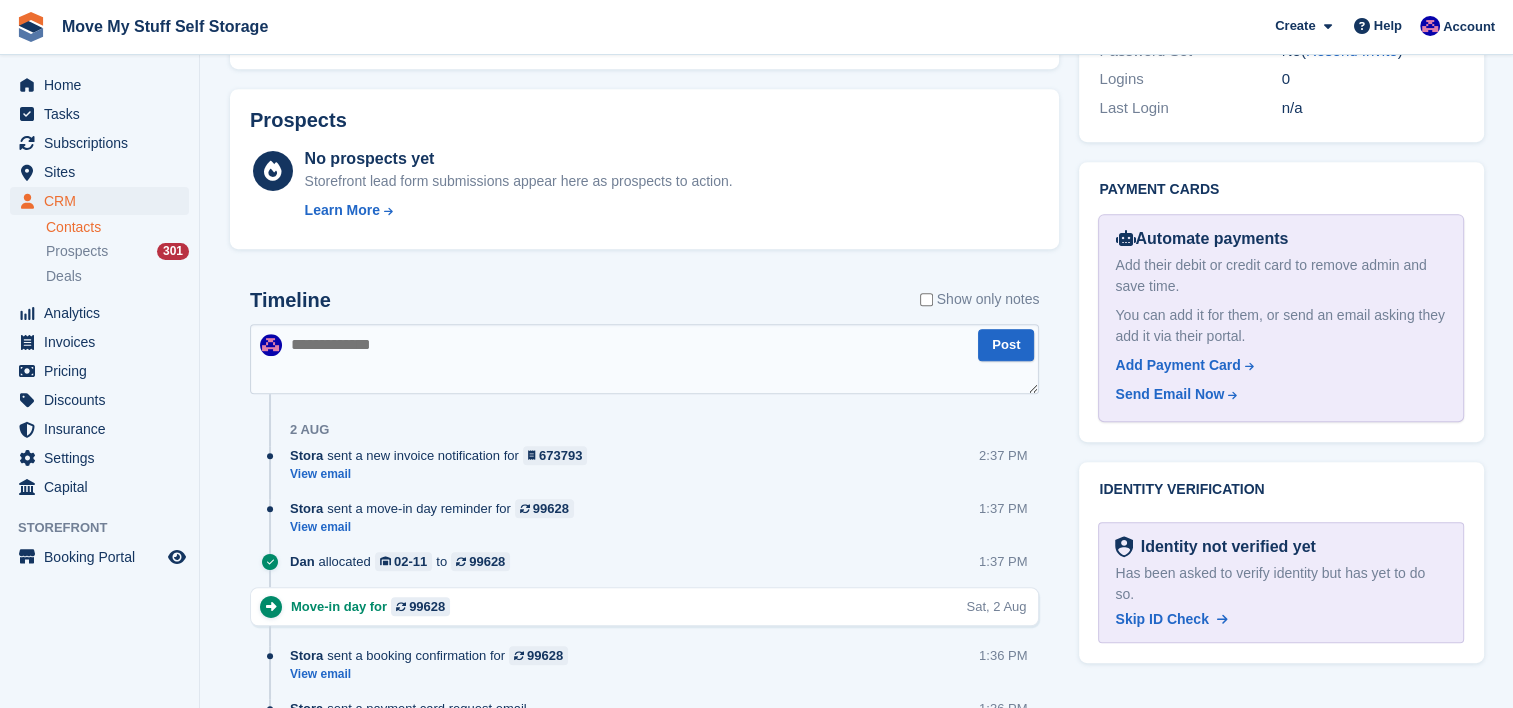 scroll, scrollTop: 884, scrollLeft: 0, axis: vertical 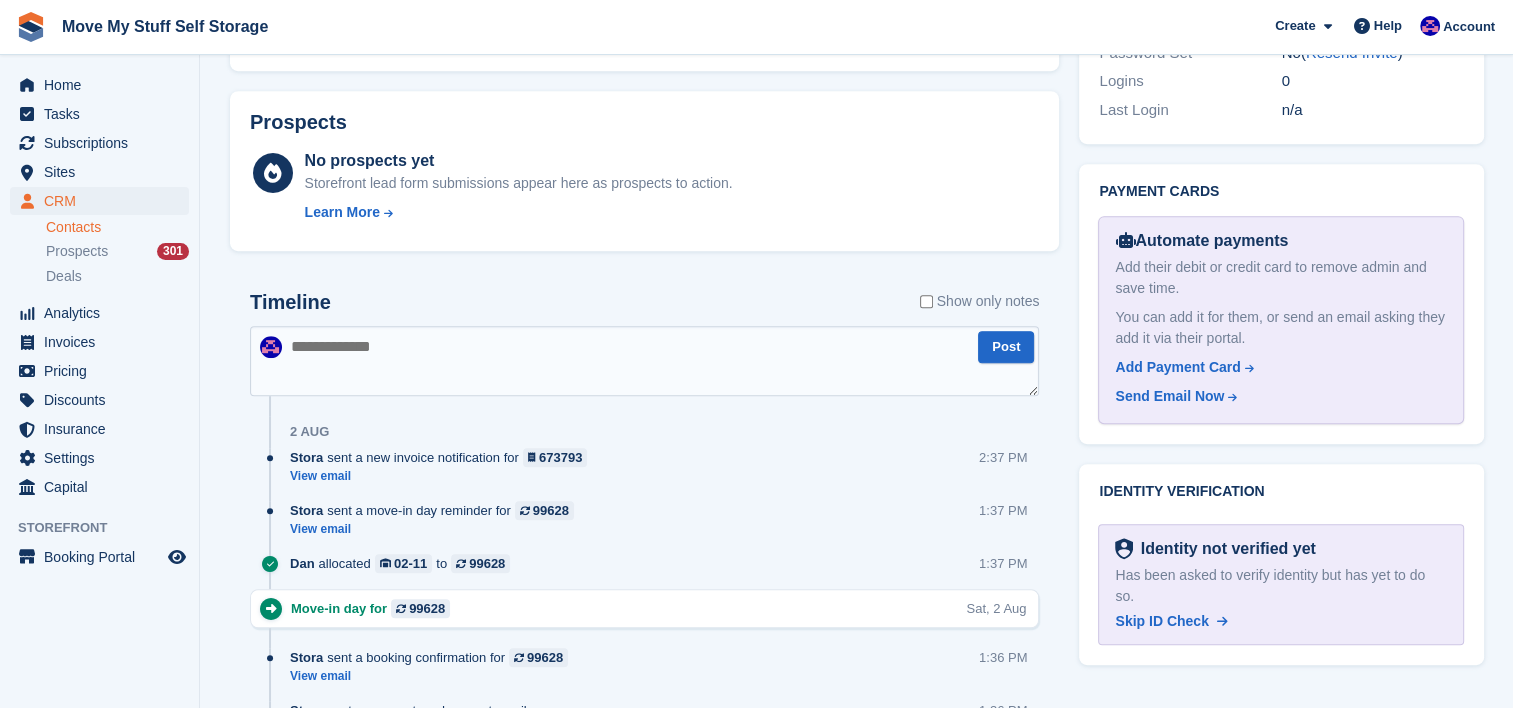 click at bounding box center (644, 361) 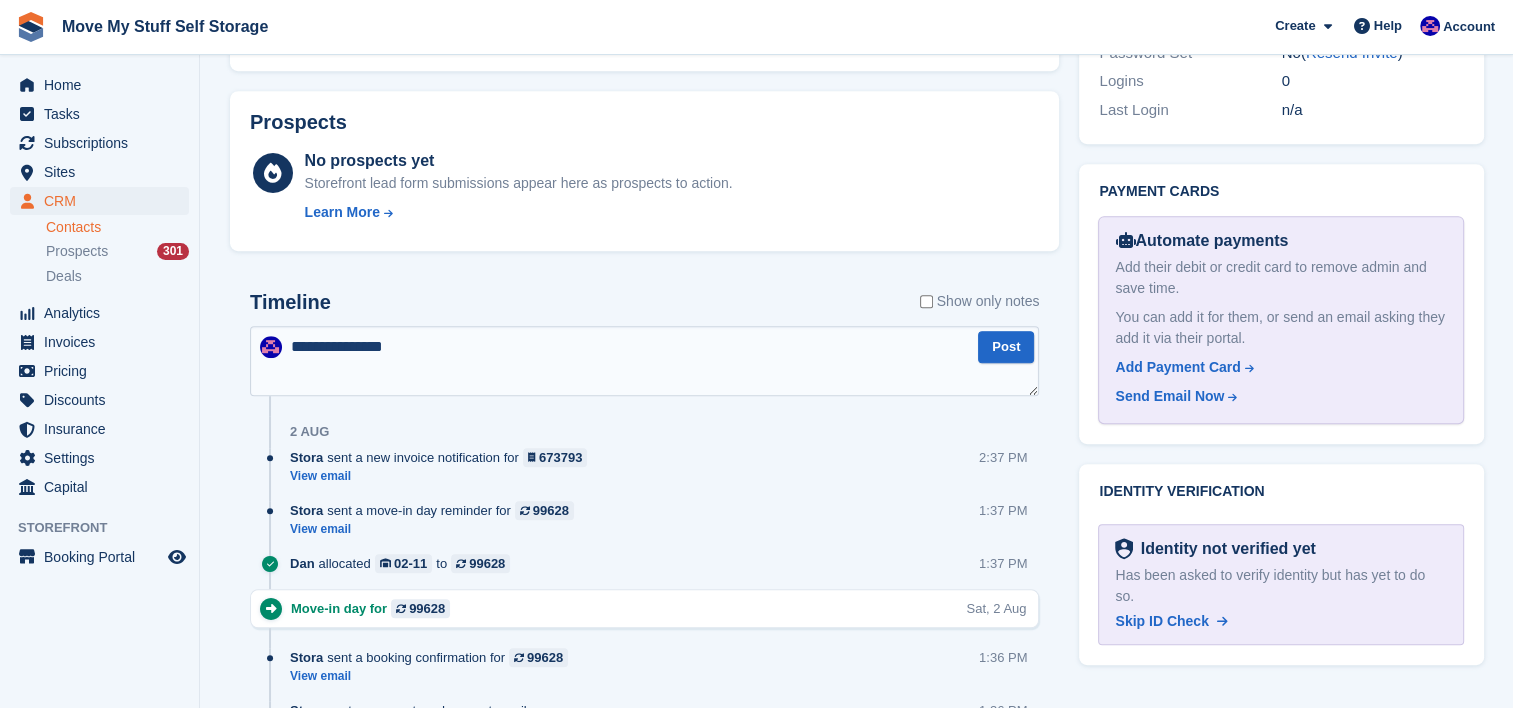 type on "**********" 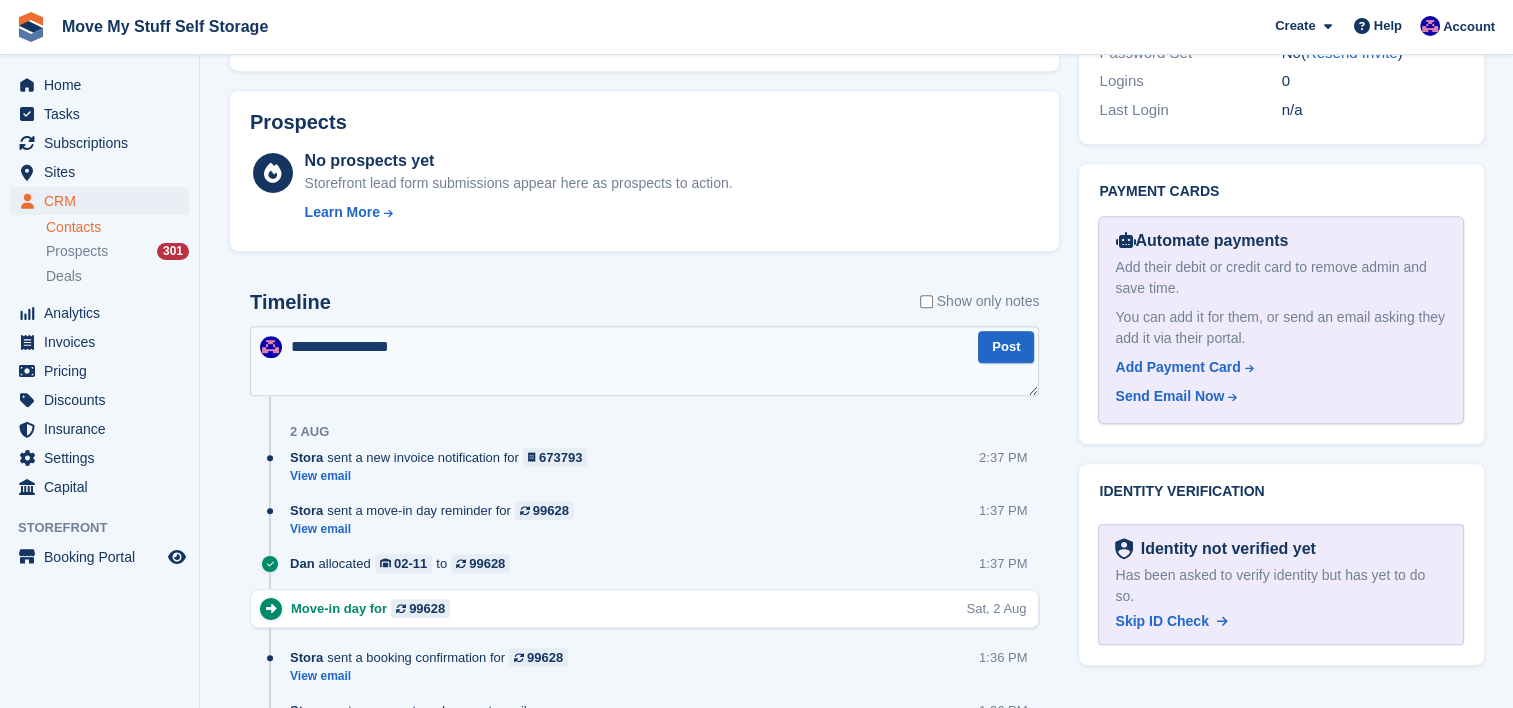 type 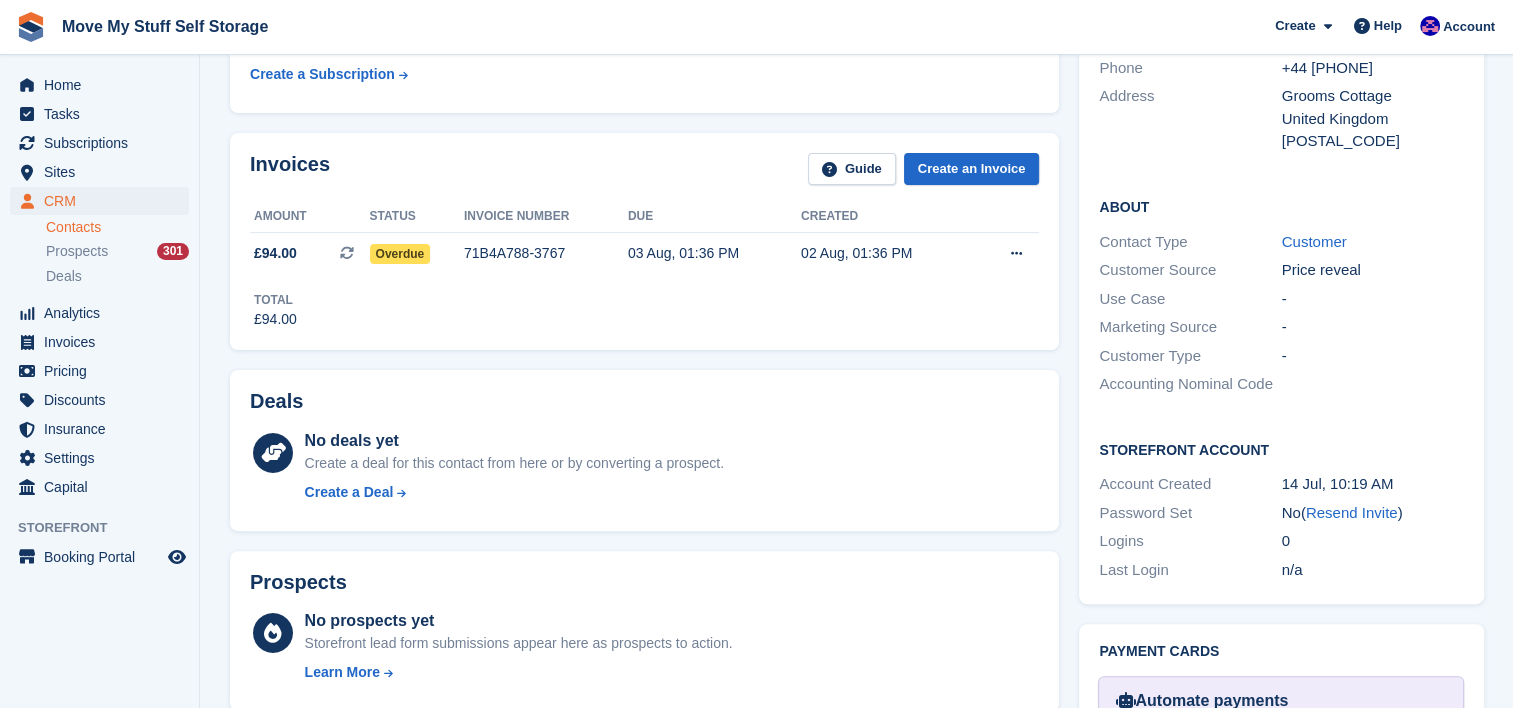 scroll, scrollTop: 423, scrollLeft: 0, axis: vertical 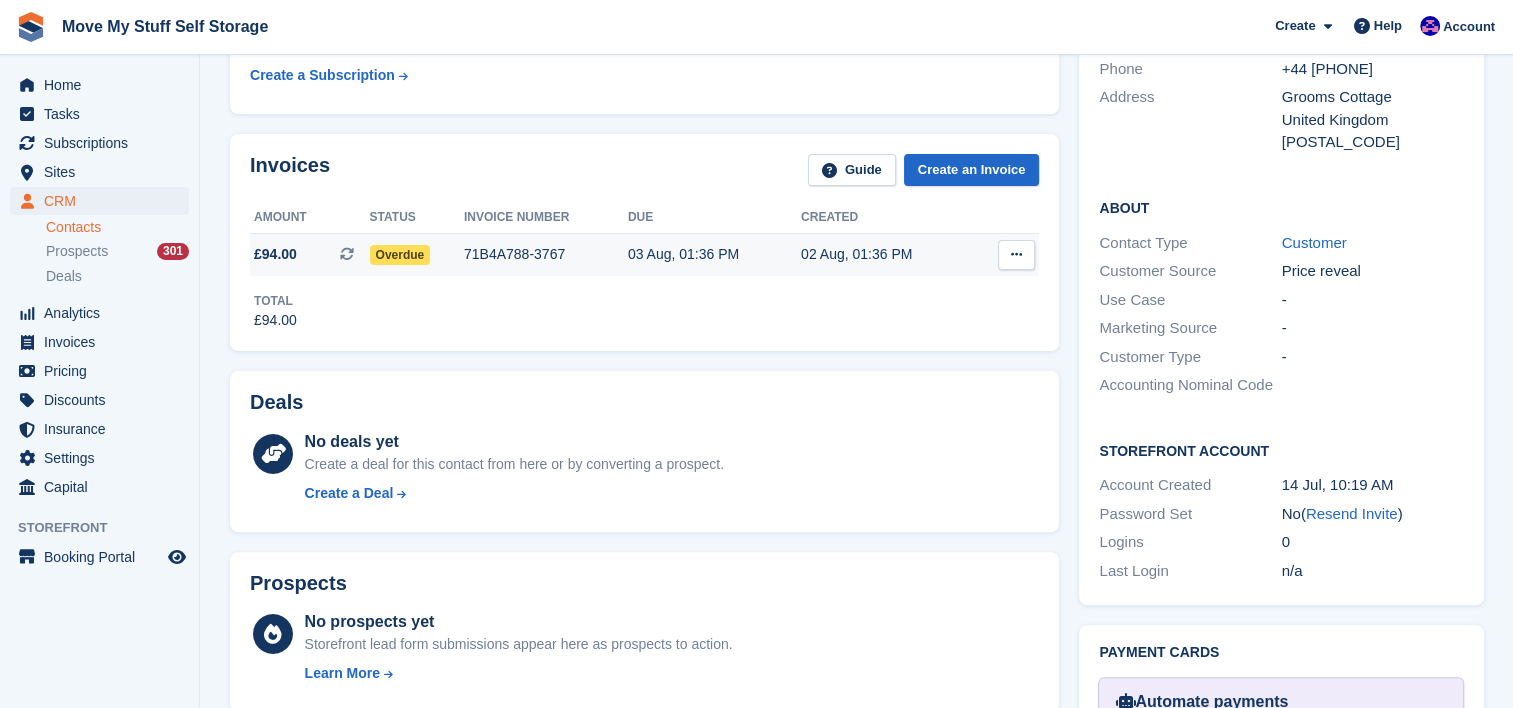 click on "03 Aug, 01:36 PM" at bounding box center (714, 254) 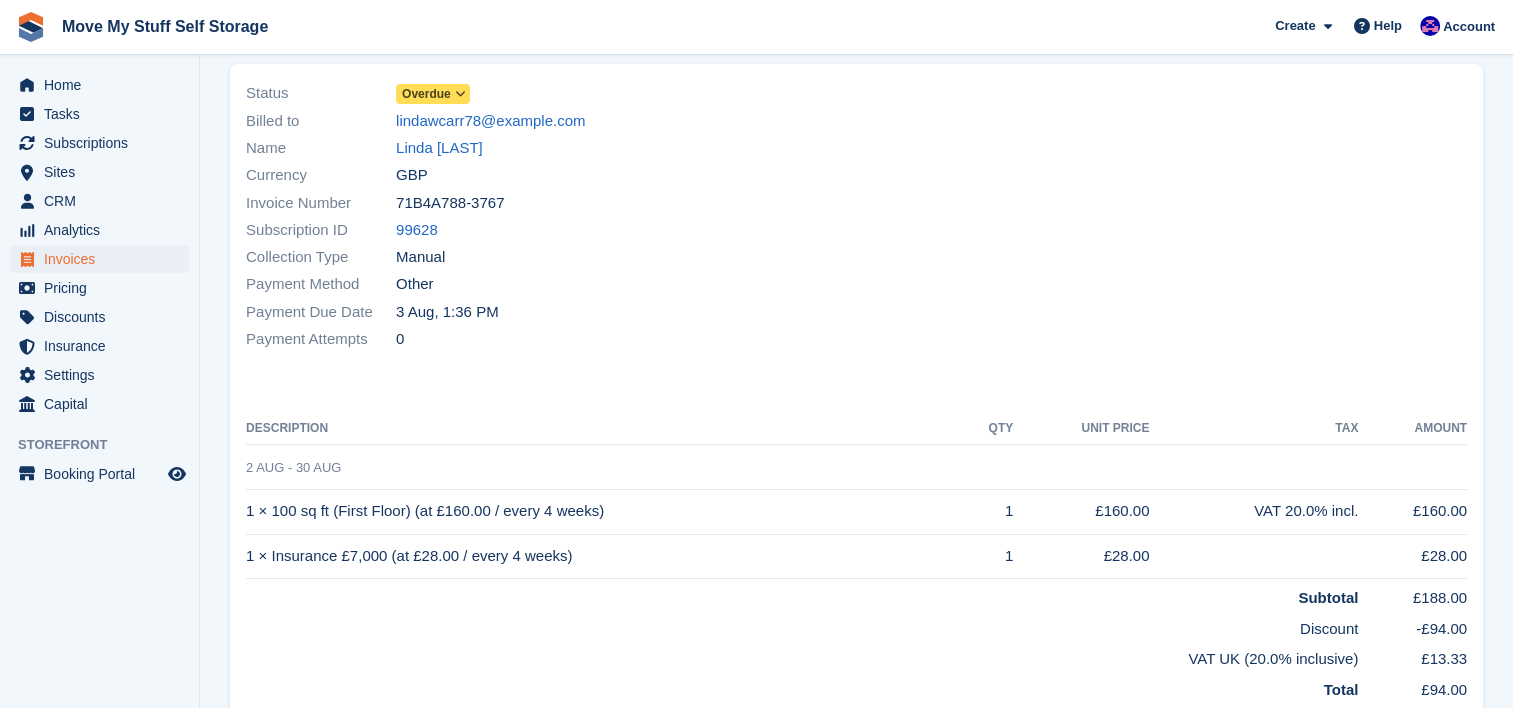 scroll, scrollTop: 0, scrollLeft: 0, axis: both 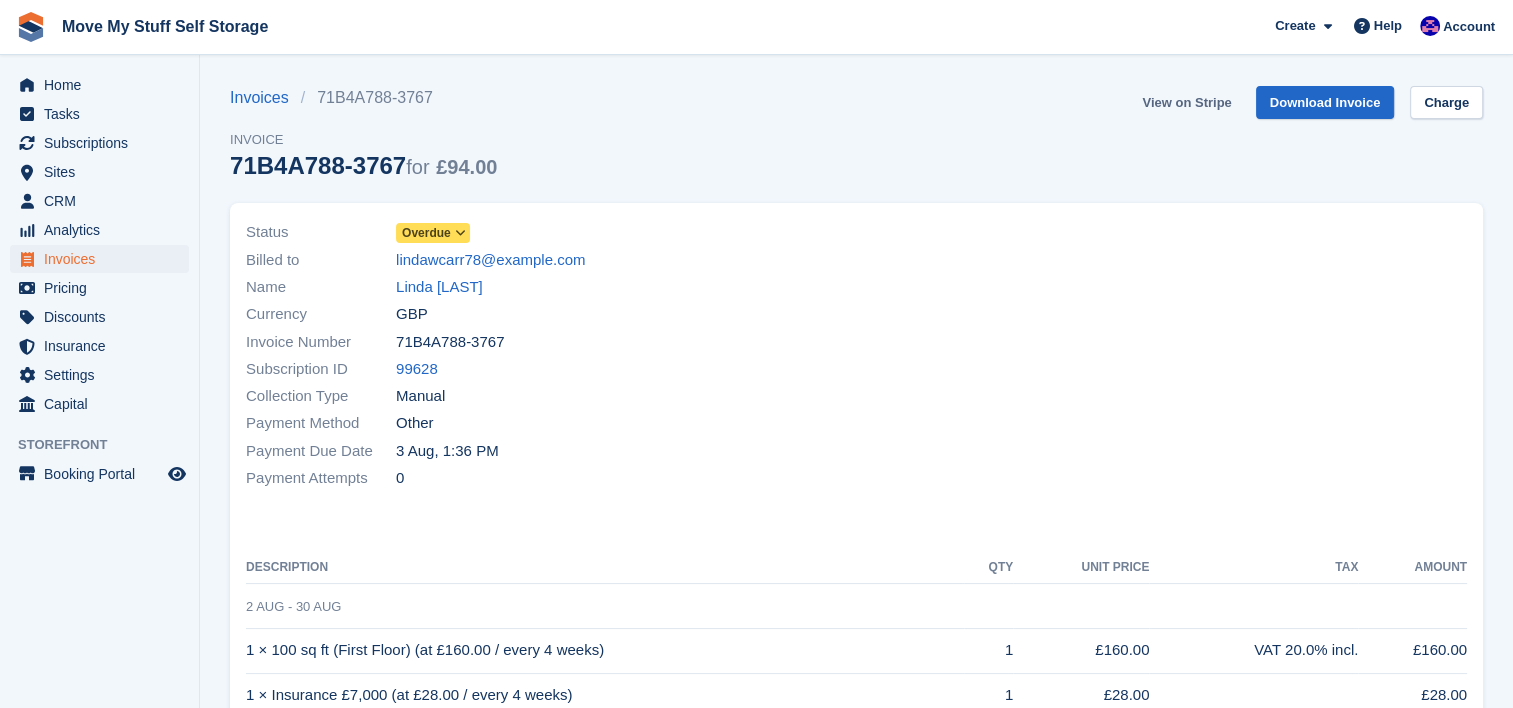 click on "View on Stripe" at bounding box center [1186, 102] 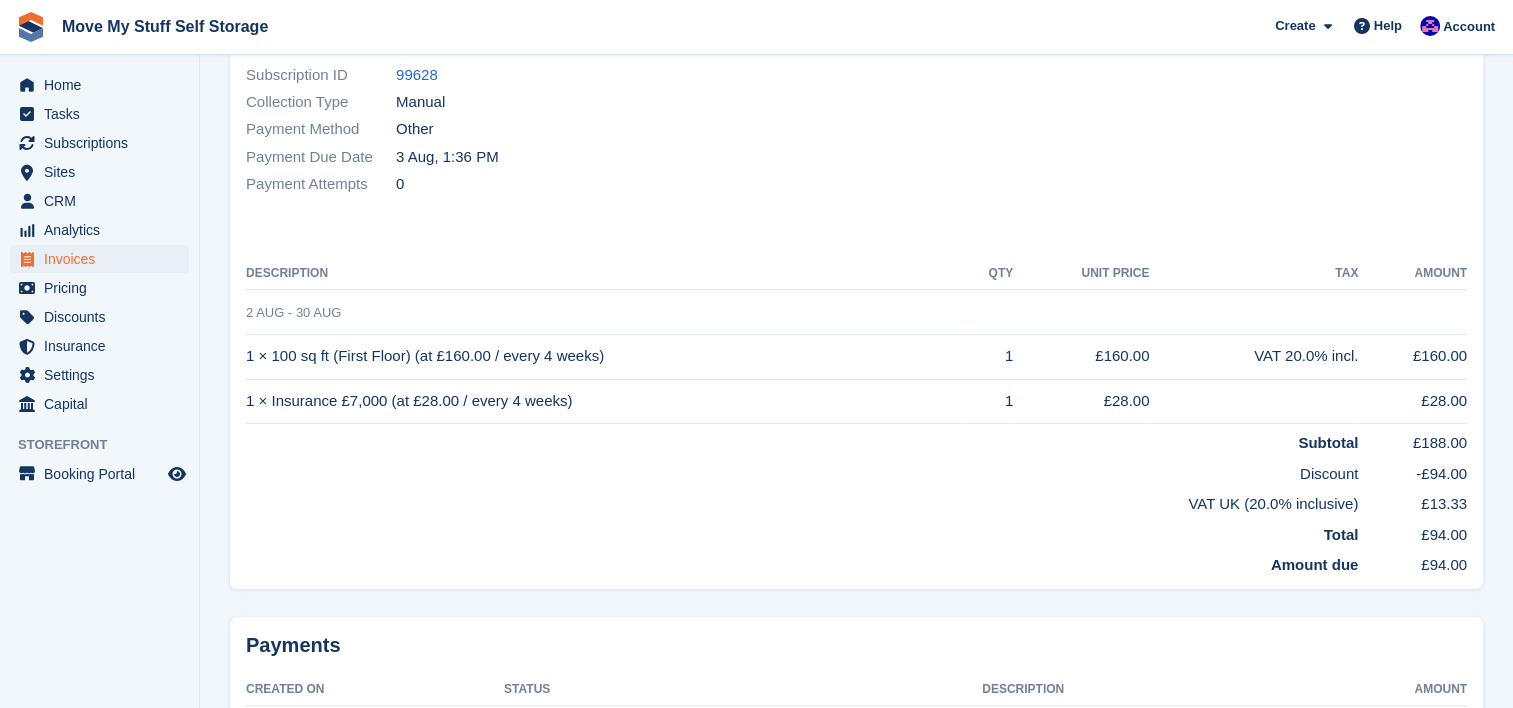 scroll, scrollTop: 0, scrollLeft: 0, axis: both 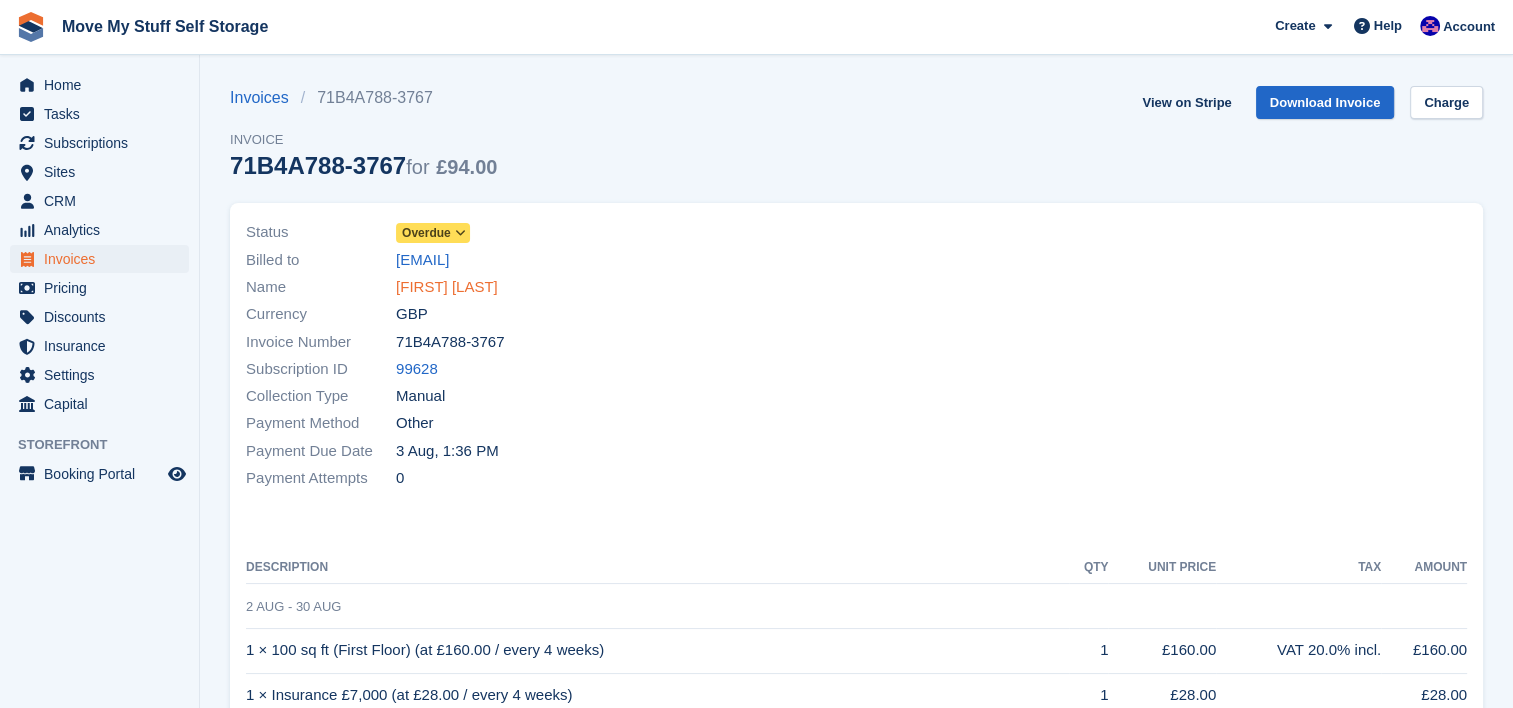 click on "Linda Williams-Carr" at bounding box center [447, 287] 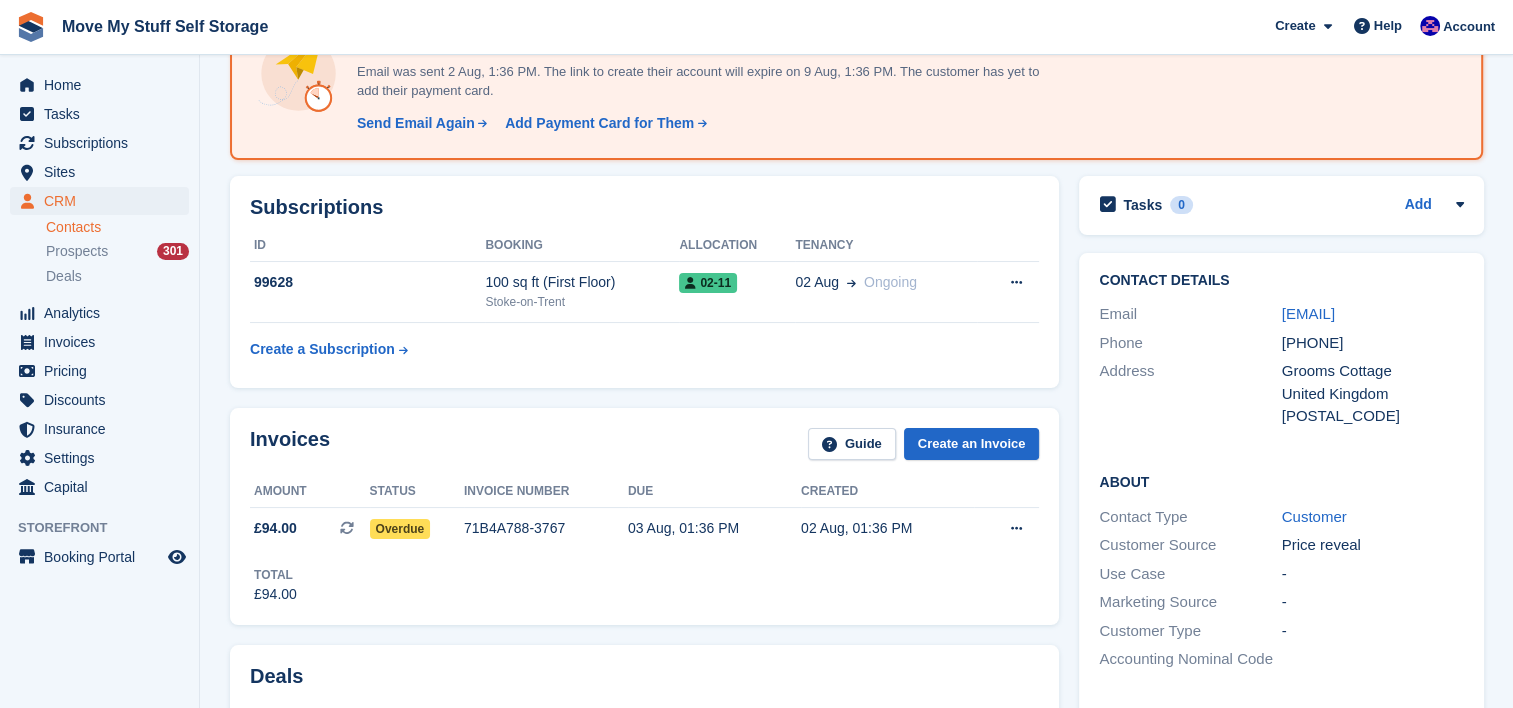 scroll, scrollTop: 0, scrollLeft: 0, axis: both 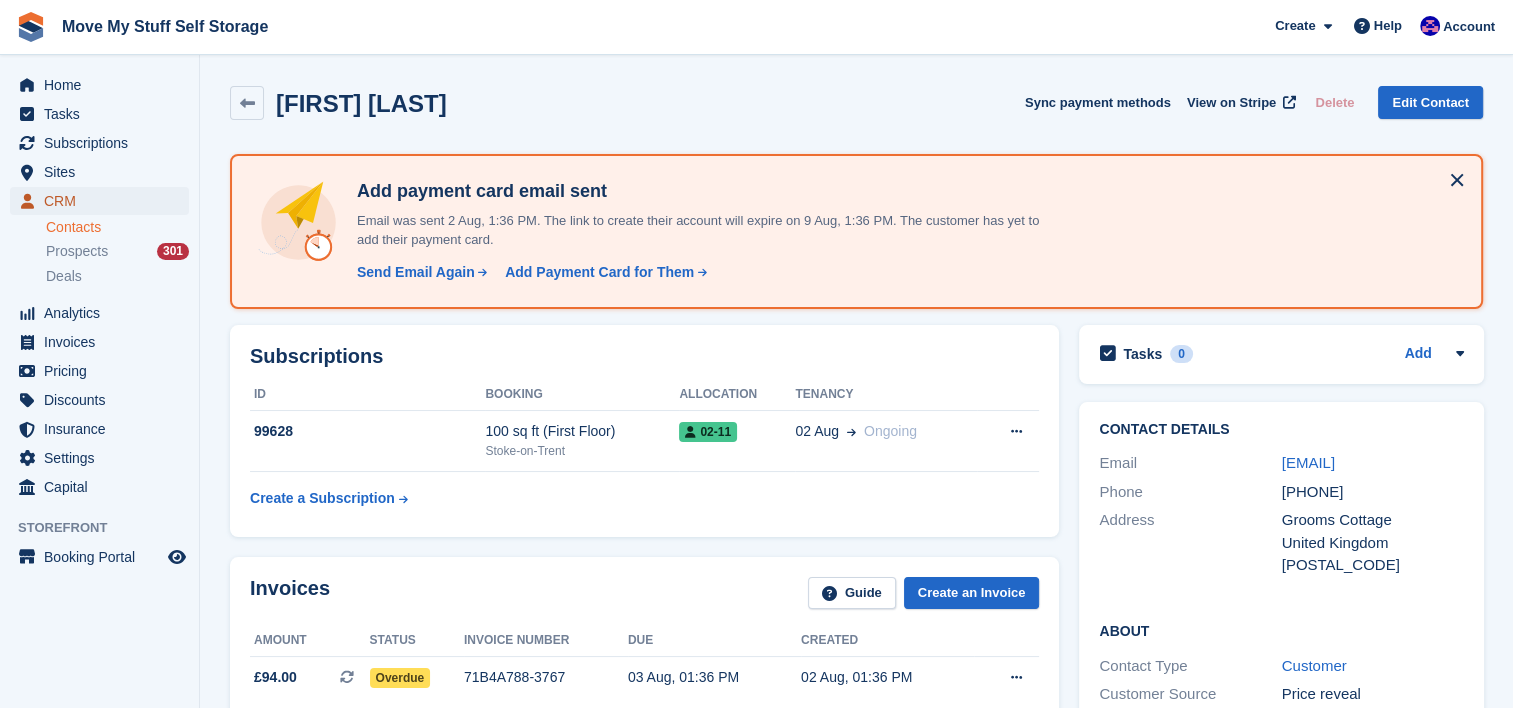 click on "CRM" at bounding box center (104, 201) 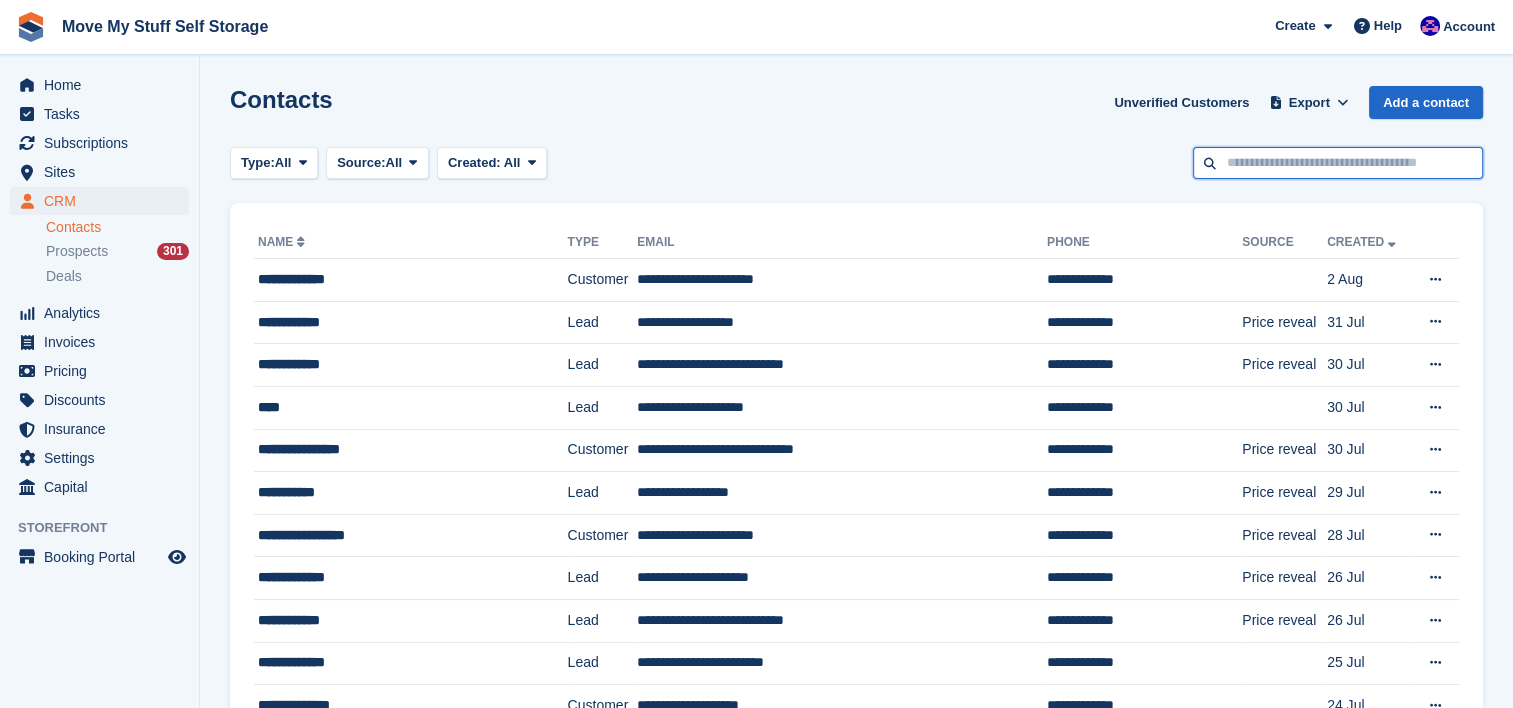click at bounding box center [1338, 163] 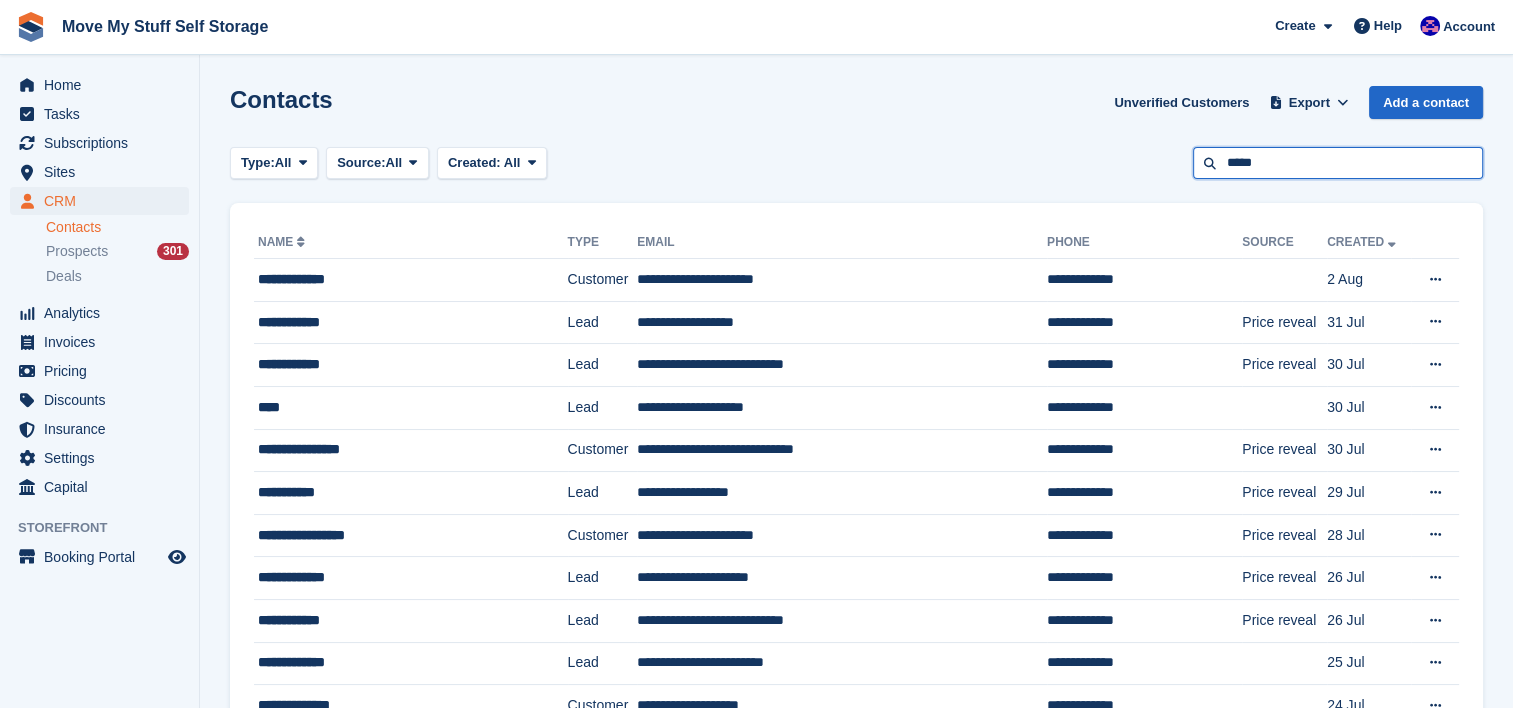 type on "*****" 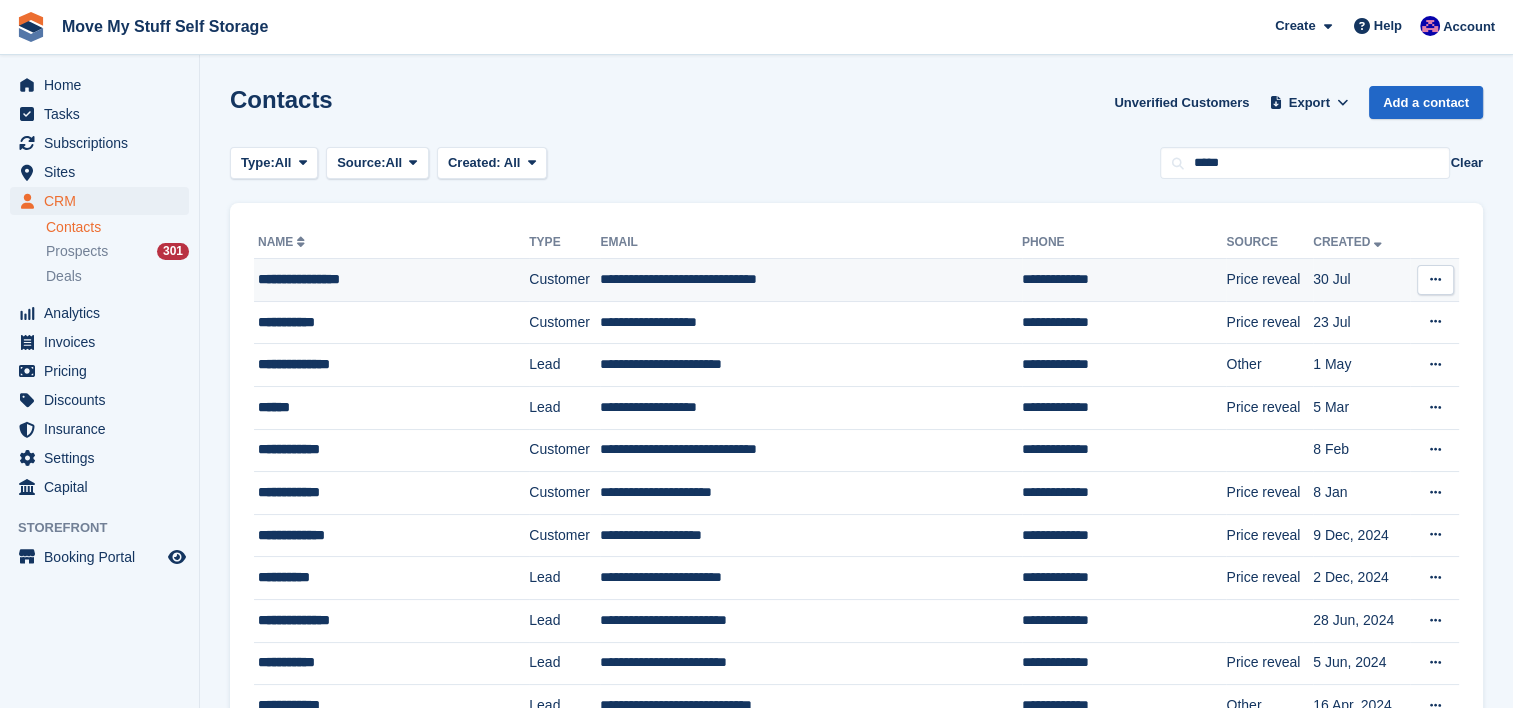 click on "**********" at bounding box center [373, 279] 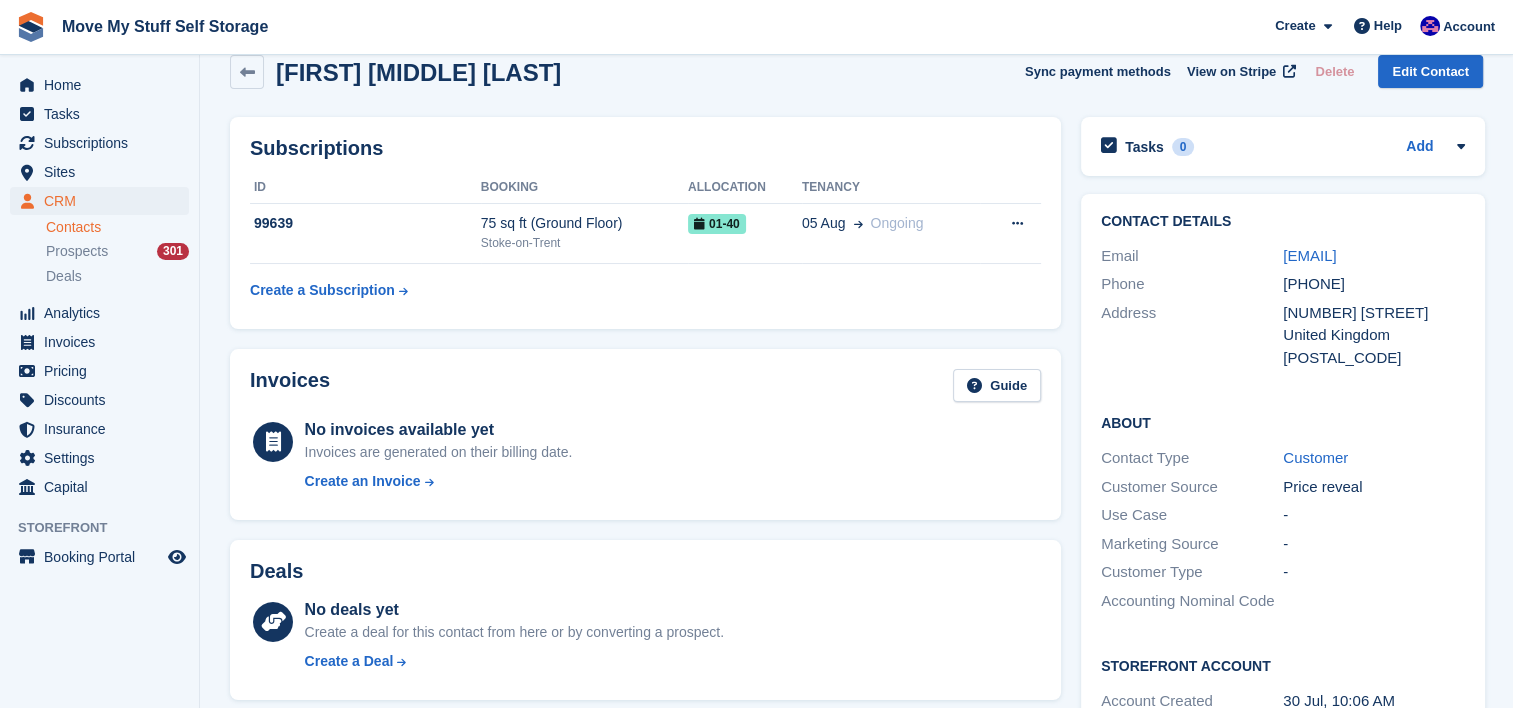 scroll, scrollTop: 23, scrollLeft: 0, axis: vertical 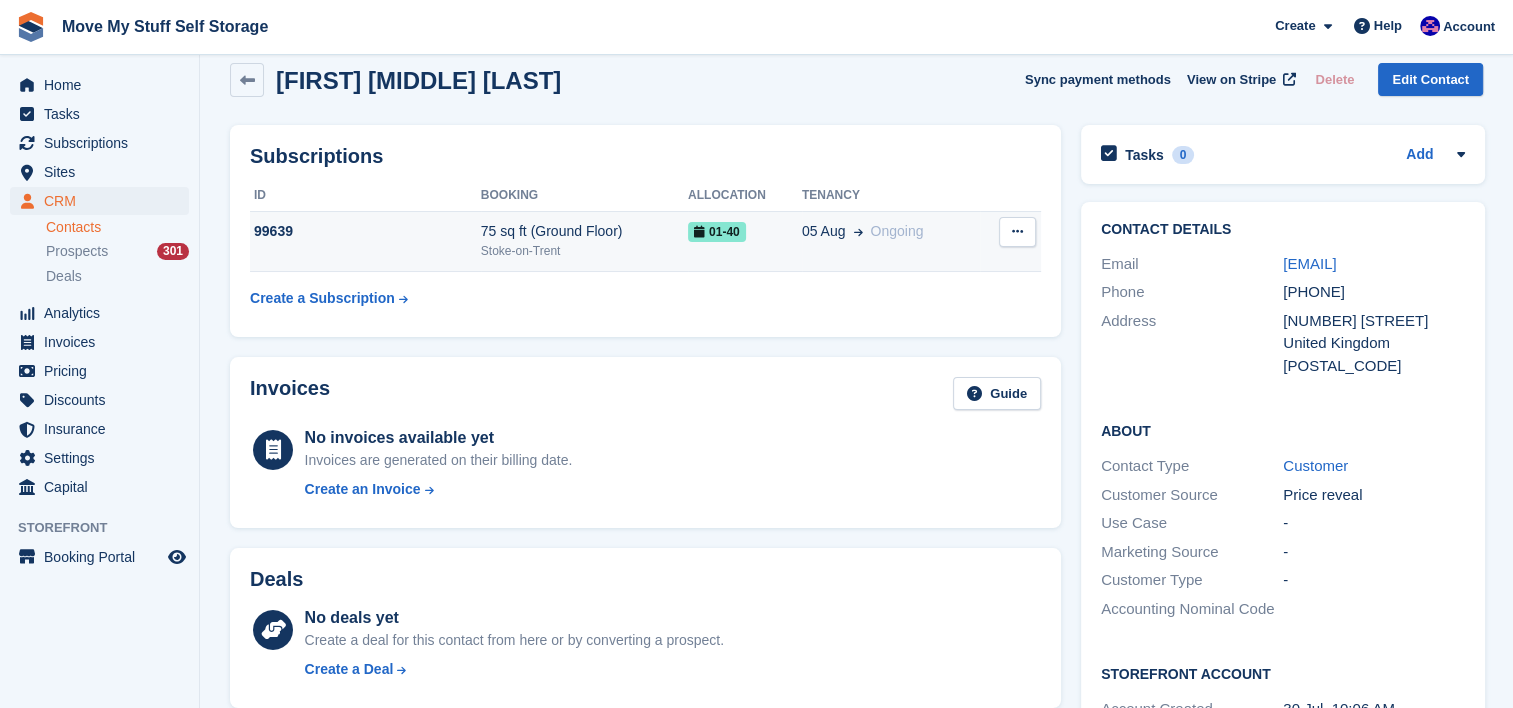 click on "75 sq ft (Ground Floor)" at bounding box center (584, 231) 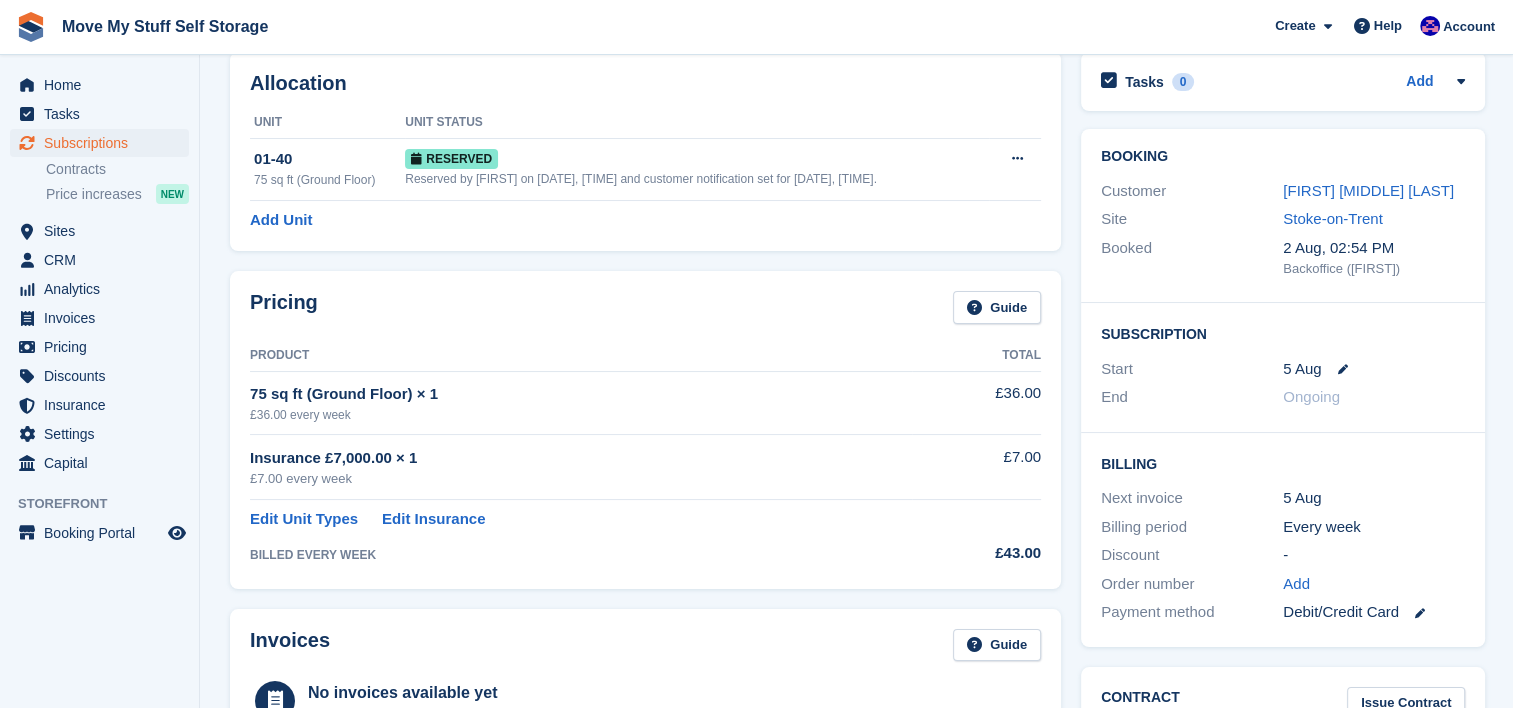 scroll, scrollTop: 56, scrollLeft: 0, axis: vertical 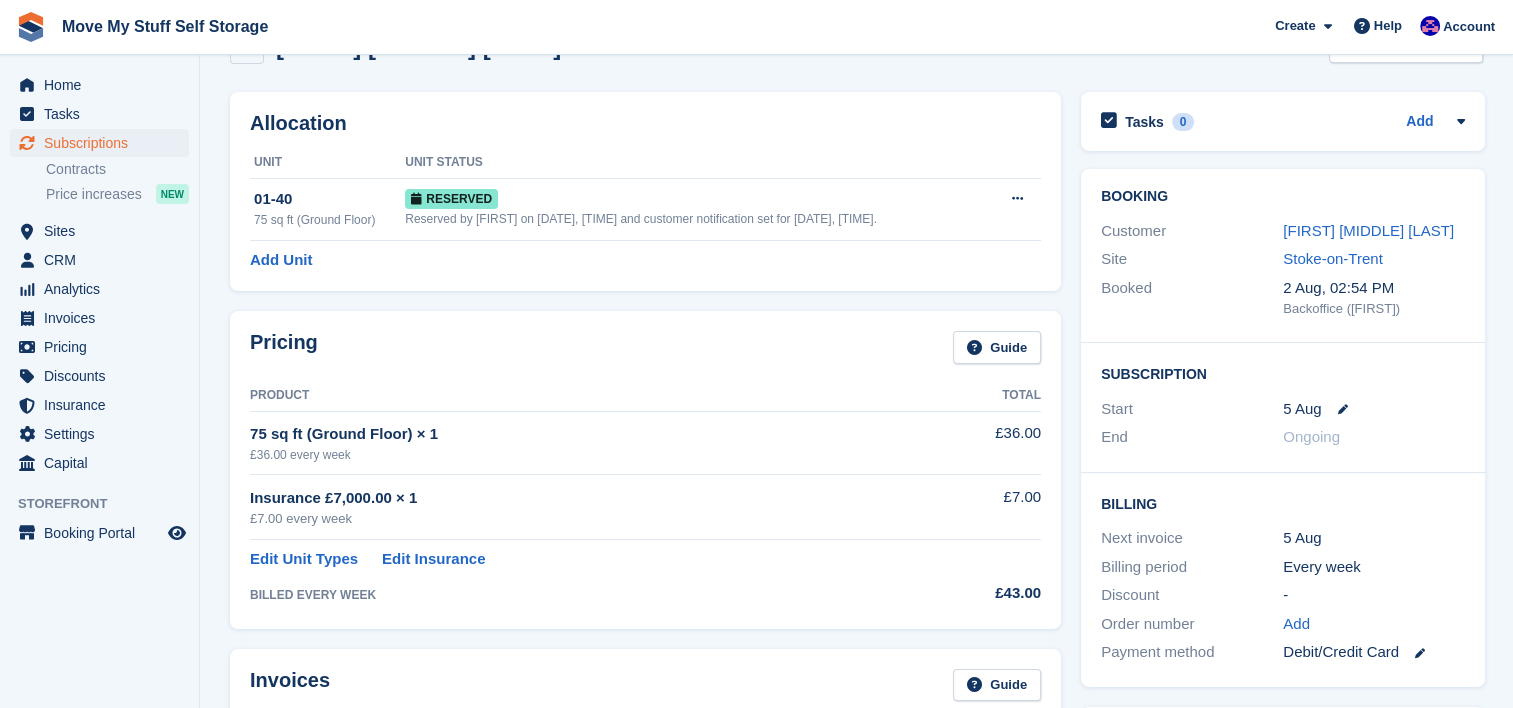 click on "BILLED EVERY WEEK" at bounding box center (581, 590) 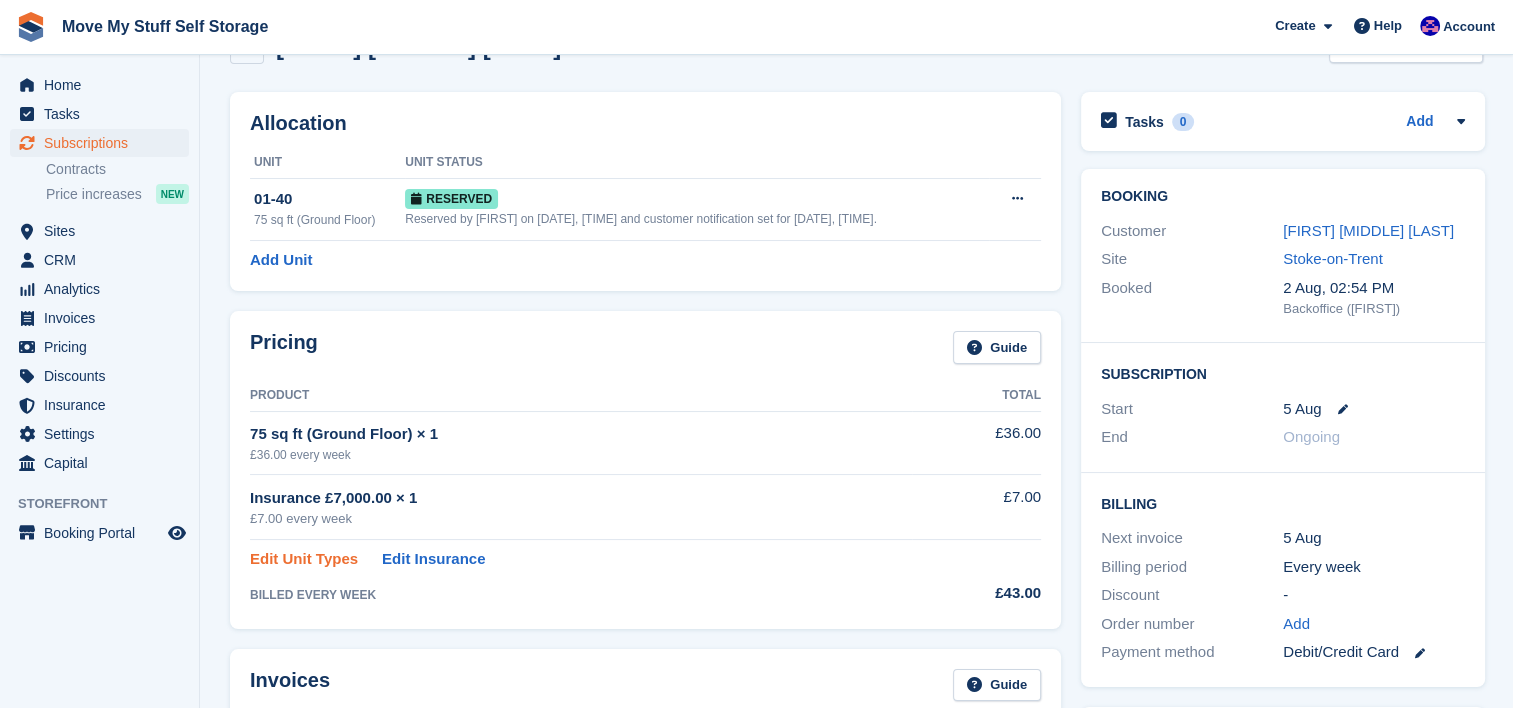 click on "Edit Unit Types" at bounding box center [304, 559] 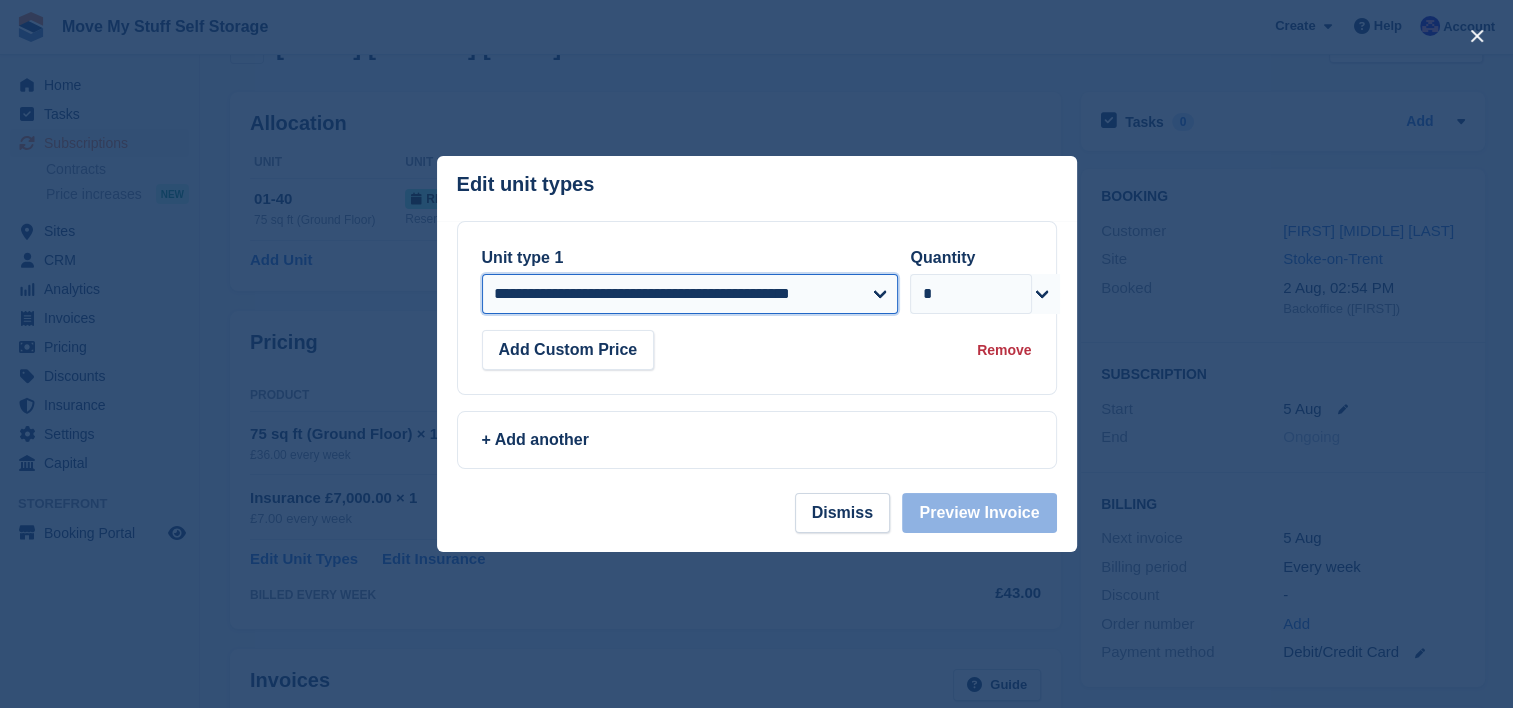 click on "**********" at bounding box center [690, 294] 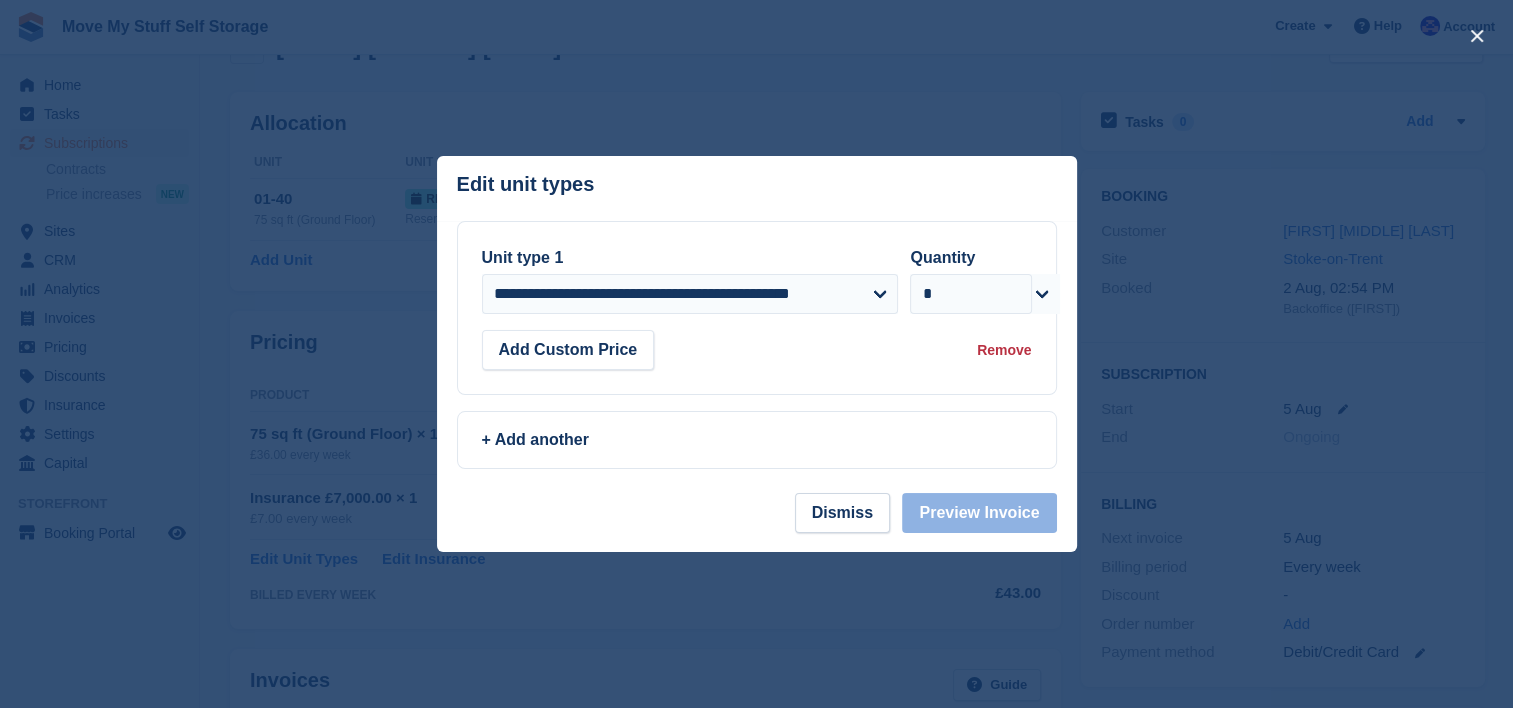 click at bounding box center (756, 354) 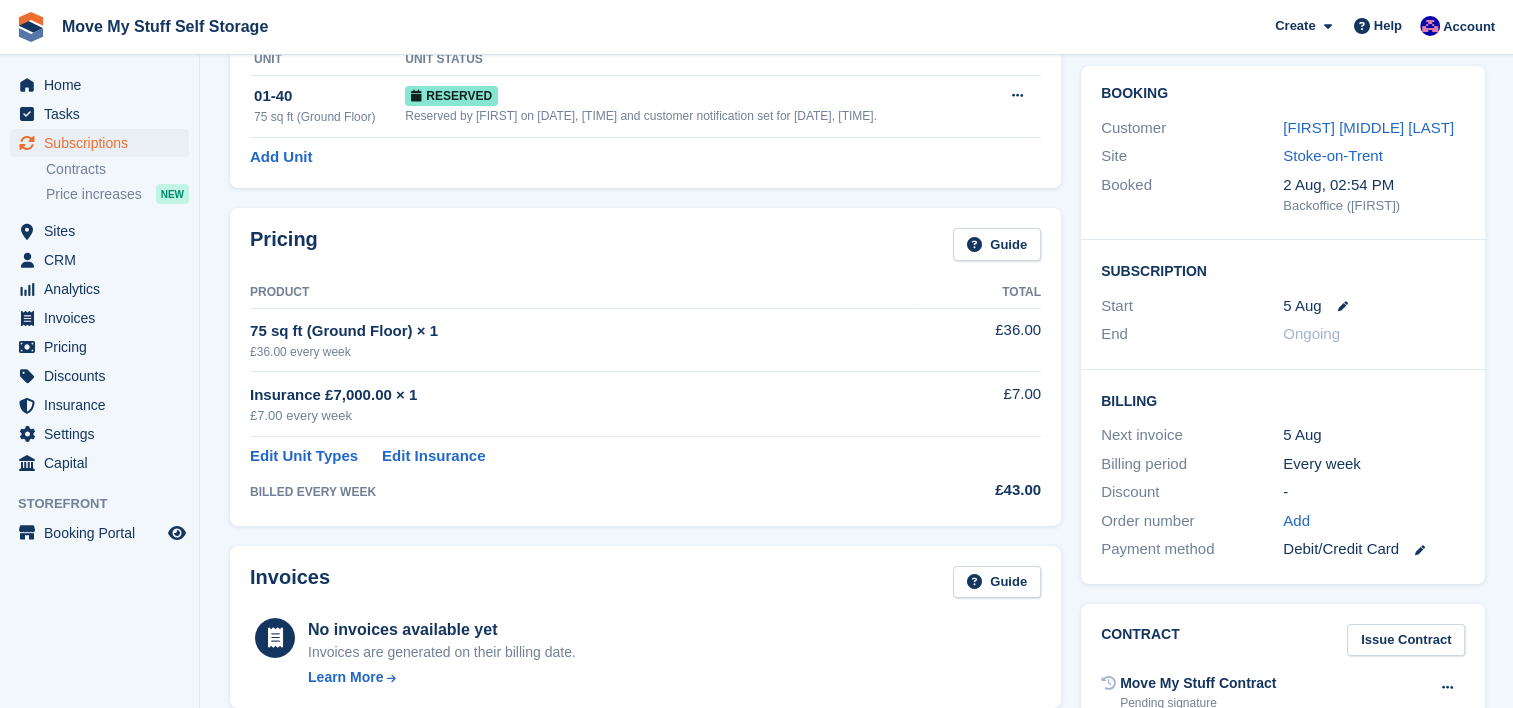 scroll, scrollTop: 163, scrollLeft: 0, axis: vertical 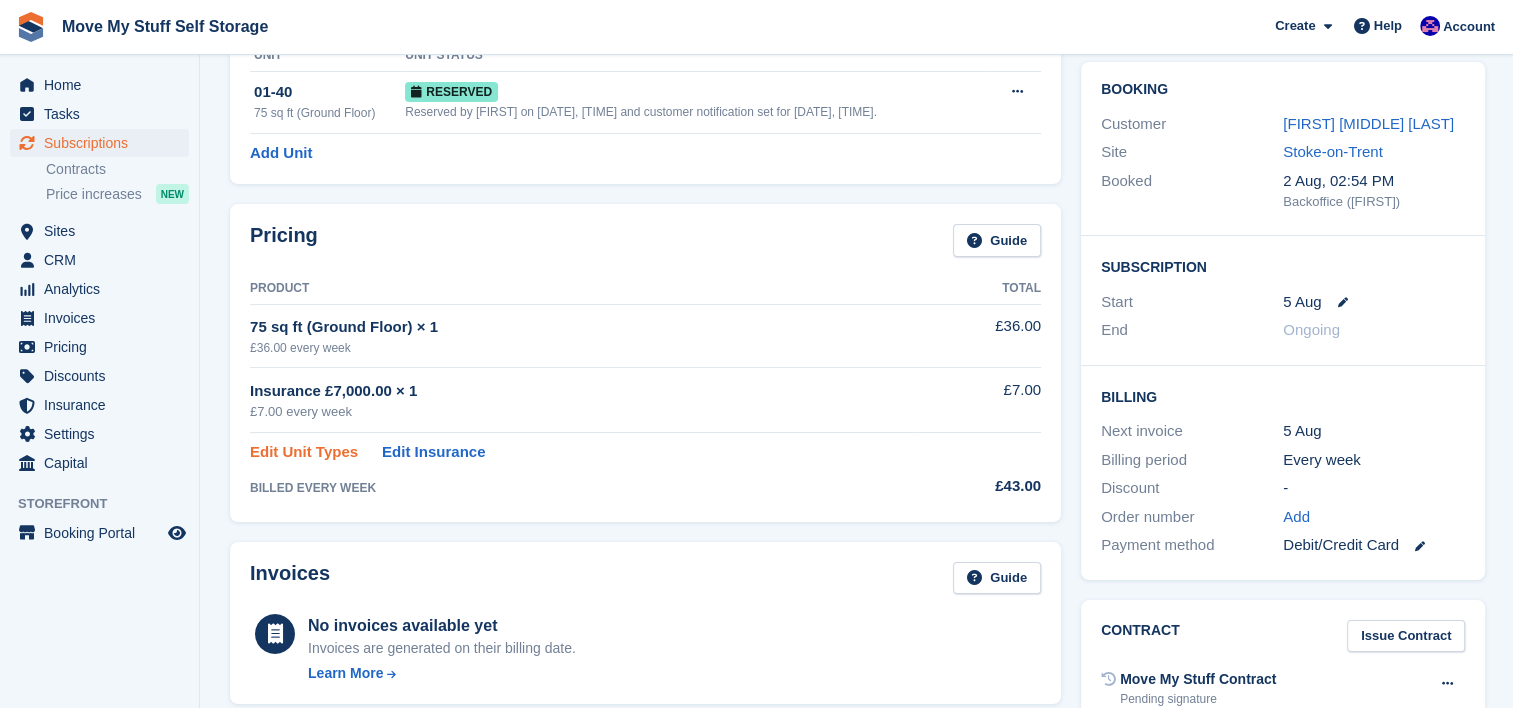click on "Edit Unit Types" at bounding box center (304, 452) 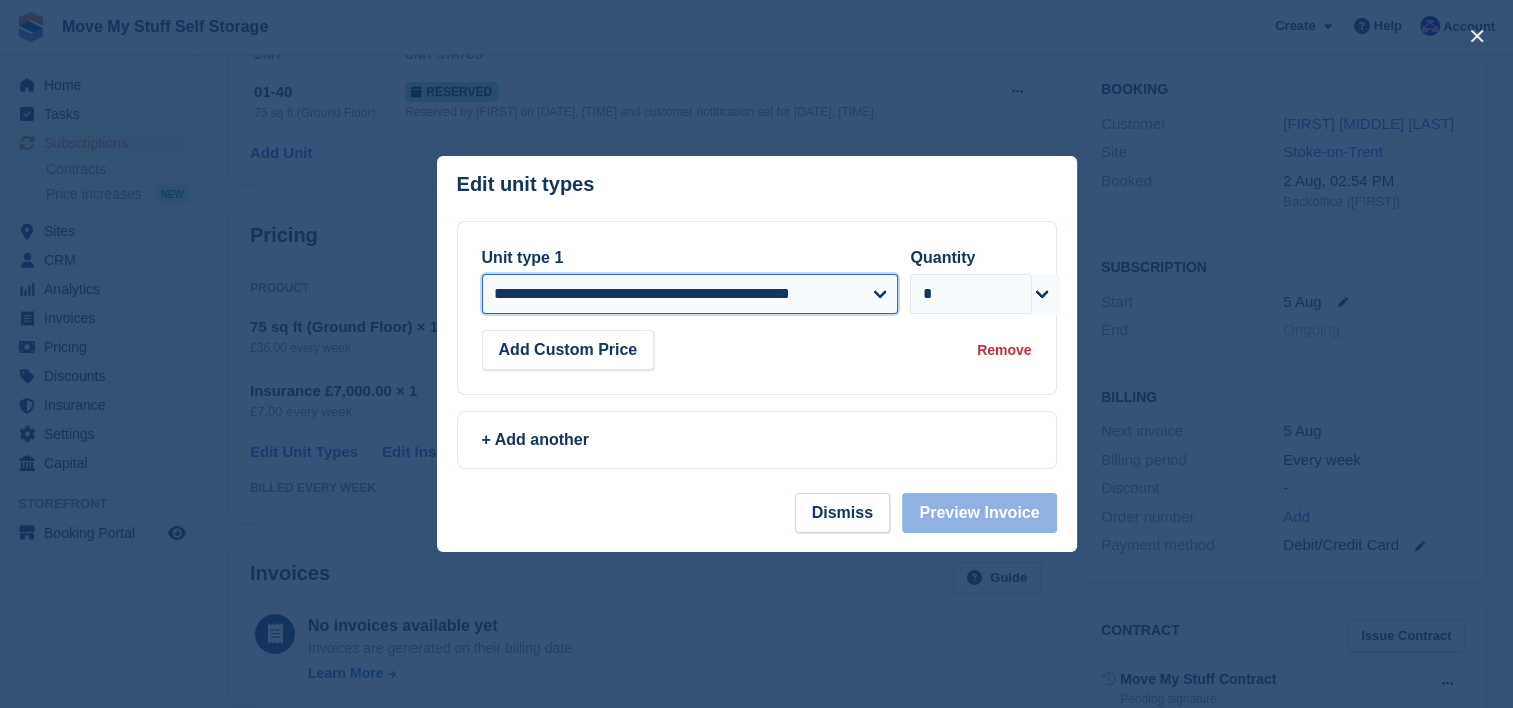 click on "**********" at bounding box center [690, 294] 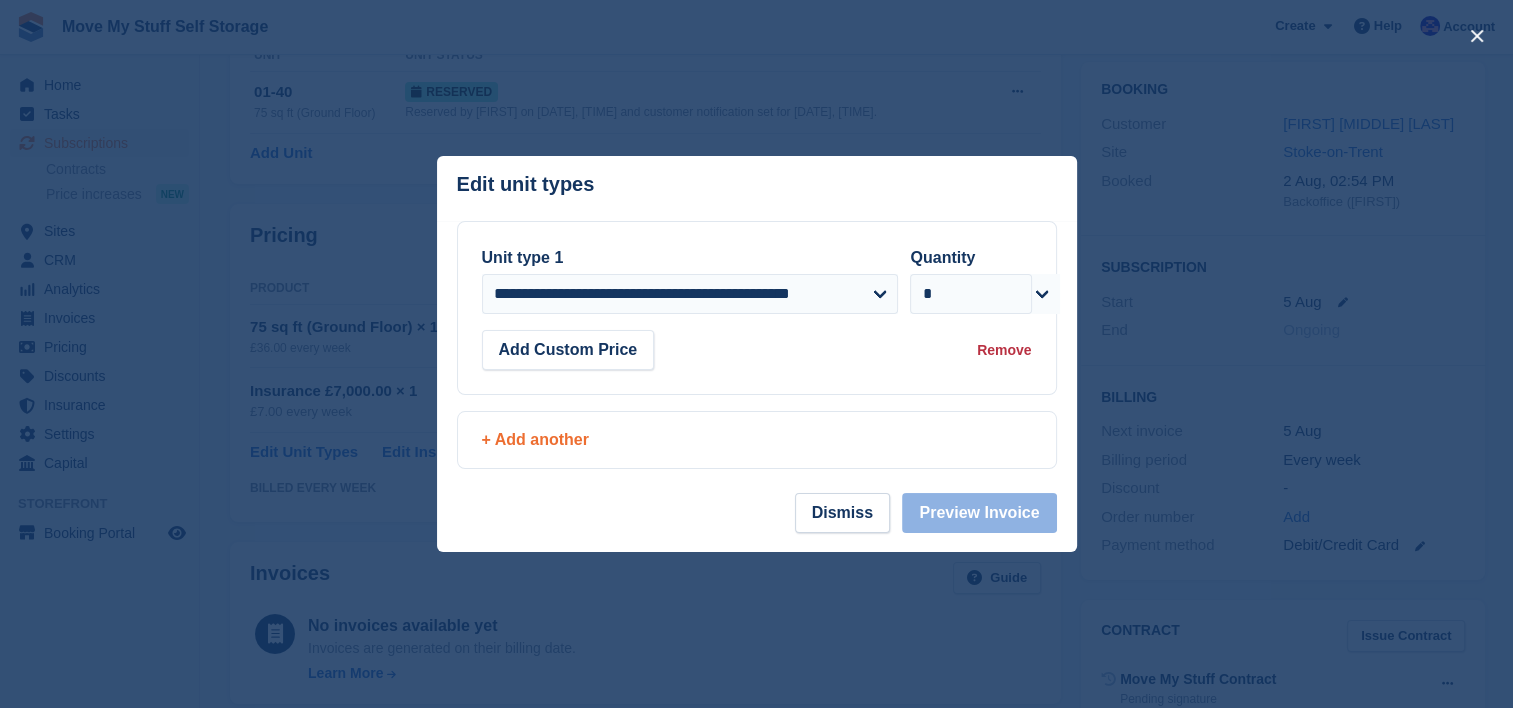 click on "+ Add another" at bounding box center [757, 440] 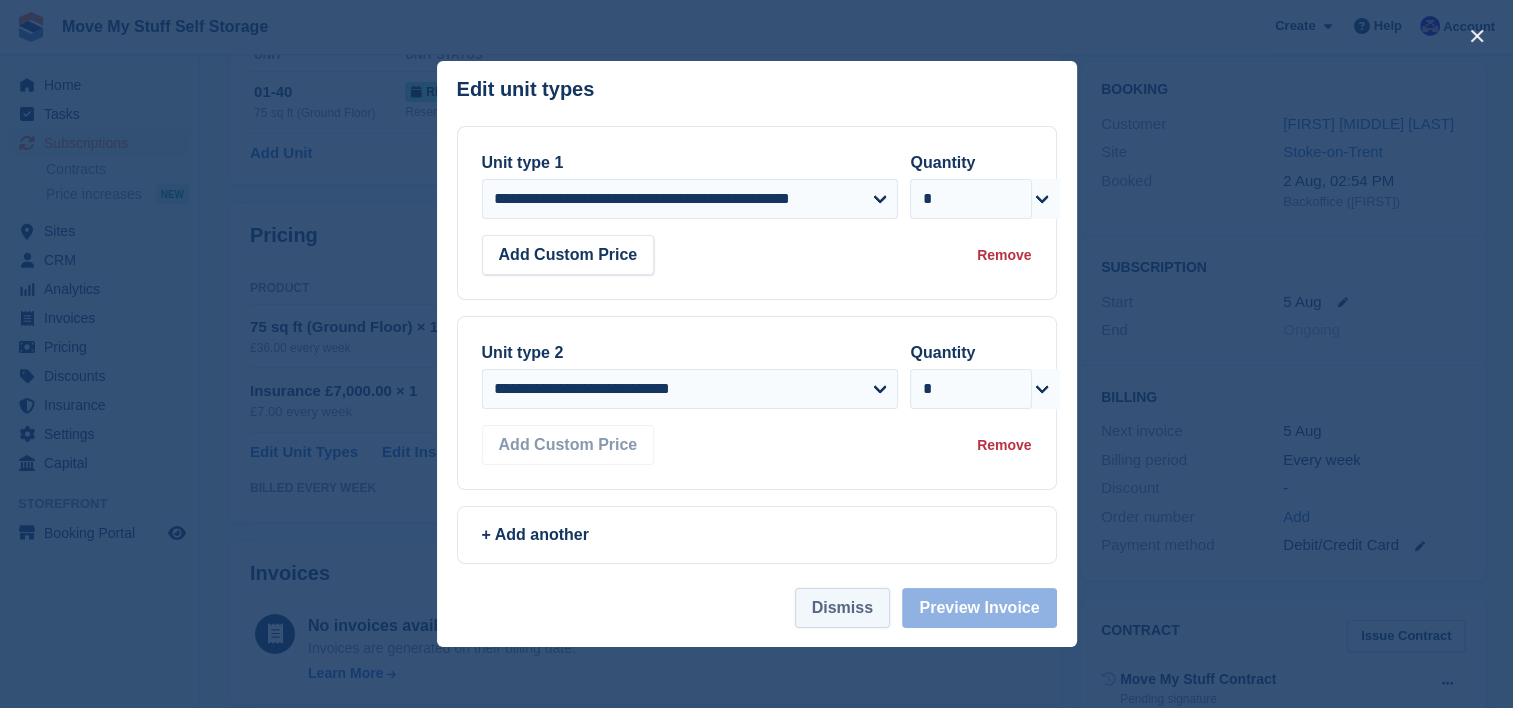 click on "Dismiss" at bounding box center [842, 608] 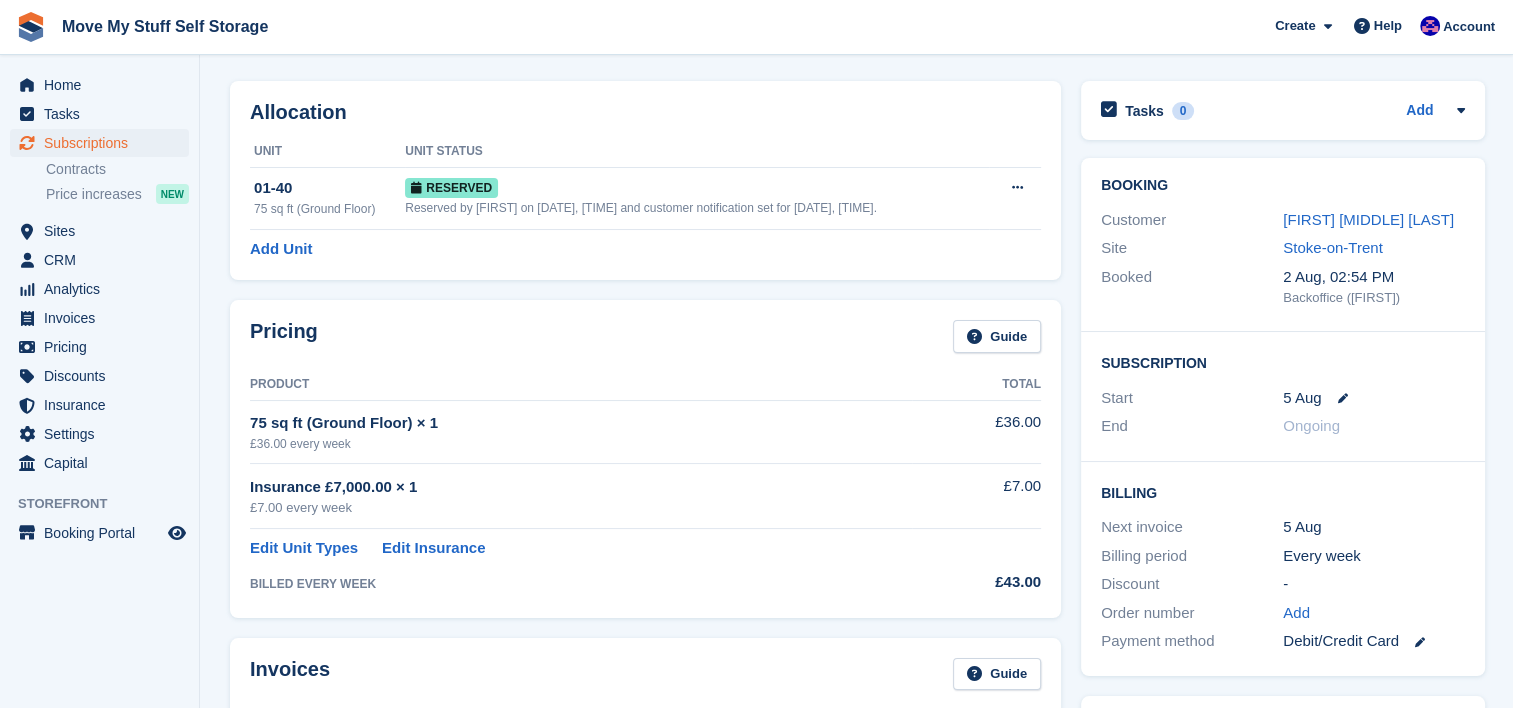 scroll, scrollTop: 0, scrollLeft: 0, axis: both 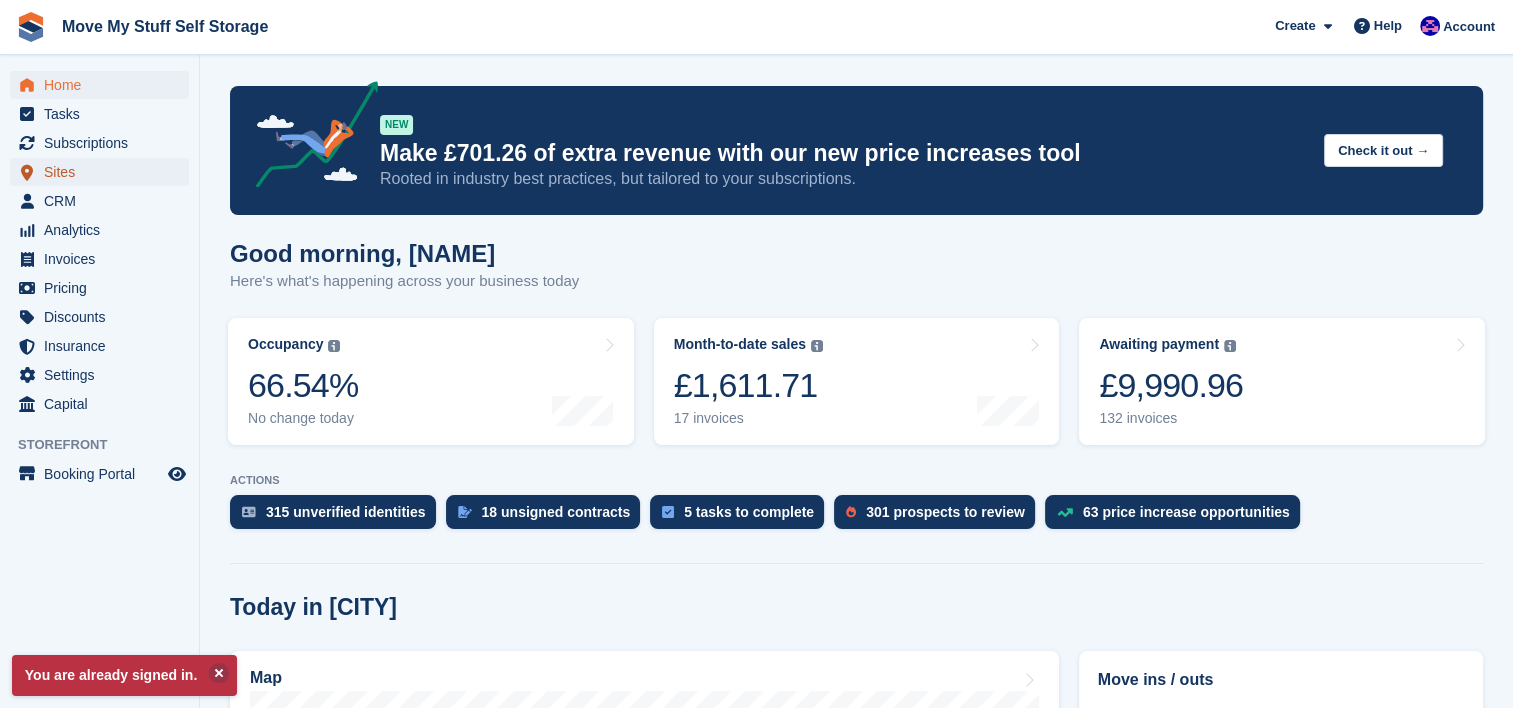 click on "Sites" at bounding box center (104, 172) 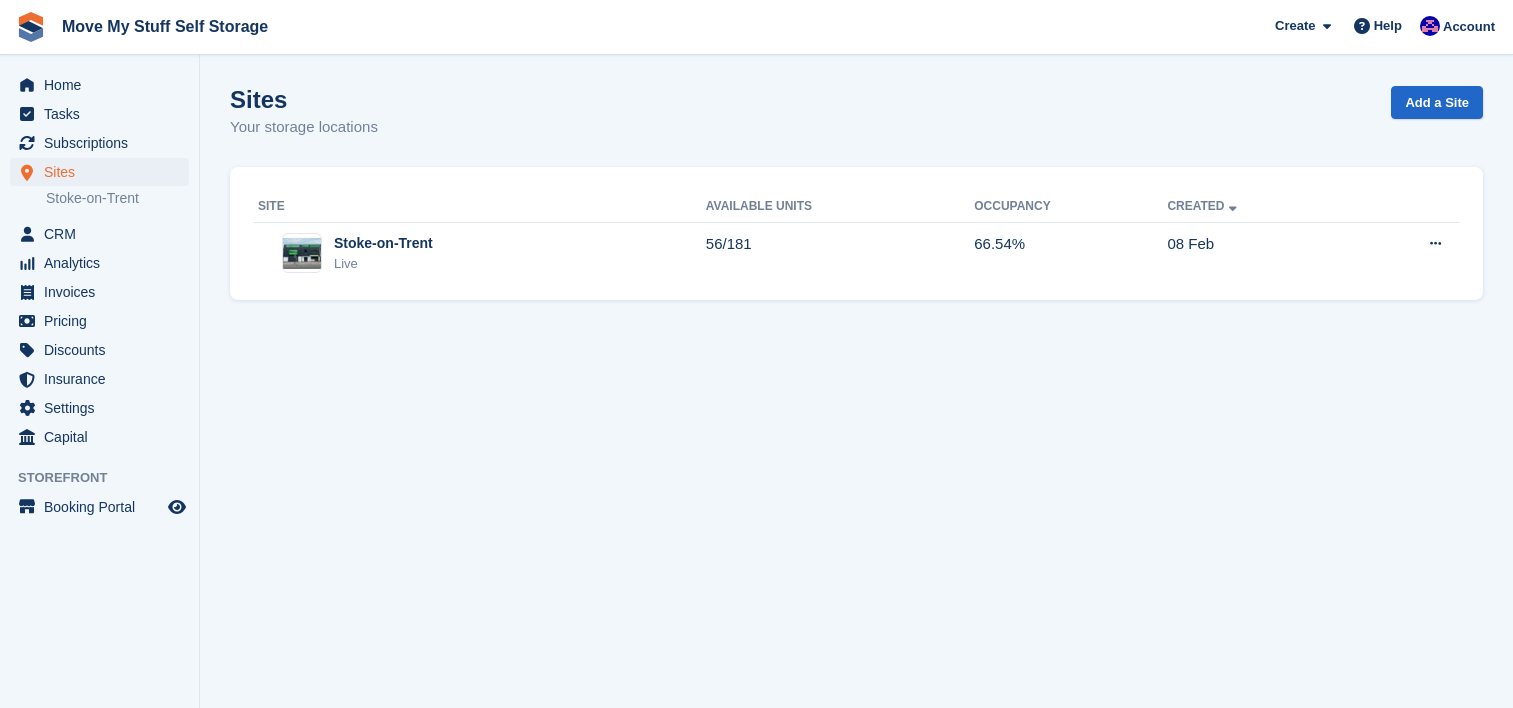 scroll, scrollTop: 0, scrollLeft: 0, axis: both 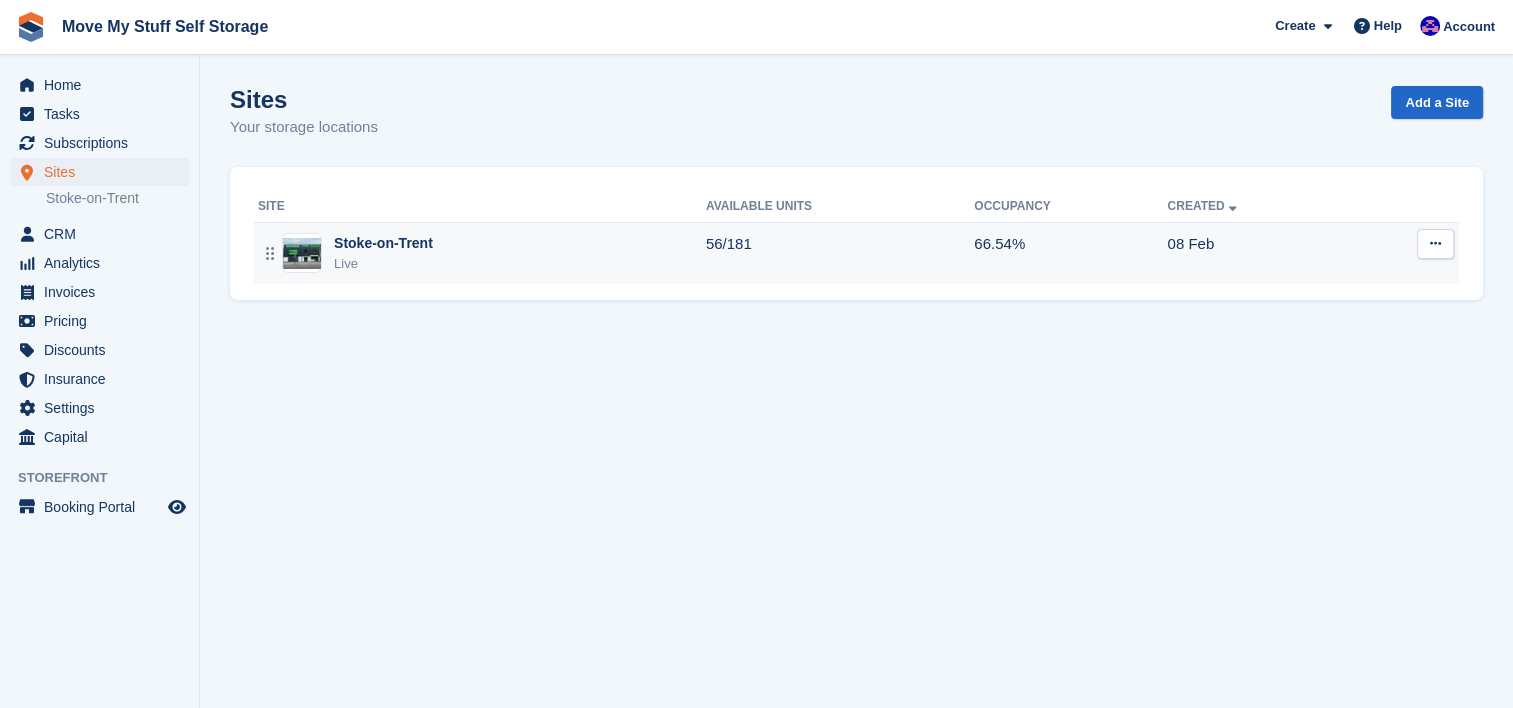 click on "[CITY]" at bounding box center [482, 253] 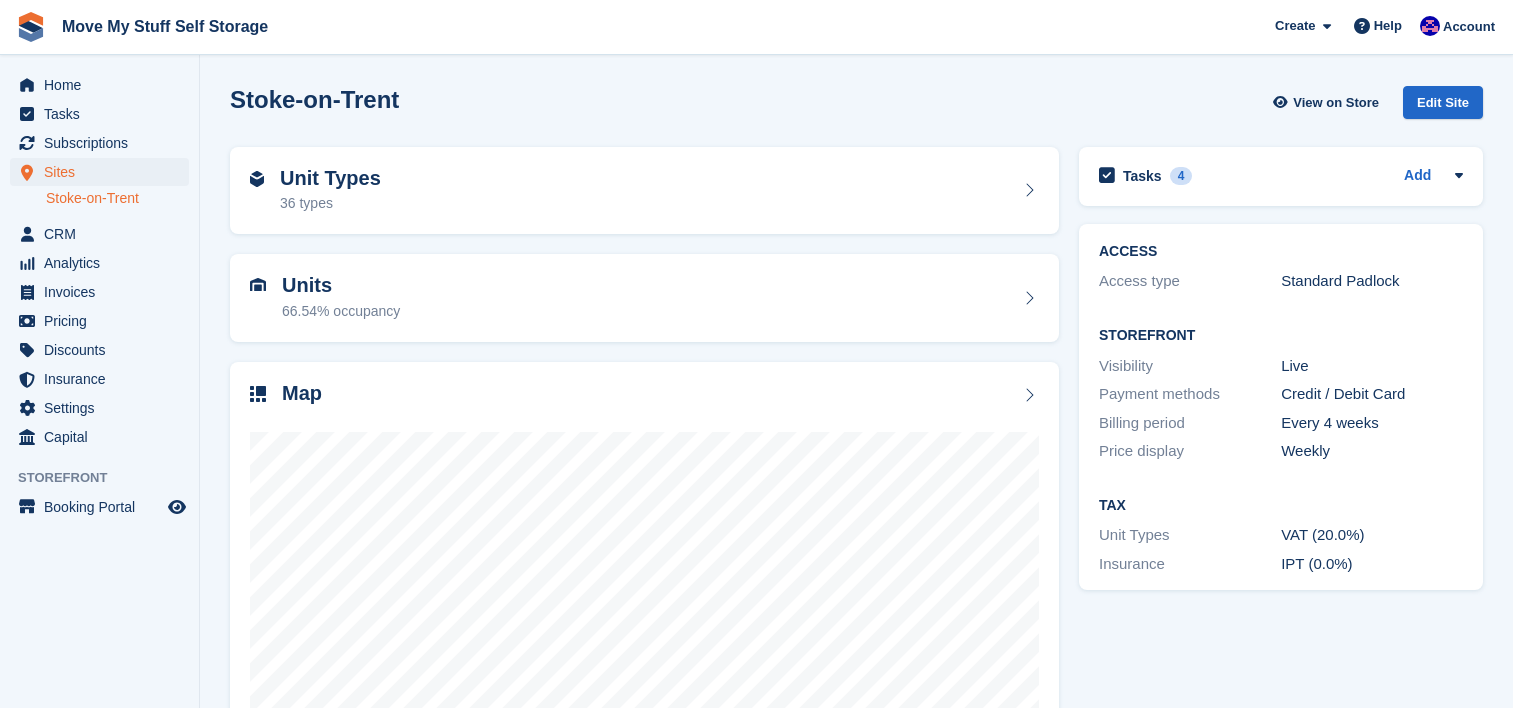 scroll, scrollTop: 0, scrollLeft: 0, axis: both 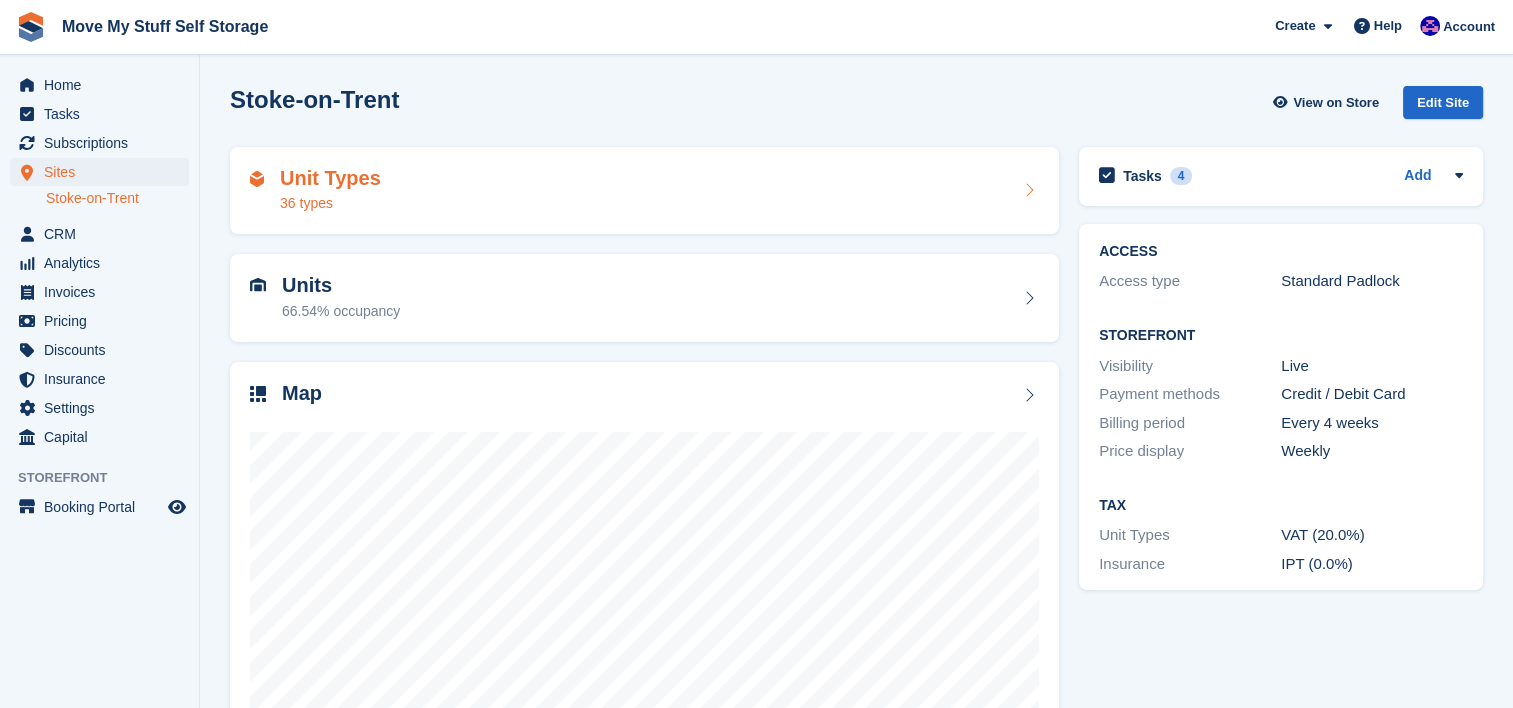 click on "Unit Types
36 types" at bounding box center [644, 191] 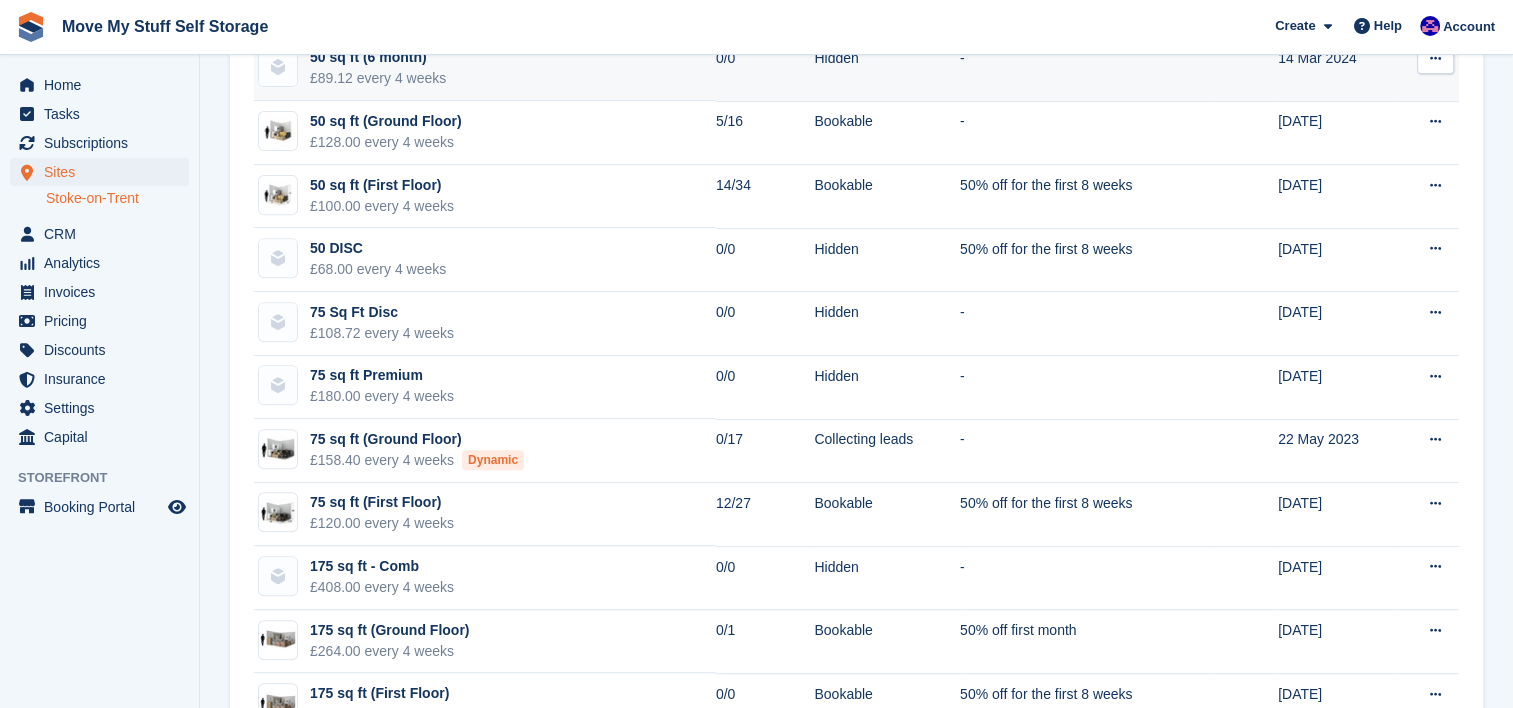 scroll, scrollTop: 762, scrollLeft: 0, axis: vertical 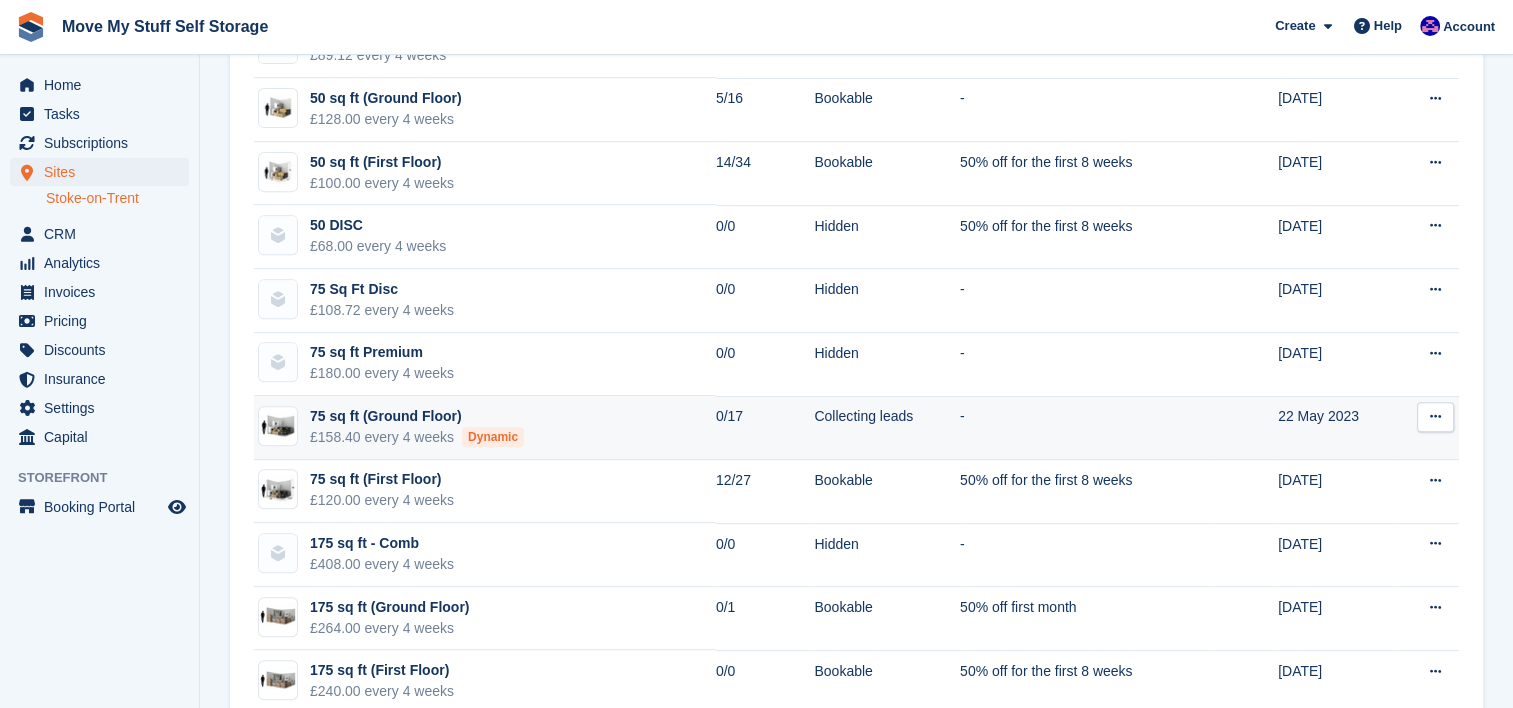 click on "75 sq ft (Ground Floor)
£158.40 every 4 weeks
Dynamic" at bounding box center (485, 428) 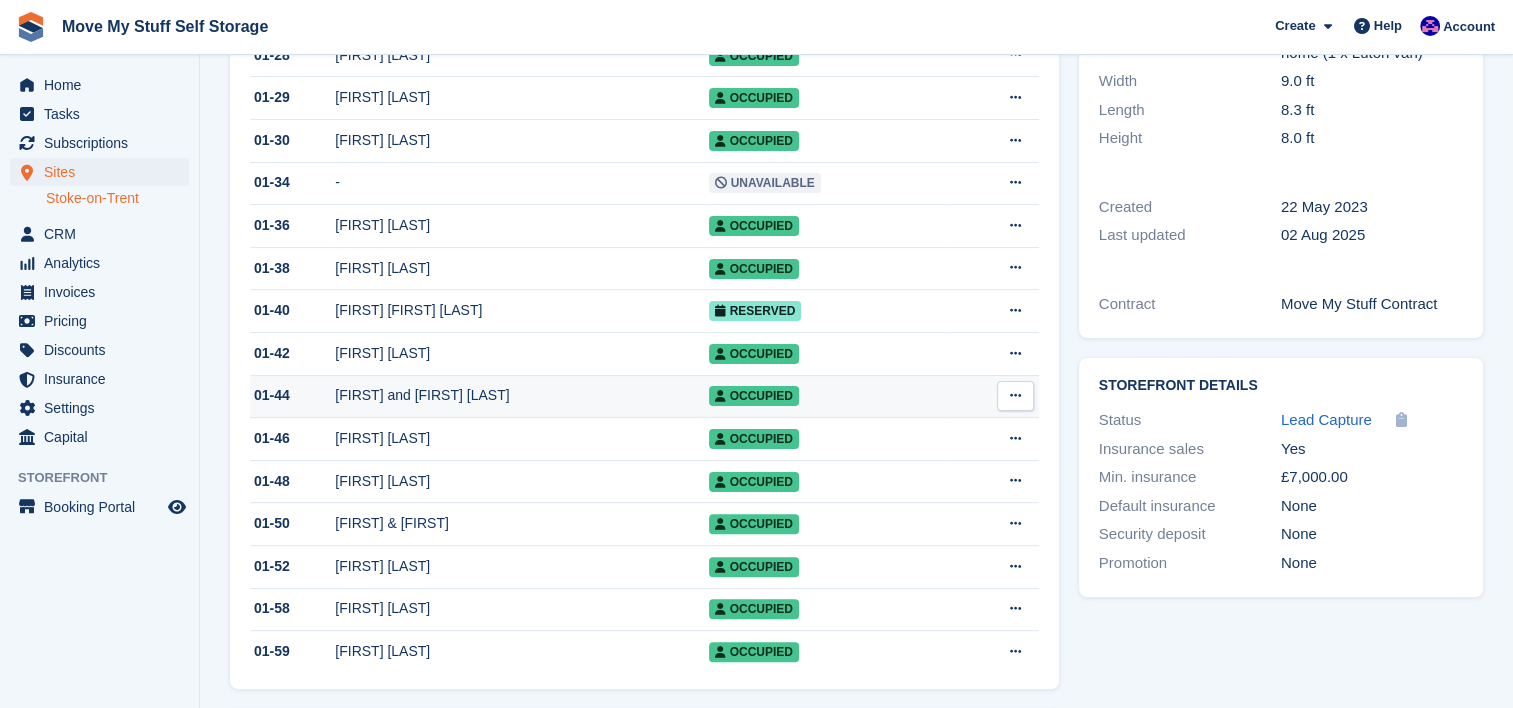scroll, scrollTop: 448, scrollLeft: 0, axis: vertical 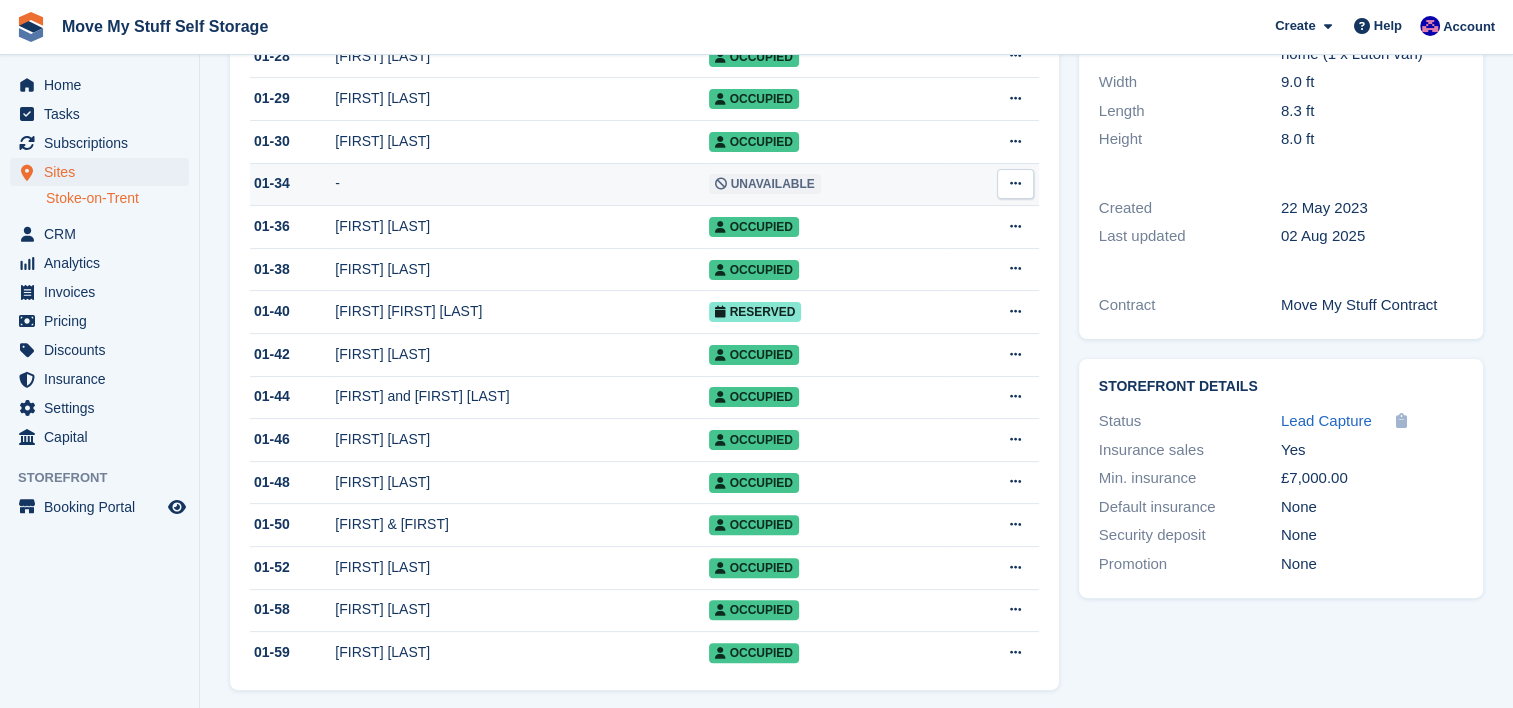 click at bounding box center (1015, 183) 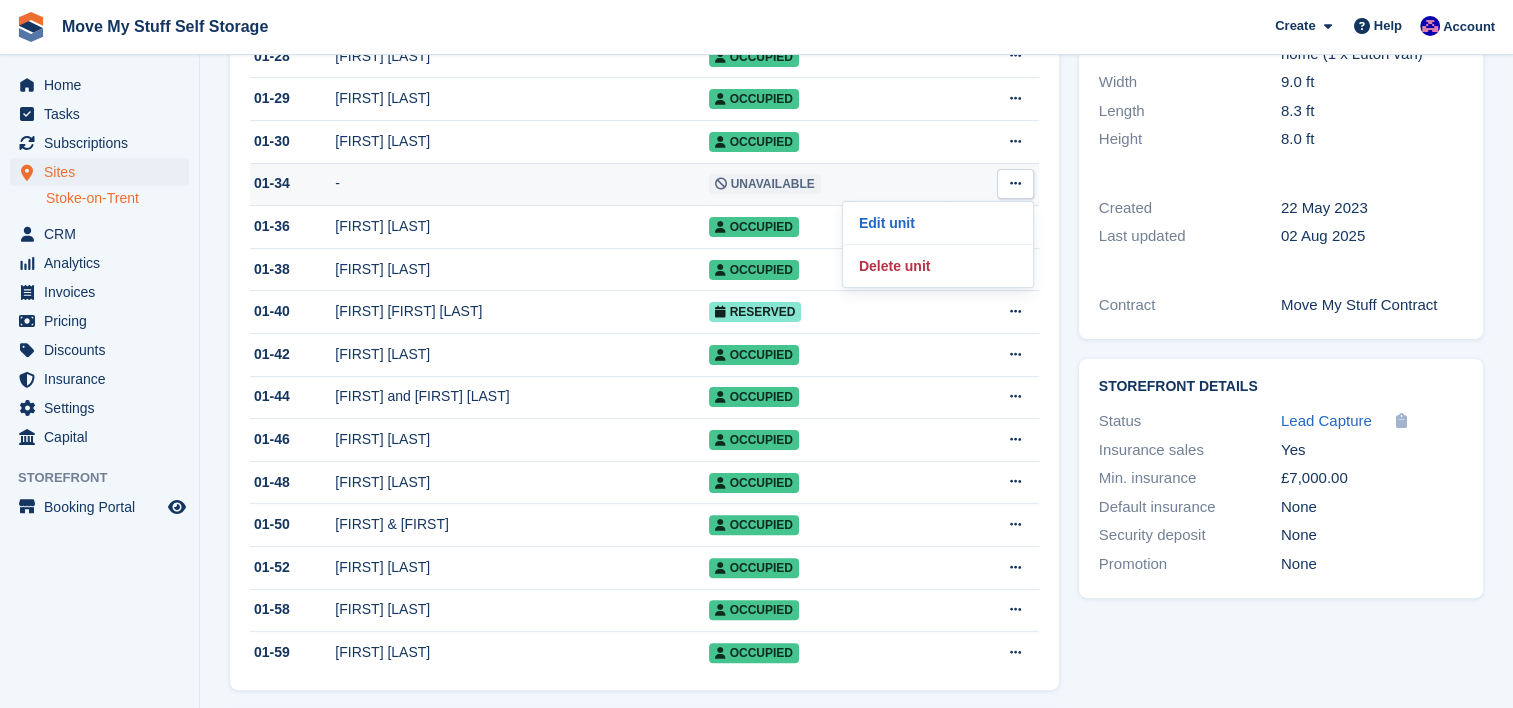 click on "-" at bounding box center [521, 184] 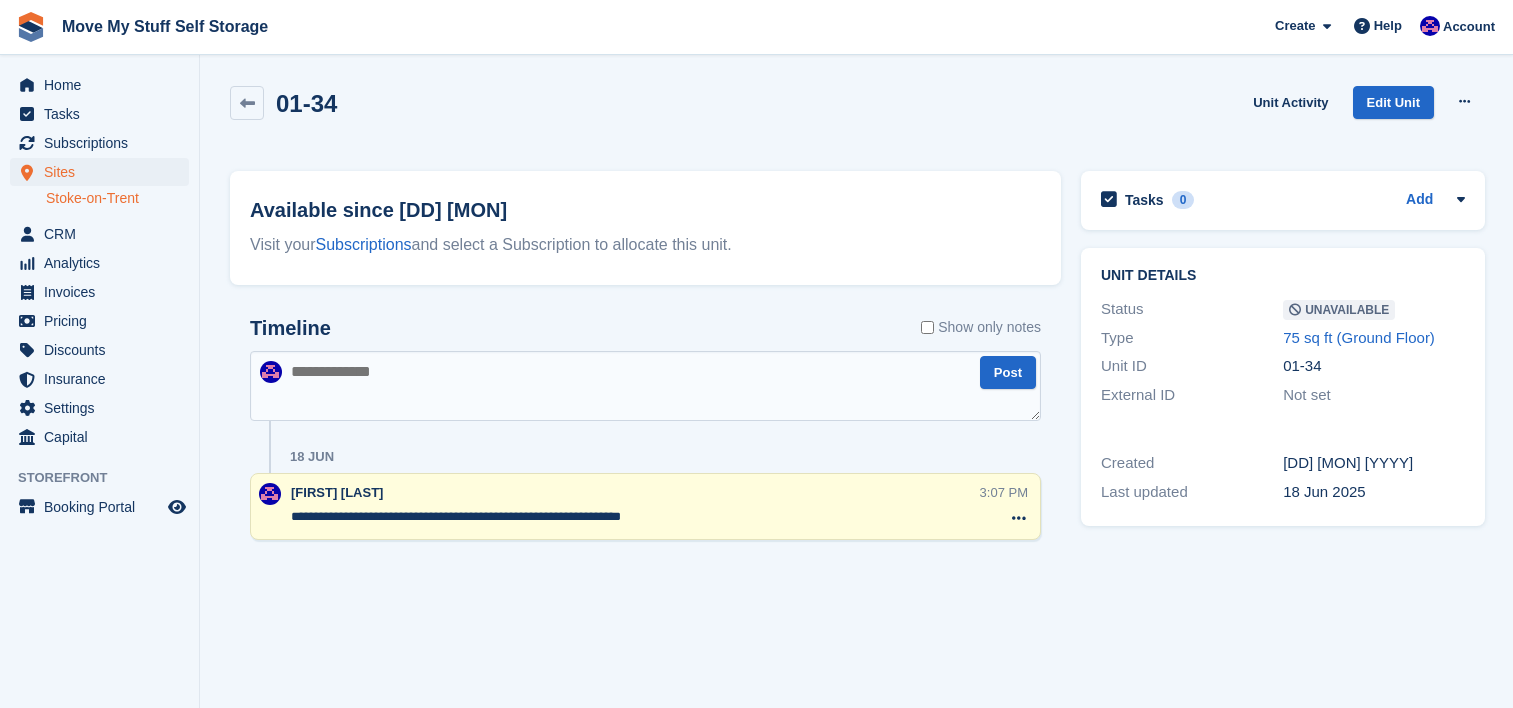 scroll, scrollTop: 0, scrollLeft: 0, axis: both 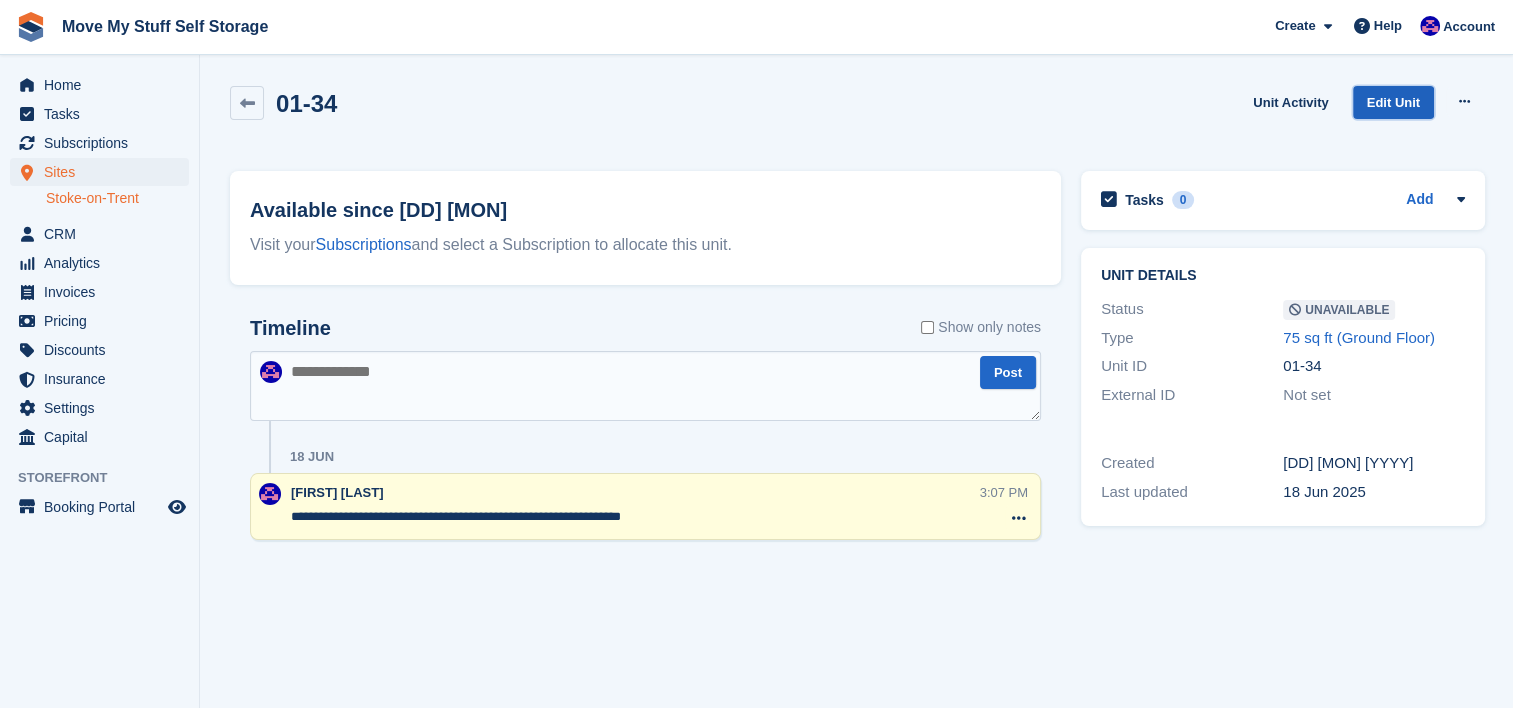 click on "Edit Unit" at bounding box center [1393, 102] 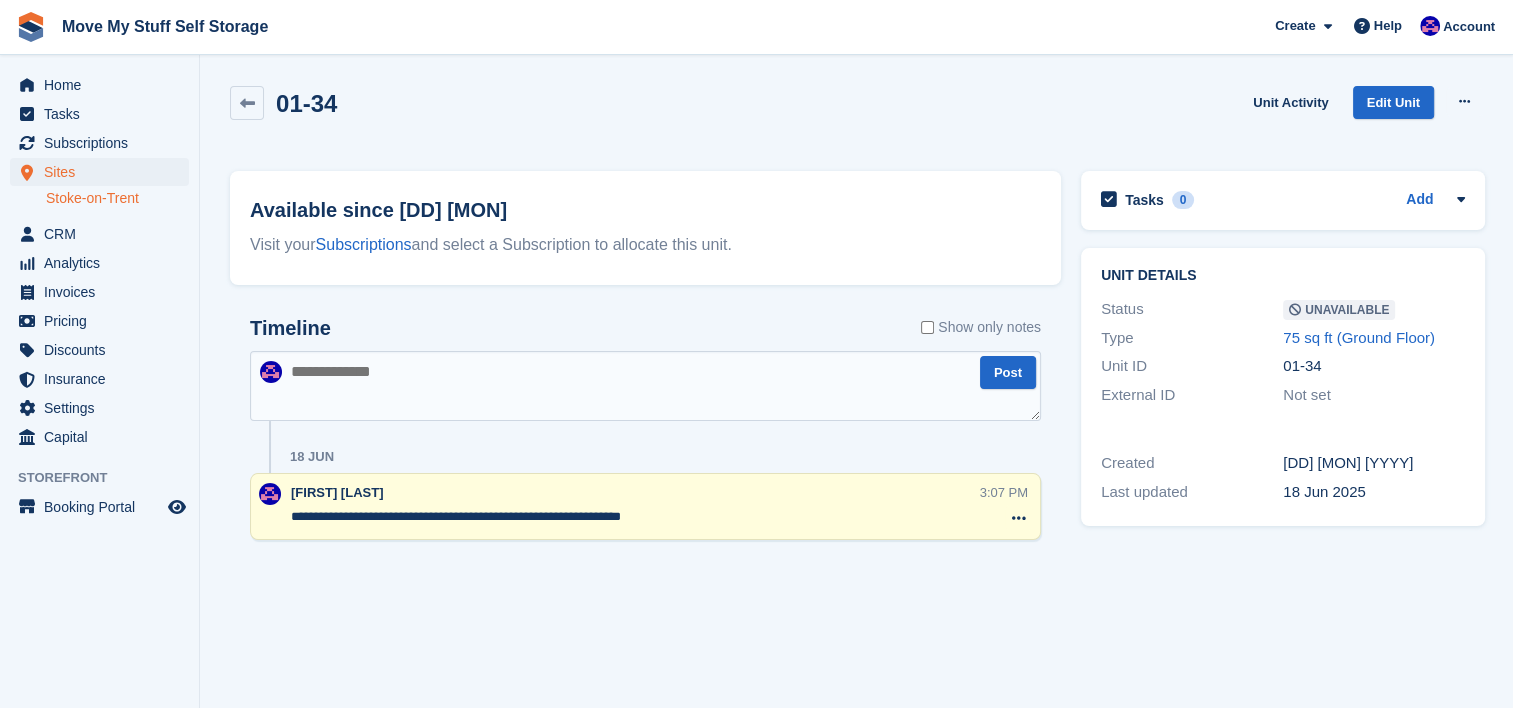 click on "Unavailable" at bounding box center (1339, 310) 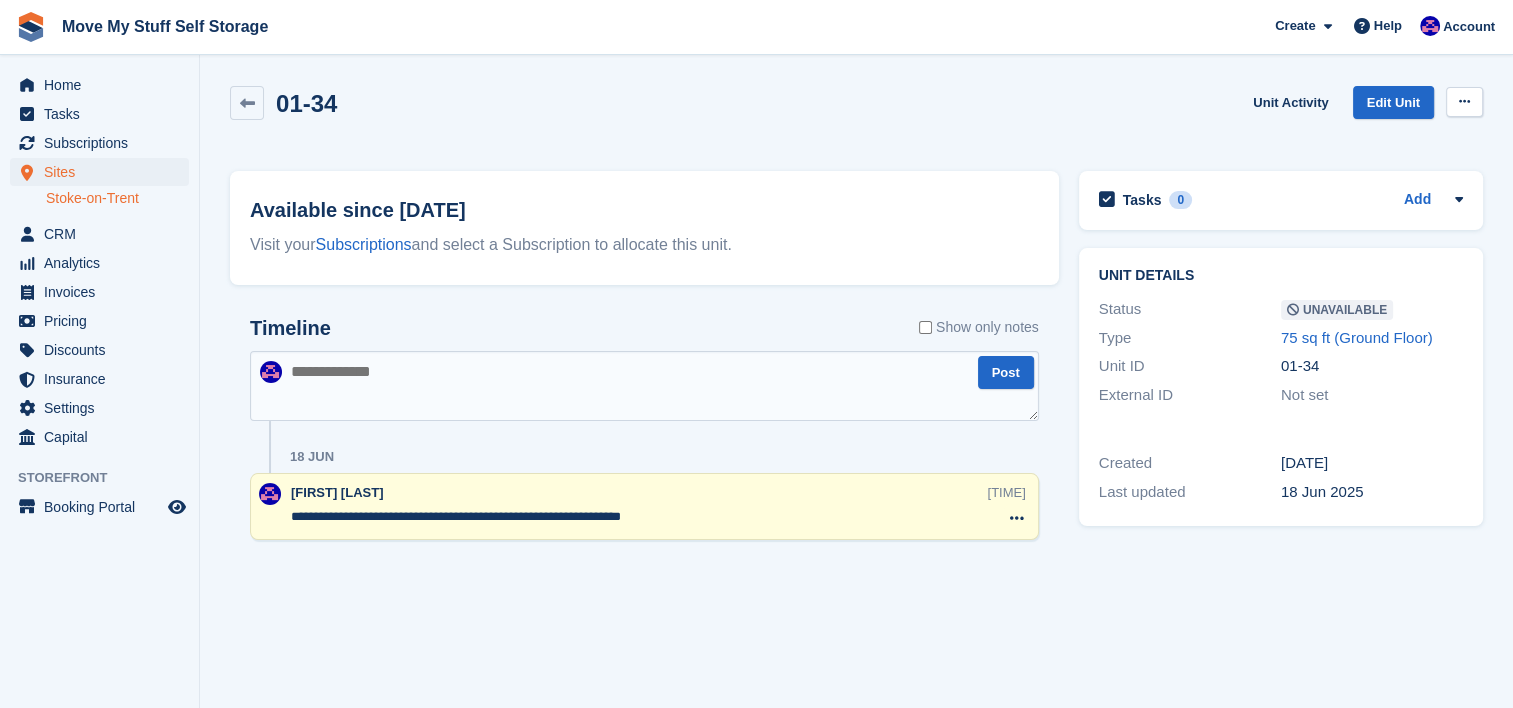 click 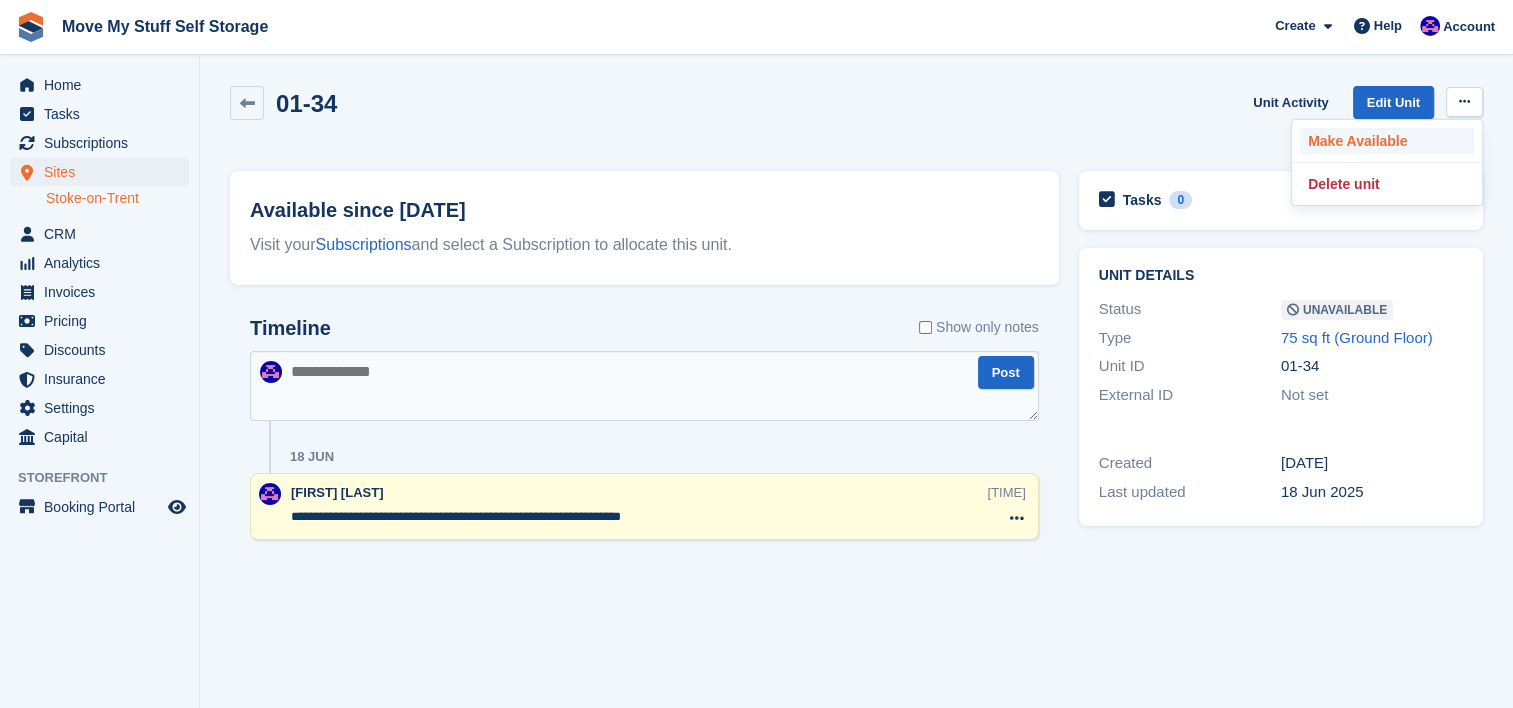 click on "Make Available" 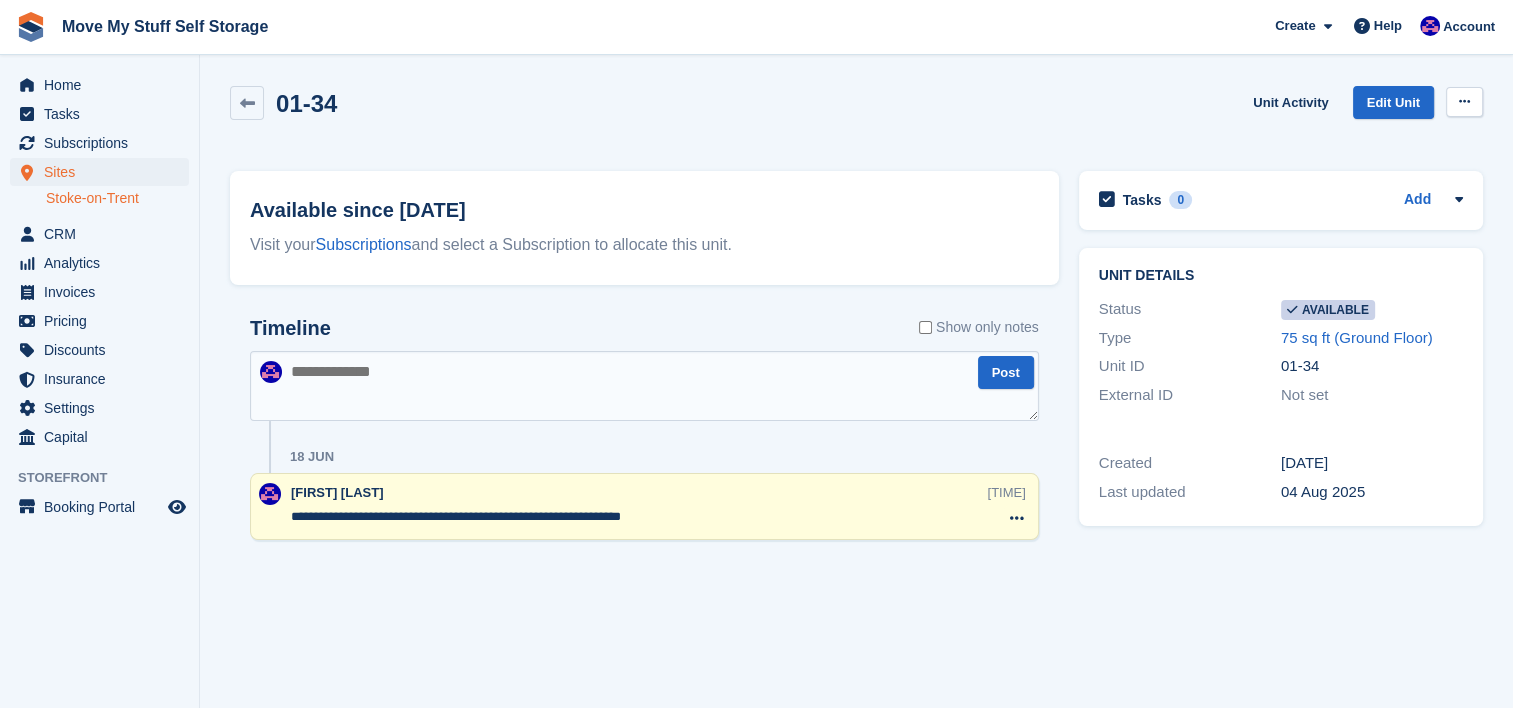 click 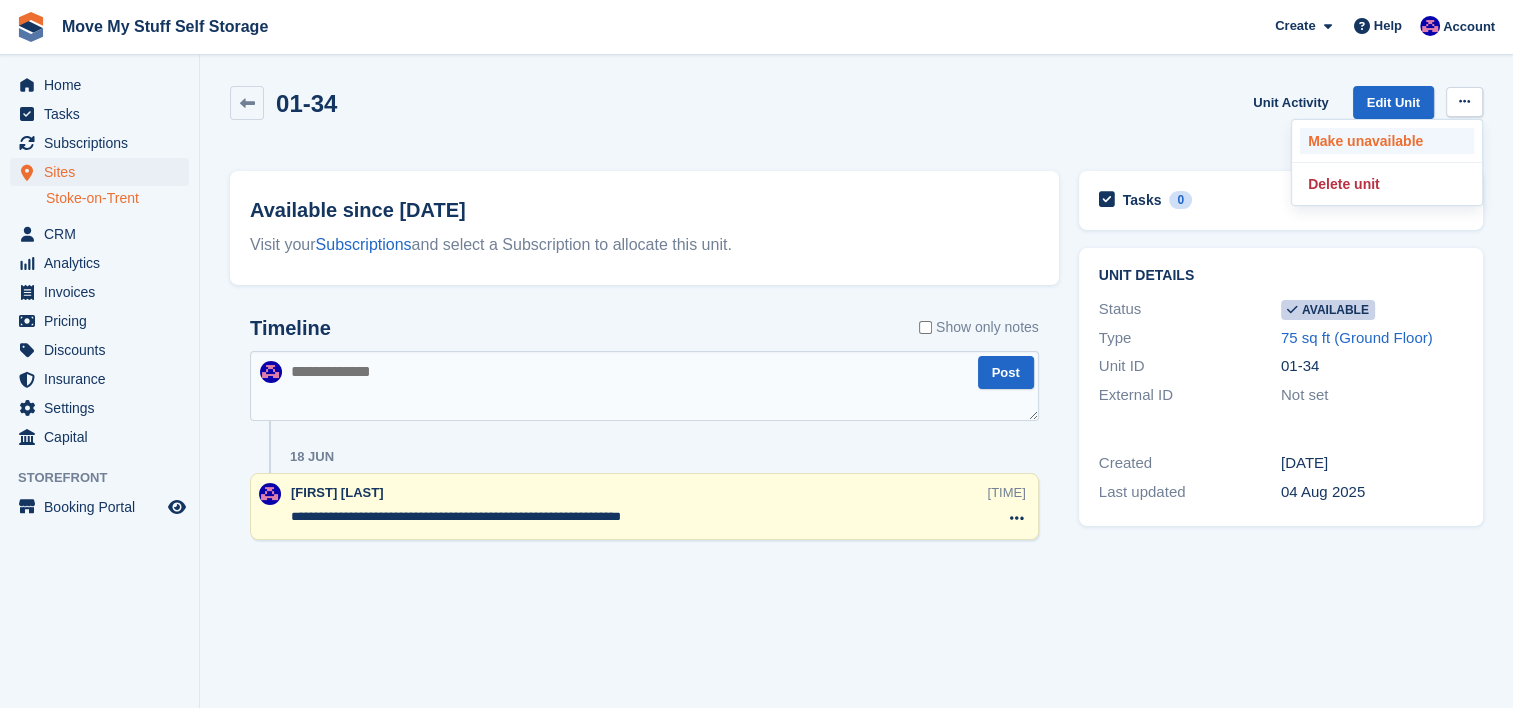 click on "Make unavailable" 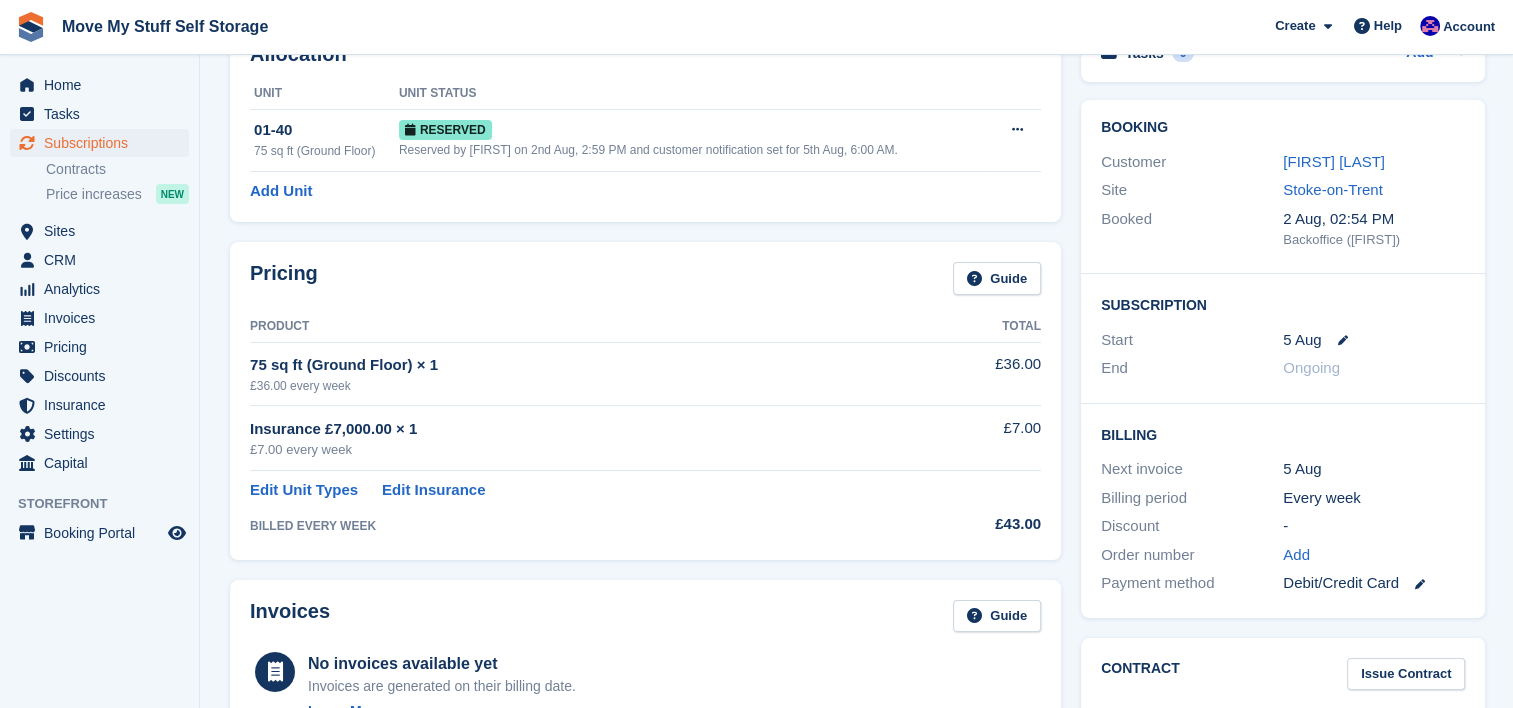 scroll, scrollTop: 138, scrollLeft: 0, axis: vertical 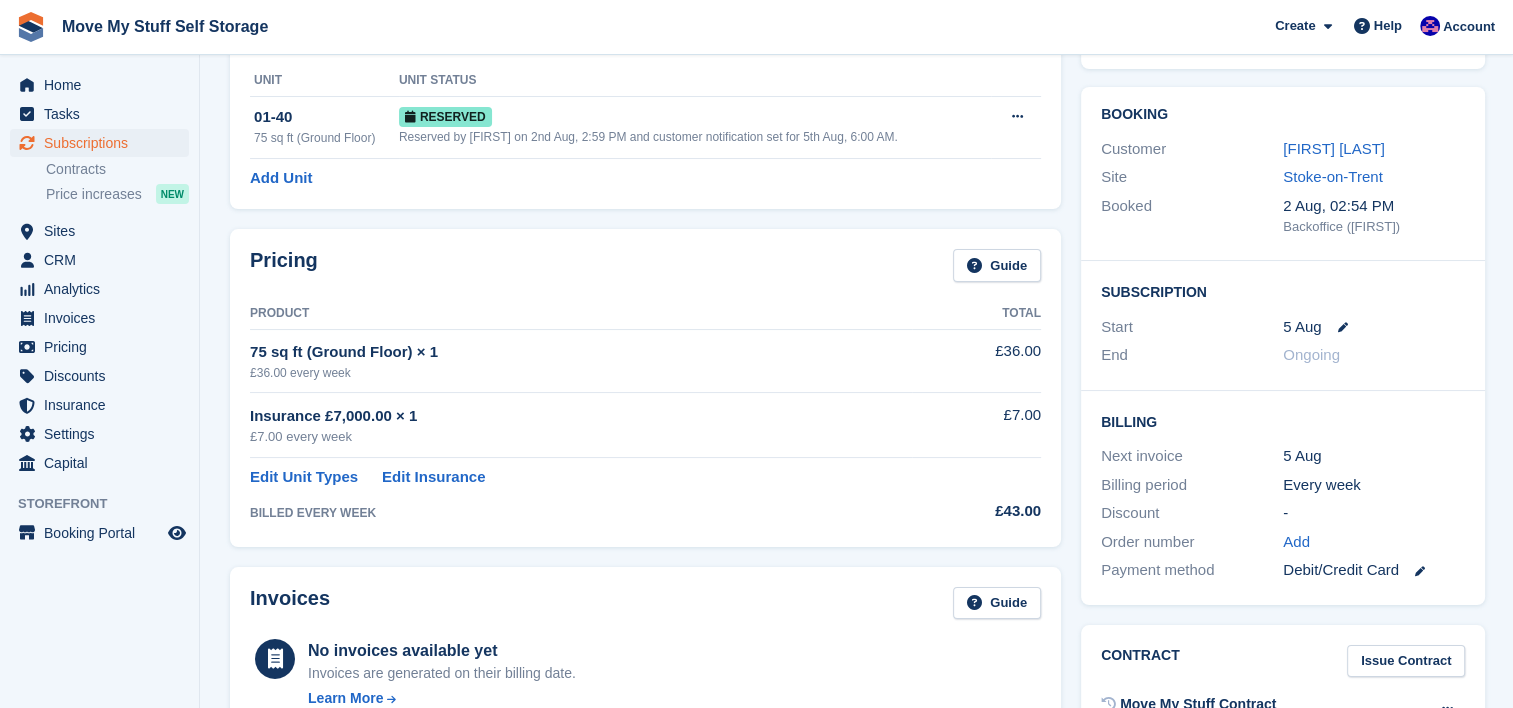 click on "75 sq ft (Ground Floor) × 1" at bounding box center [581, 352] 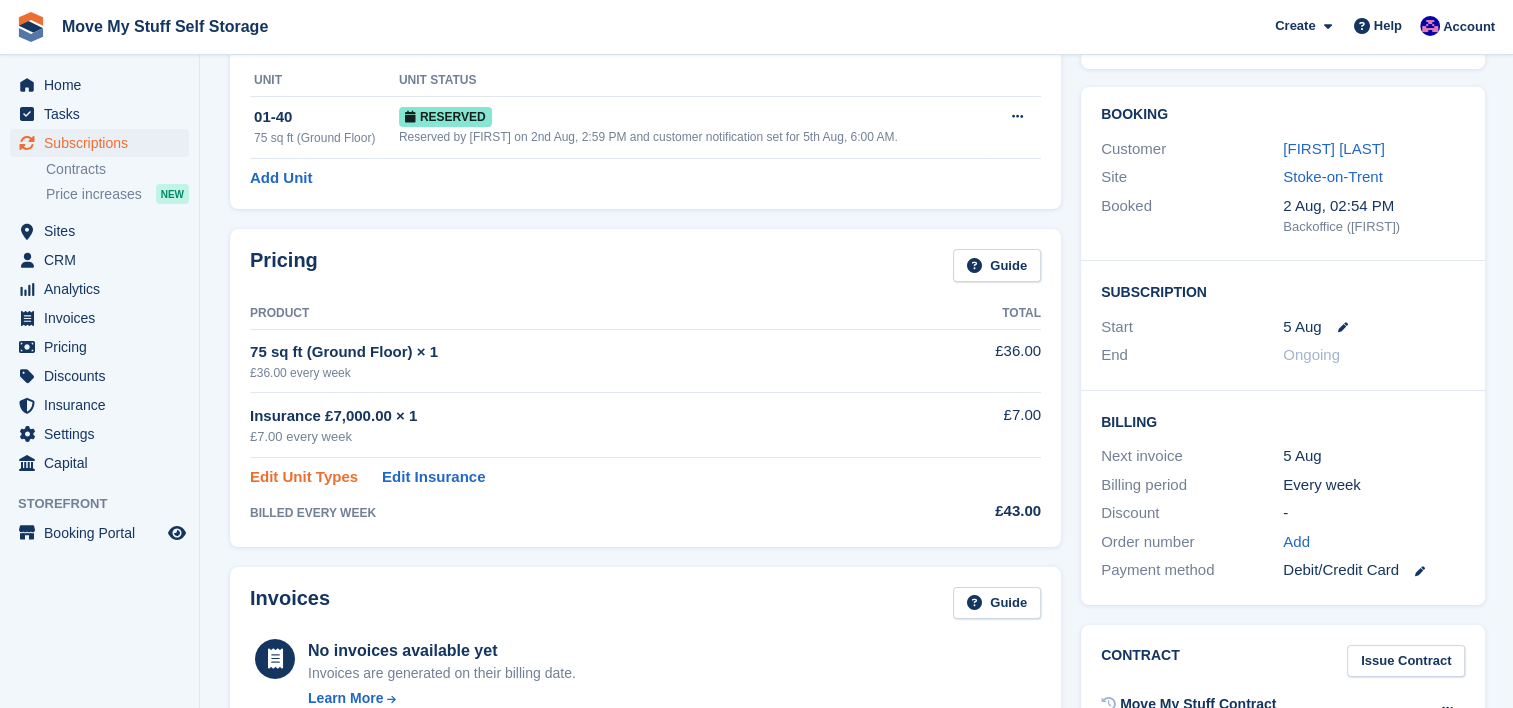 click on "Edit Unit Types" at bounding box center (304, 477) 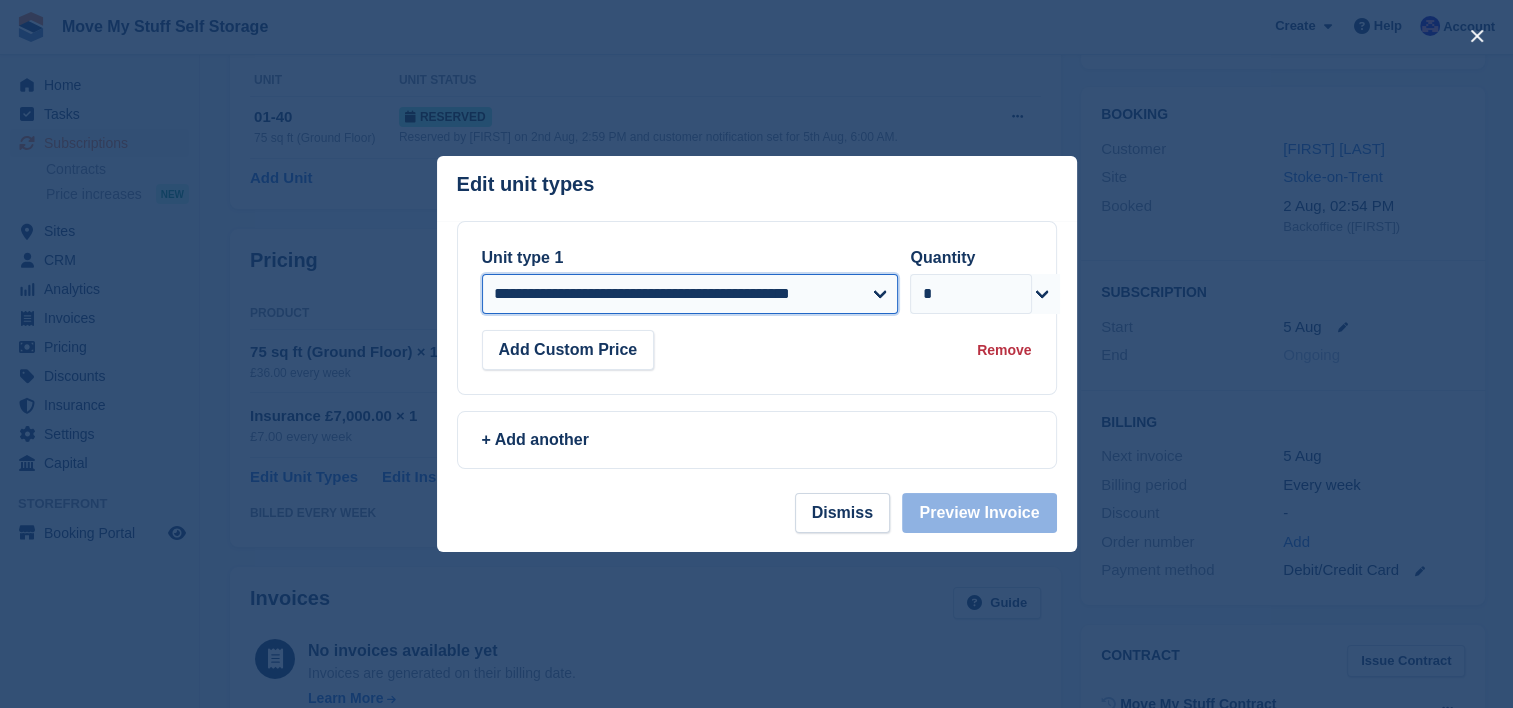 click on "**********" at bounding box center [690, 294] 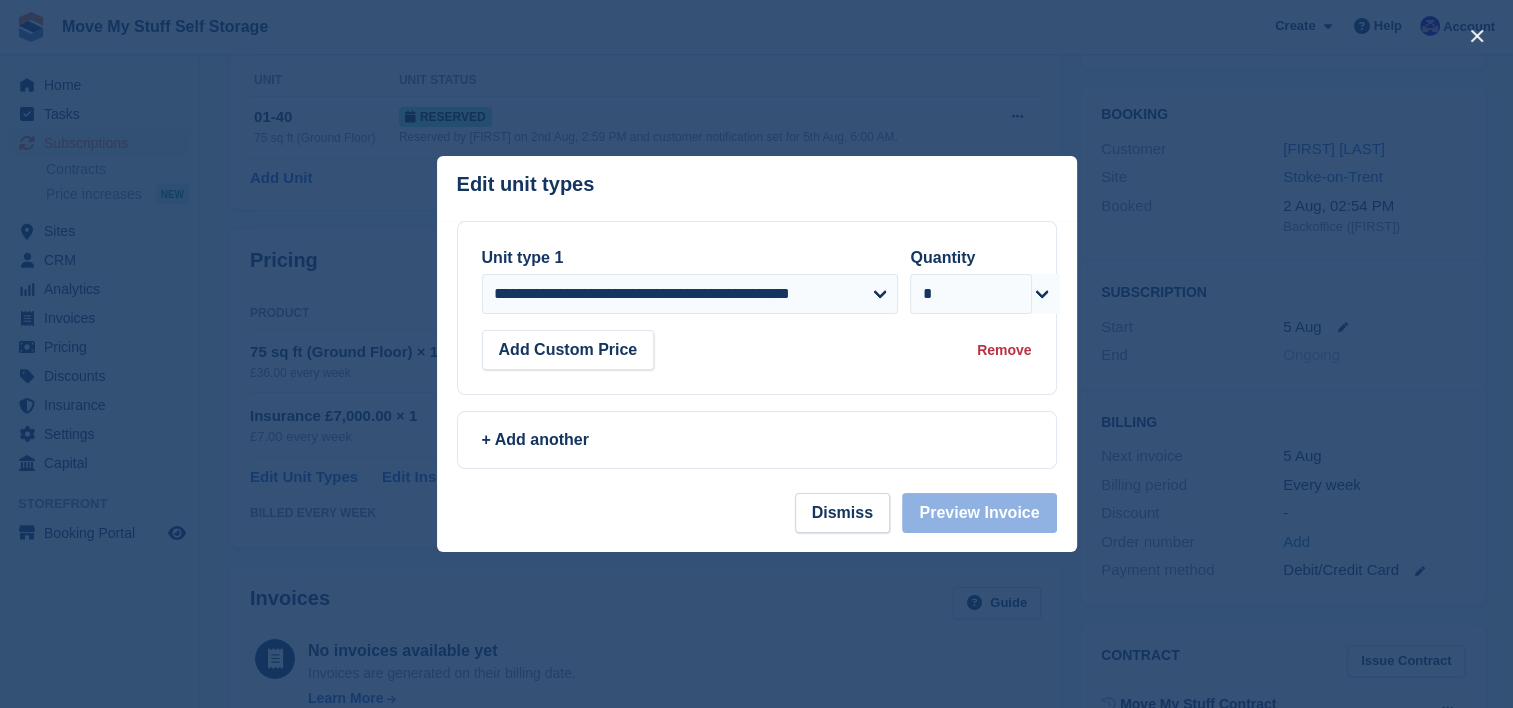 click on "Edit unit types
You can't add the same unit type twice:
This subscription already includes this unit type at the same price. To add another, please update the quantity instead." at bounding box center [757, 188] 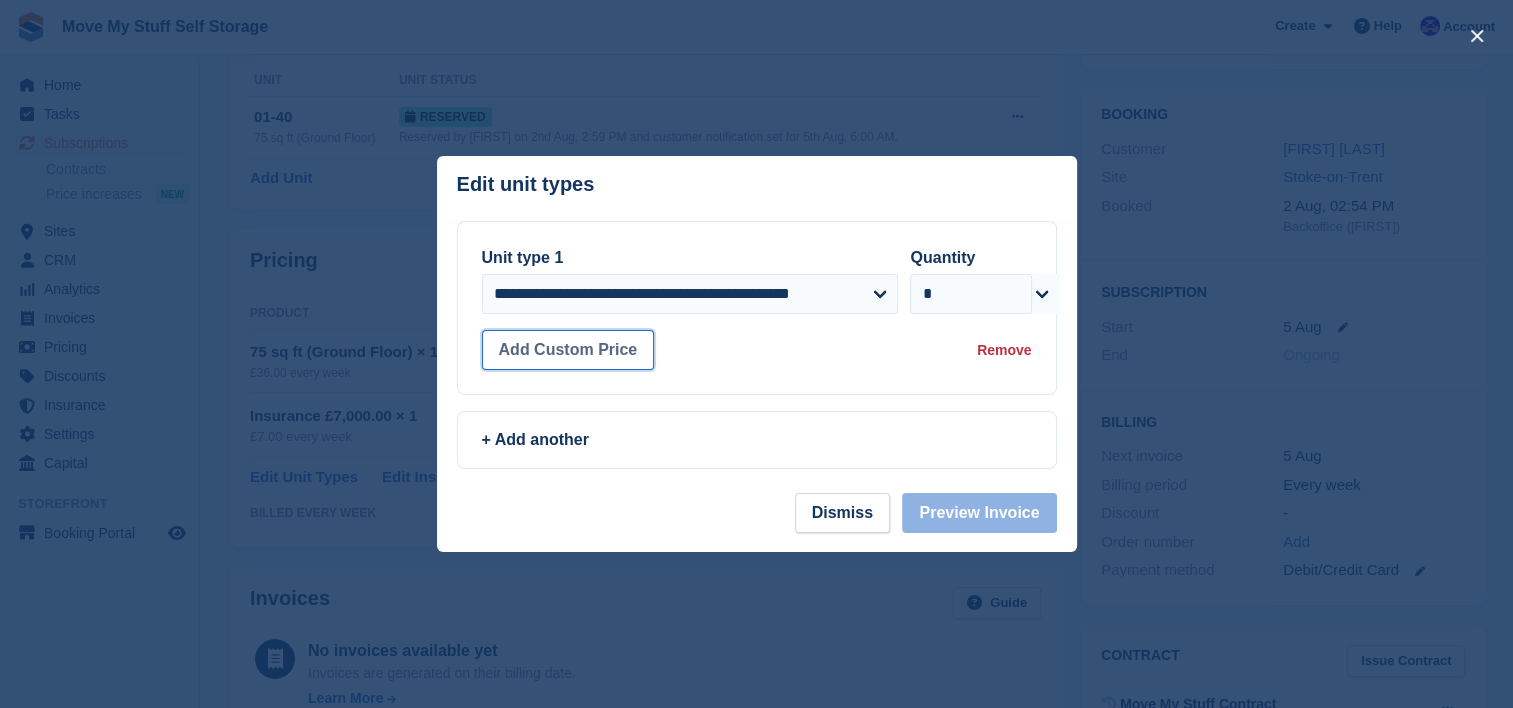 click on "Add Custom Price" at bounding box center [568, 350] 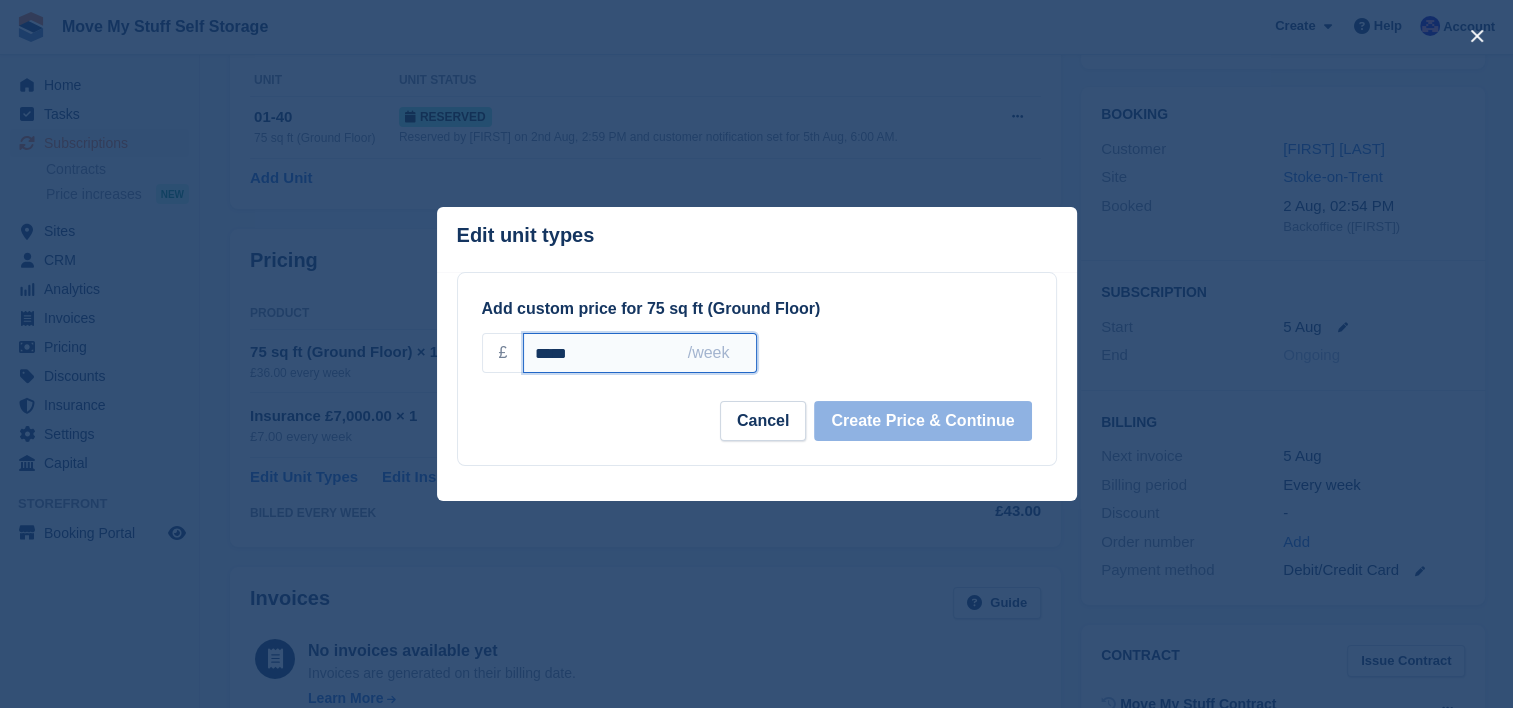 drag, startPoint x: 577, startPoint y: 369, endPoint x: 492, endPoint y: 351, distance: 86.88498 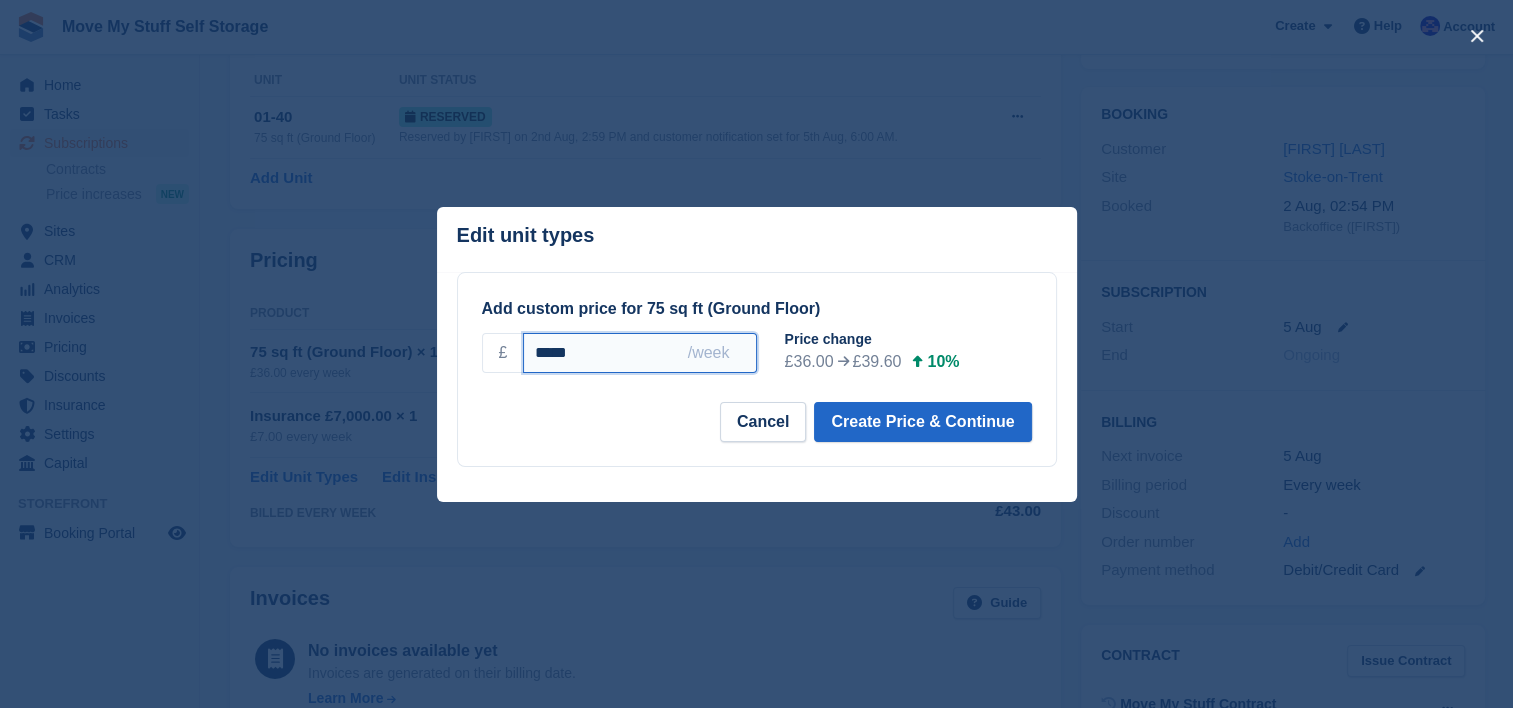 type on "*****" 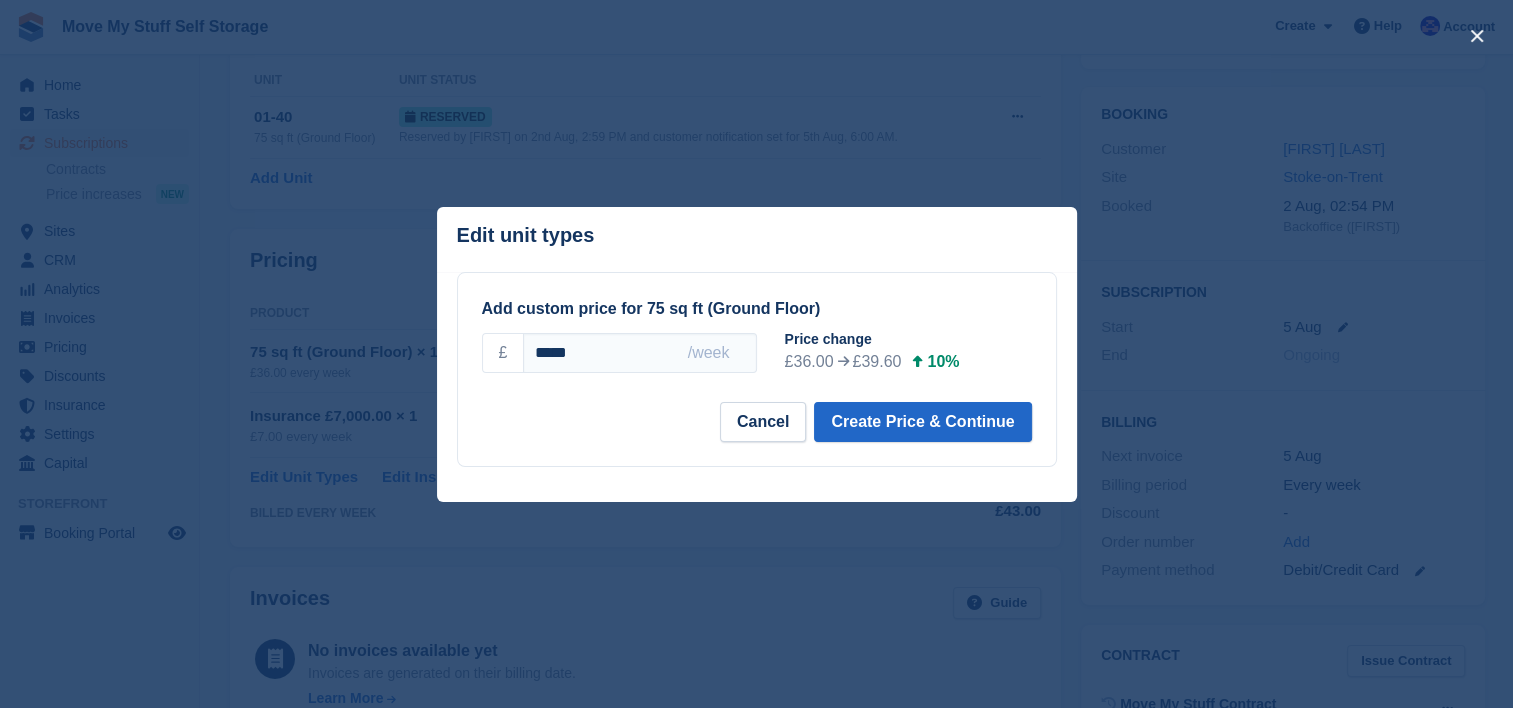 click on "£
*****
/week
+2.5%
+5%
+10%
+15%
+20%" at bounding box center (613, 351) 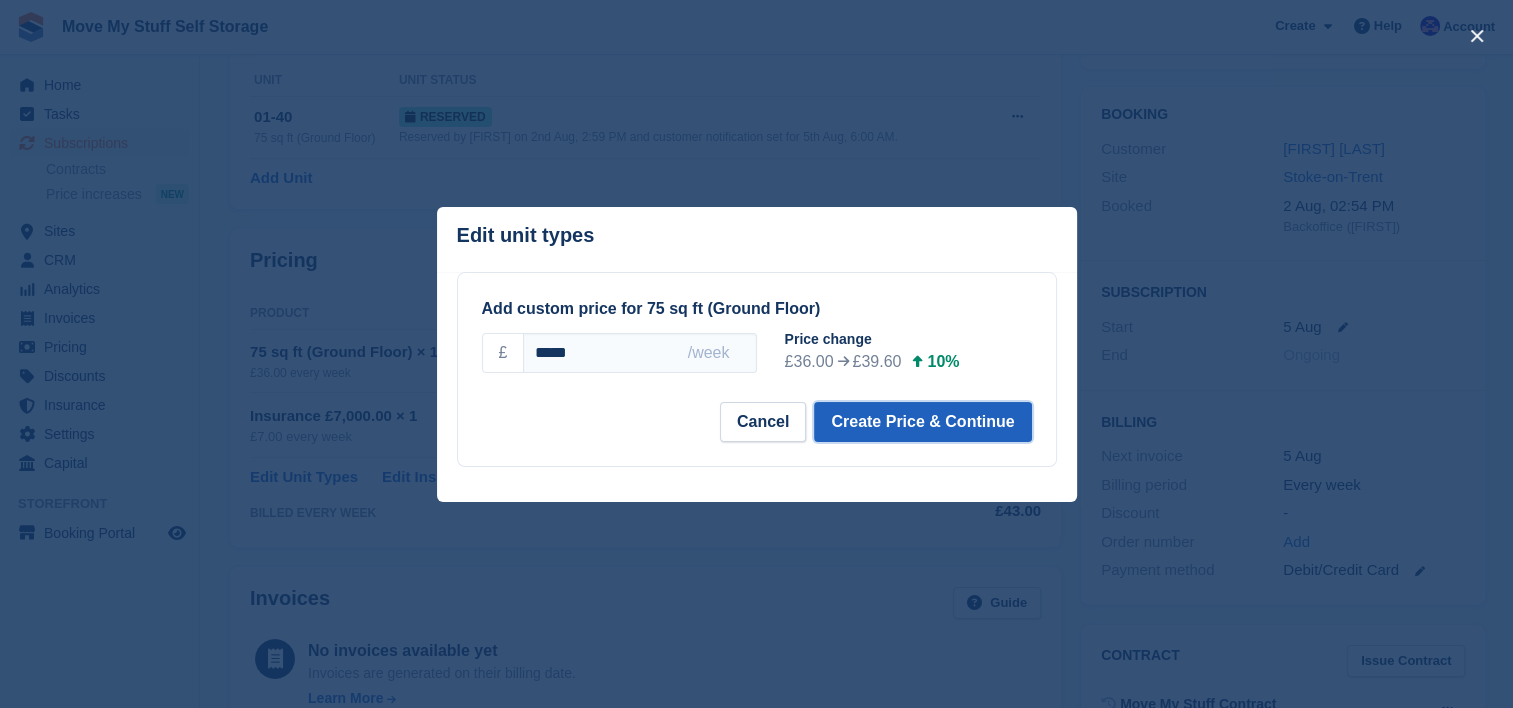 click on "Create Price & Continue" at bounding box center [922, 422] 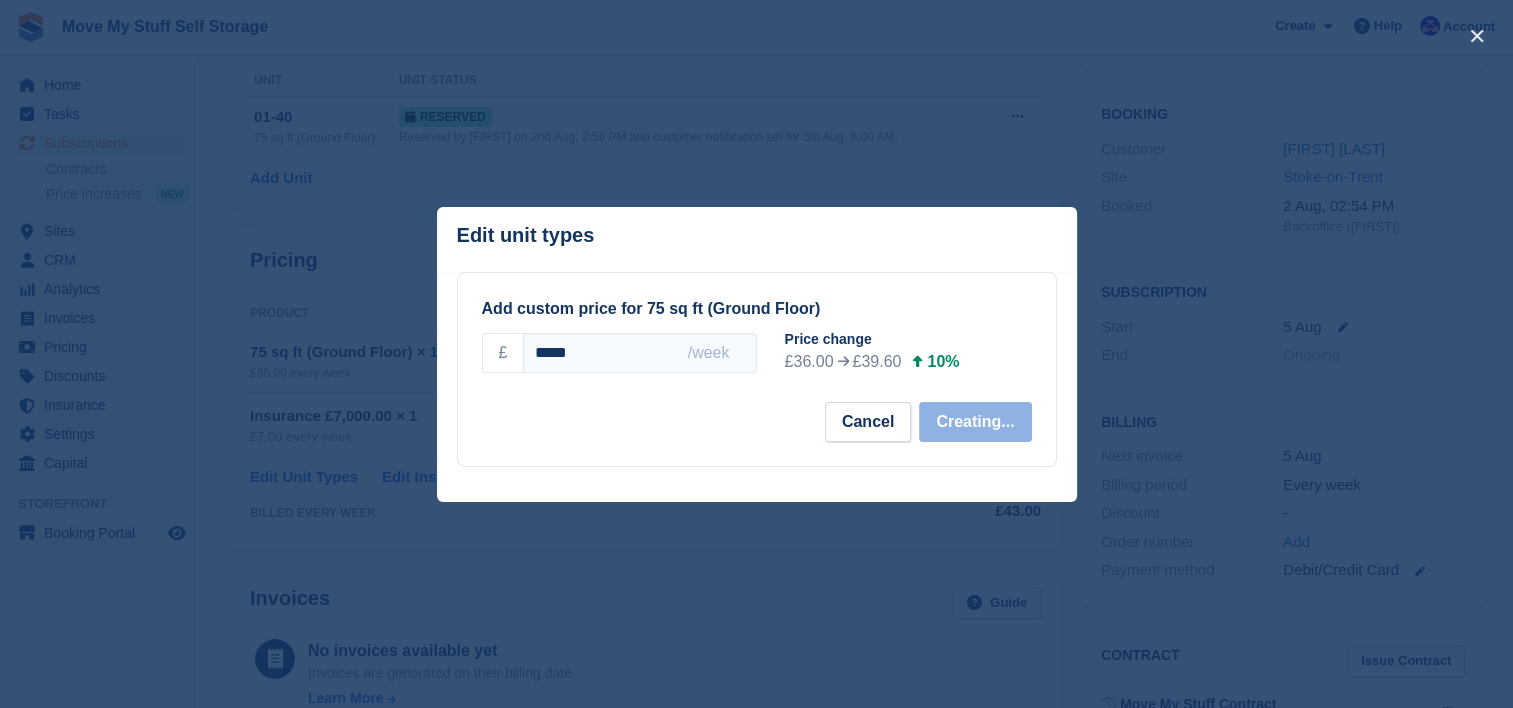 select on "*****" 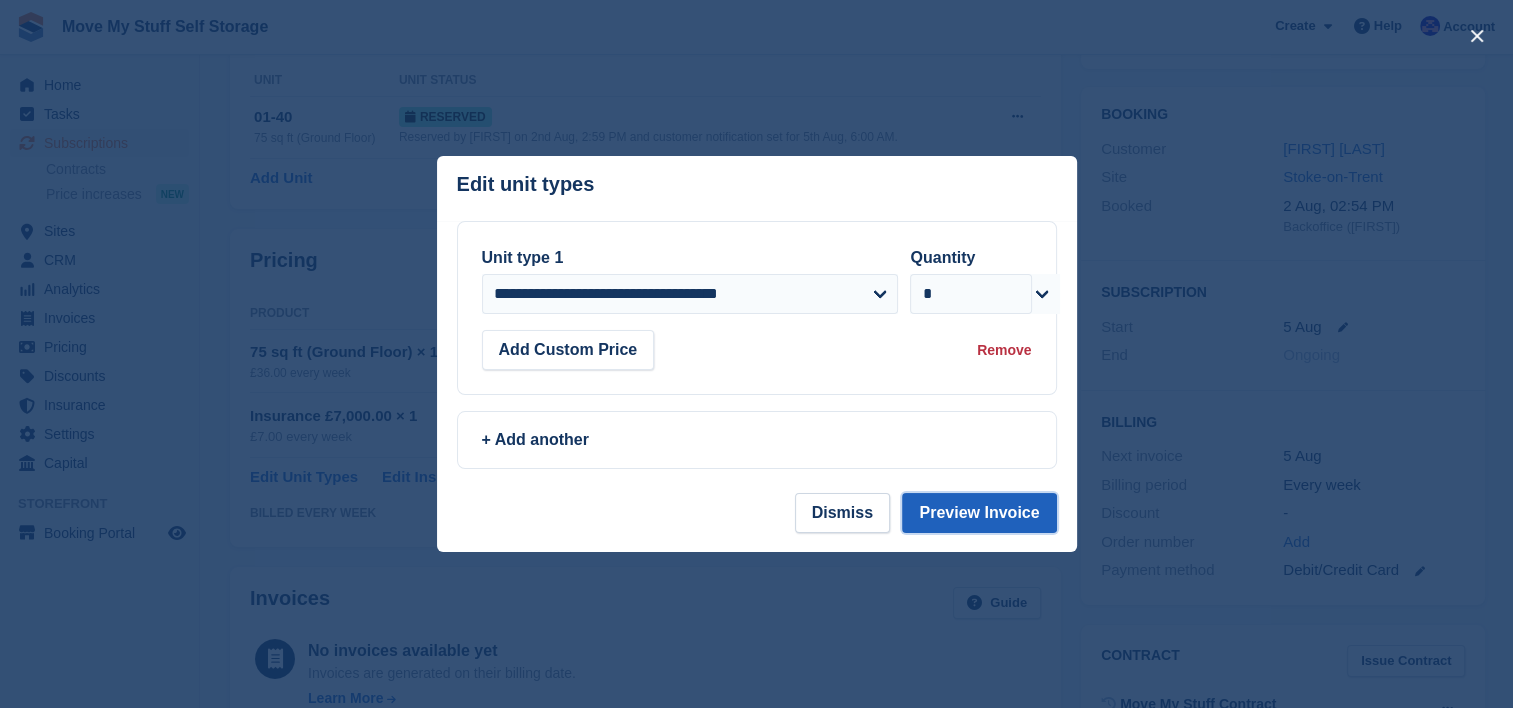 click on "Preview Invoice" at bounding box center (979, 513) 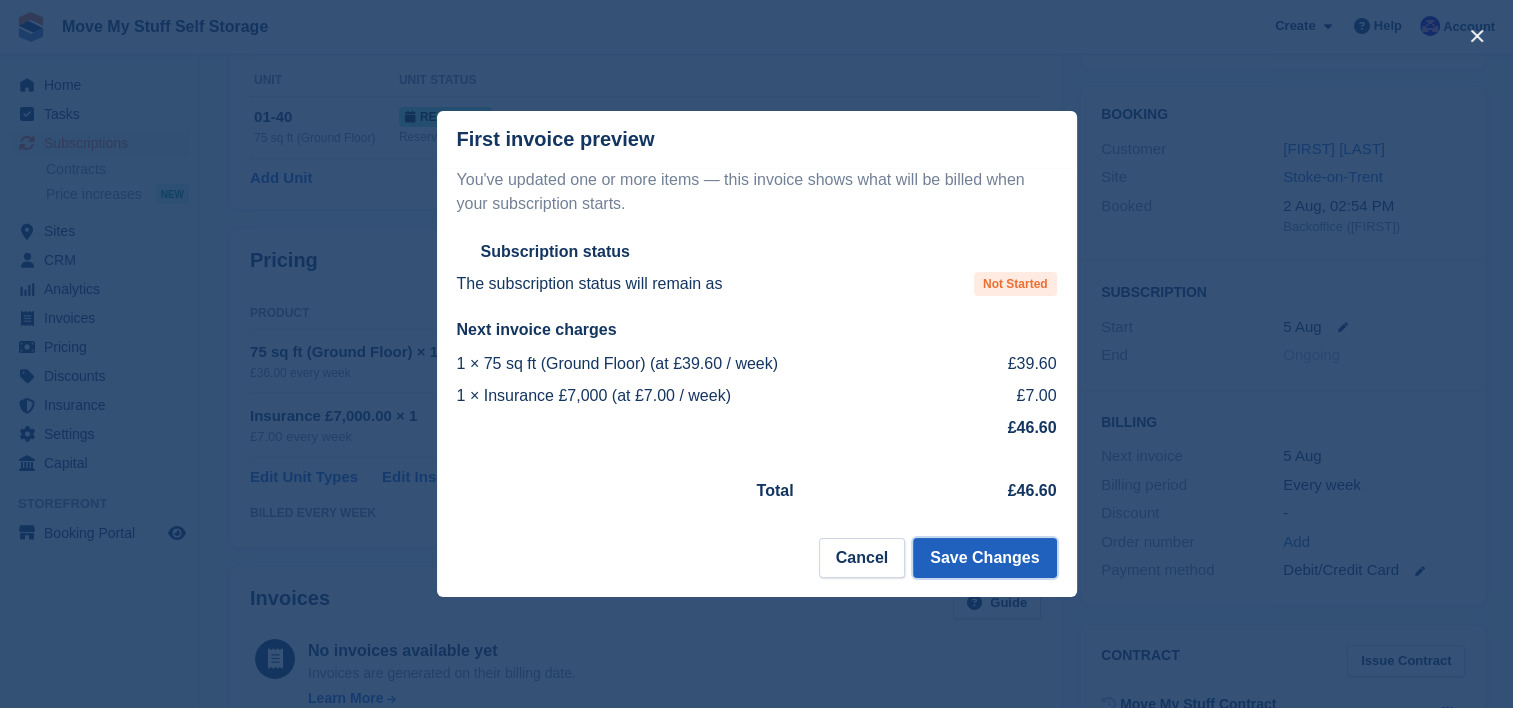 click on "Save Changes" at bounding box center (984, 558) 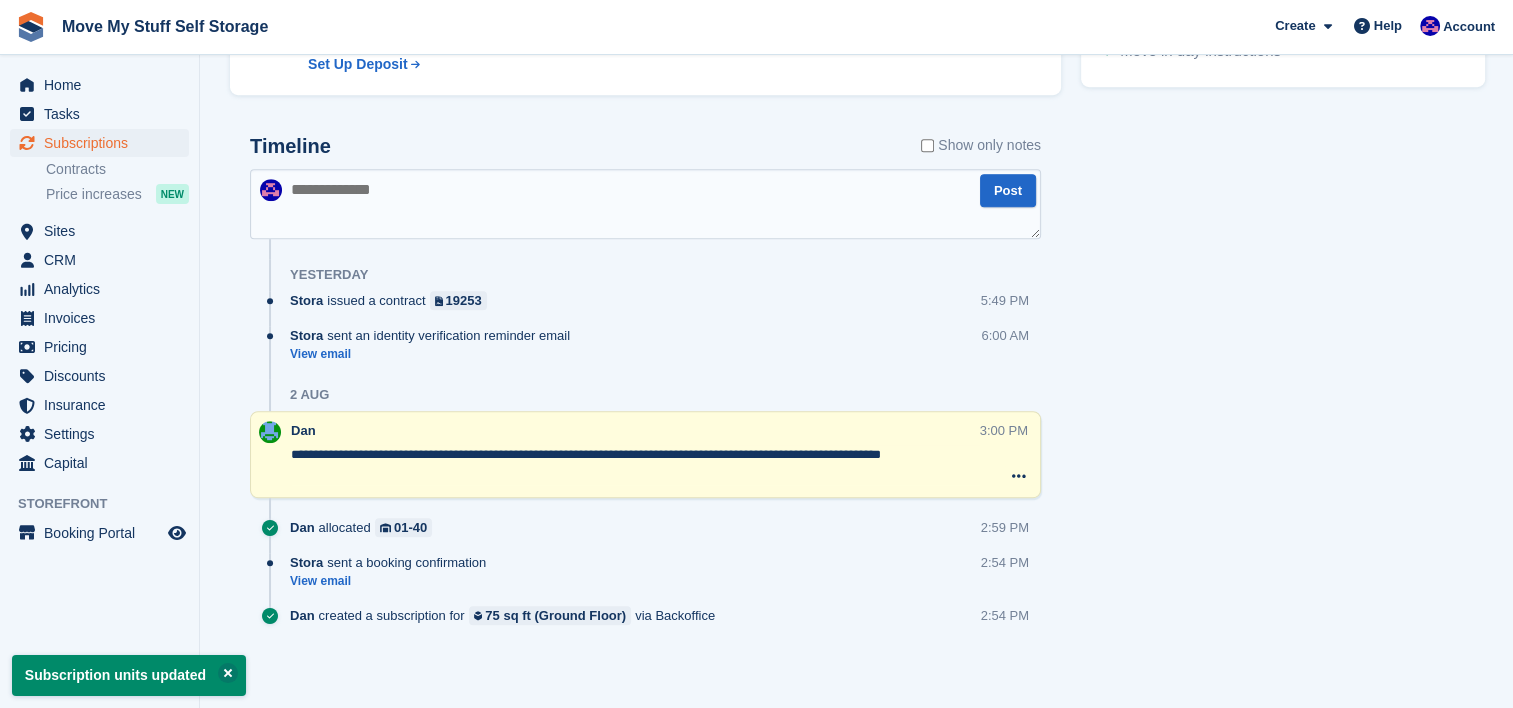 scroll, scrollTop: 956, scrollLeft: 0, axis: vertical 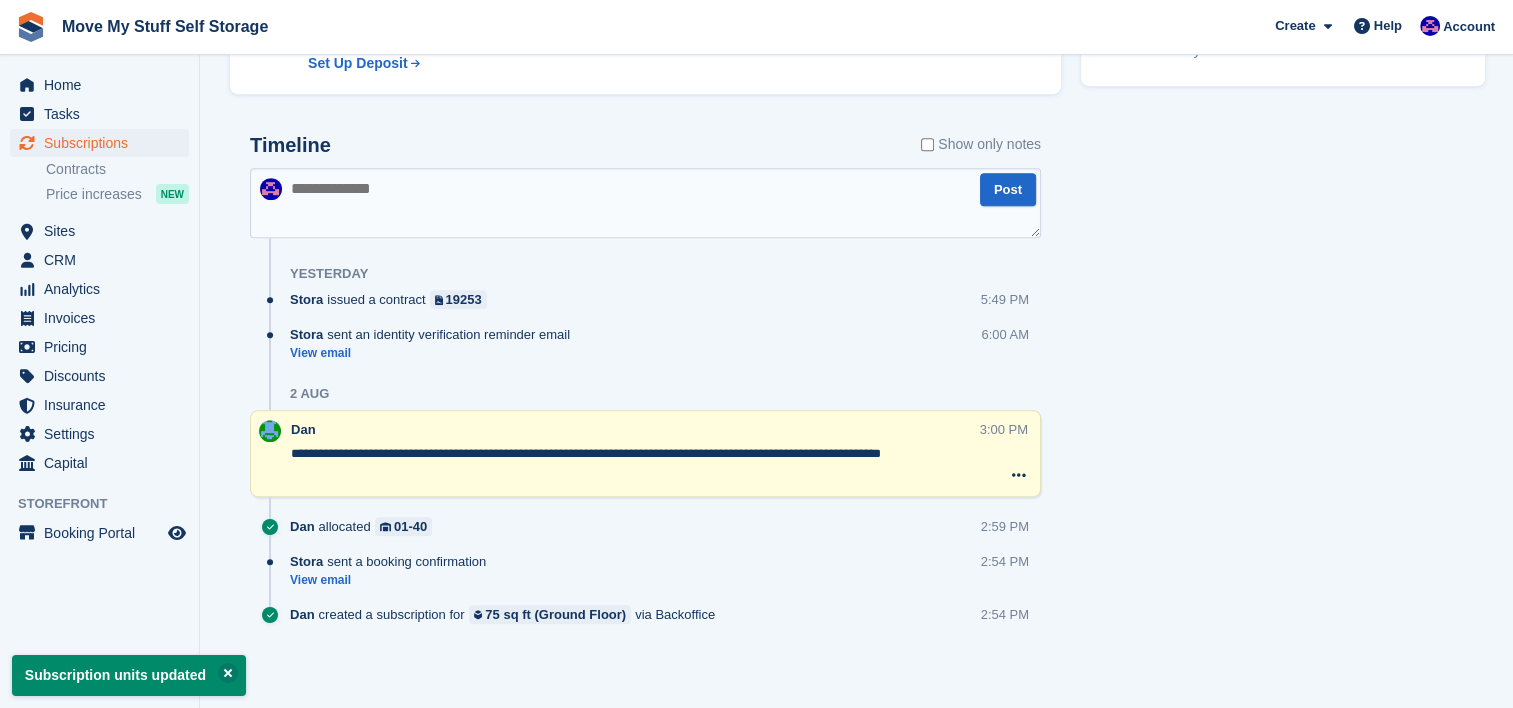 click on "Tasks
0
Add
No tasks related to Subscription #99639
Booking
Customer
JULIE ANN THOMAS
Site
Stoke-on-Trent
Booked
2 Aug, 02:54 PM
Backoffice (Dan)
Subscription
Start
5 Aug
End" at bounding box center (1283, -63) 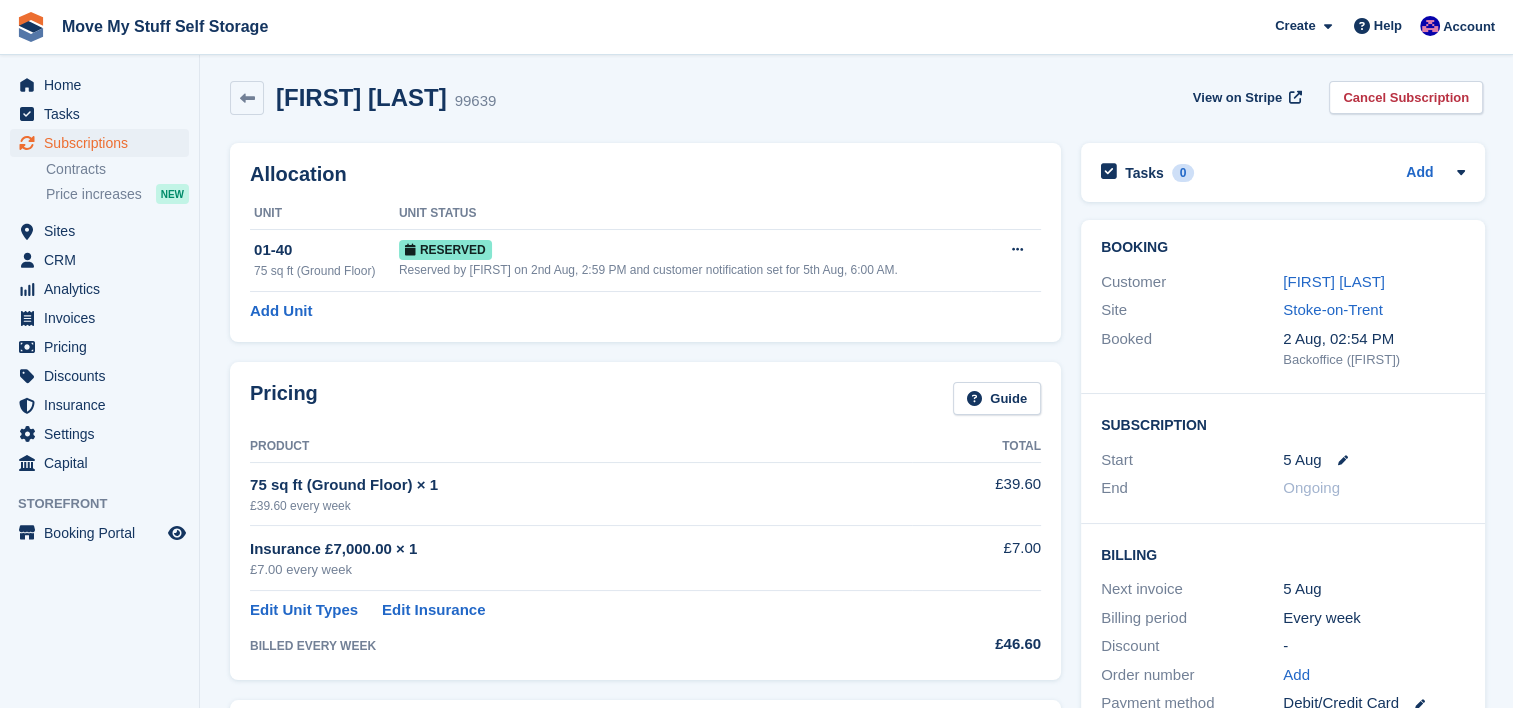 scroll, scrollTop: 0, scrollLeft: 0, axis: both 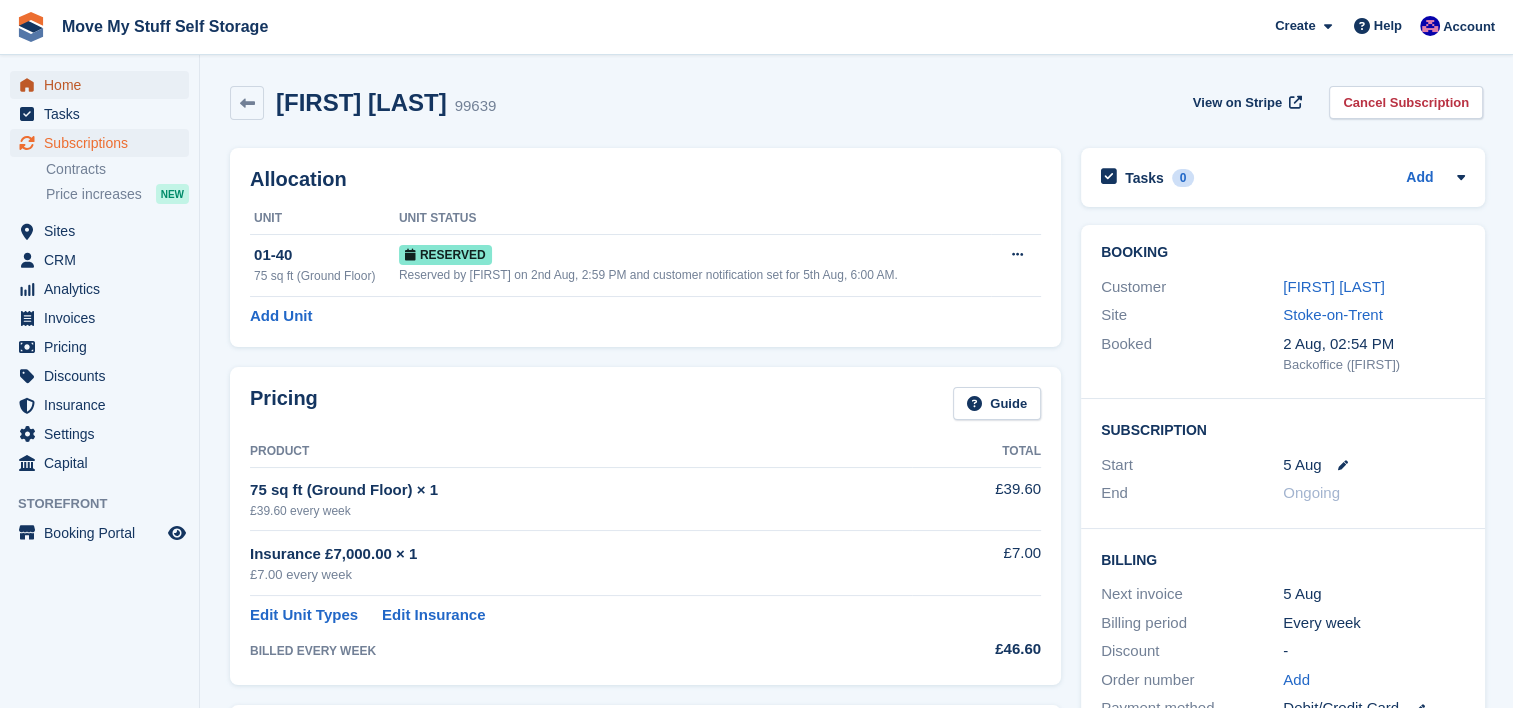 click on "Home" at bounding box center [104, 85] 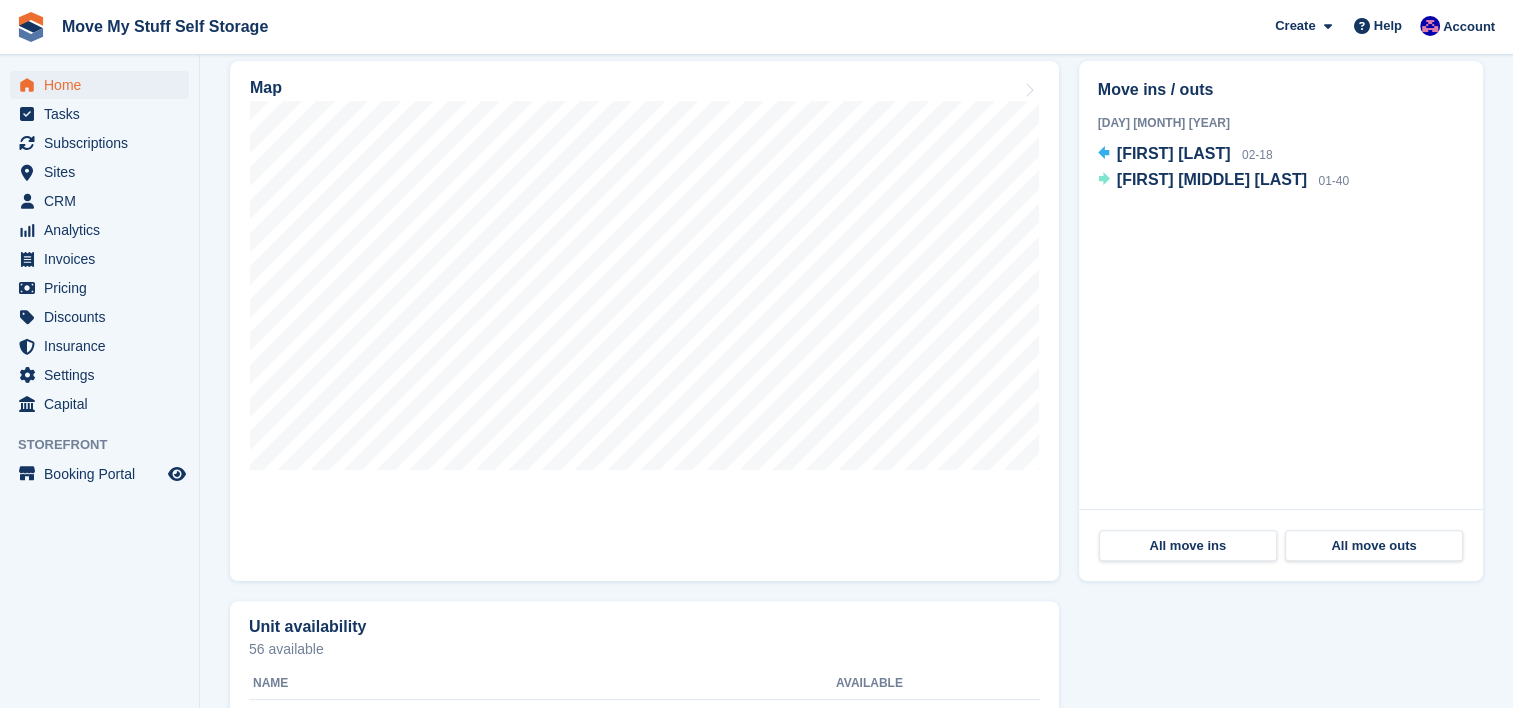 scroll, scrollTop: 606, scrollLeft: 0, axis: vertical 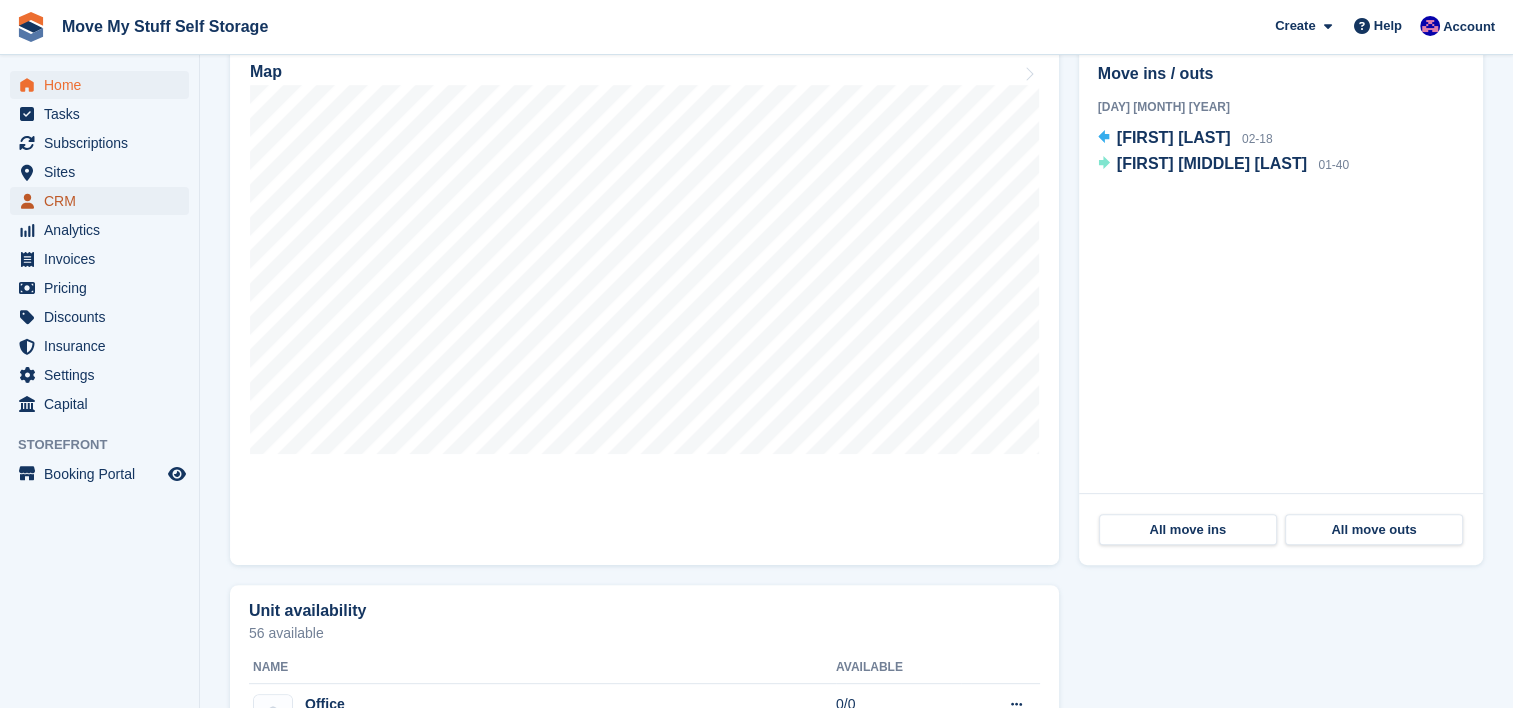 click on "CRM" at bounding box center [104, 201] 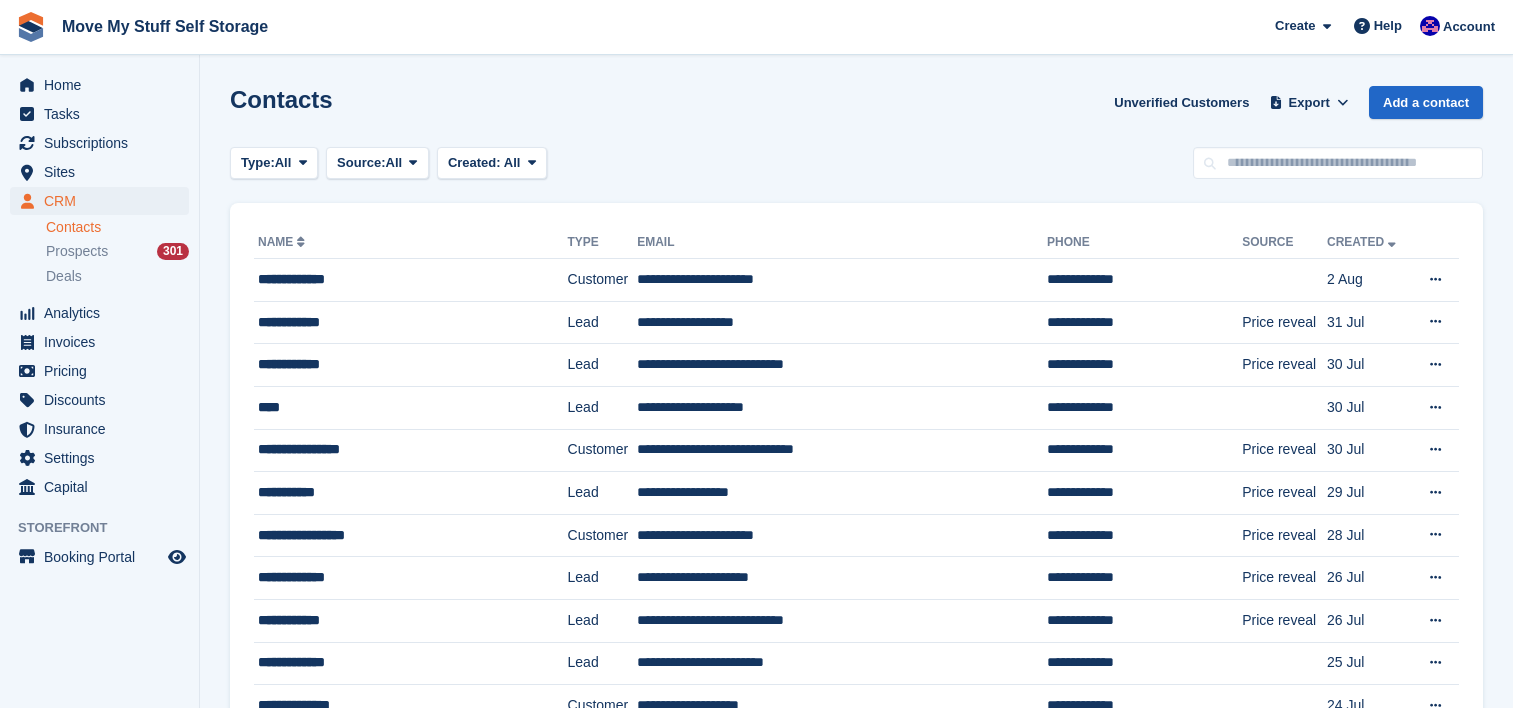 scroll, scrollTop: 0, scrollLeft: 0, axis: both 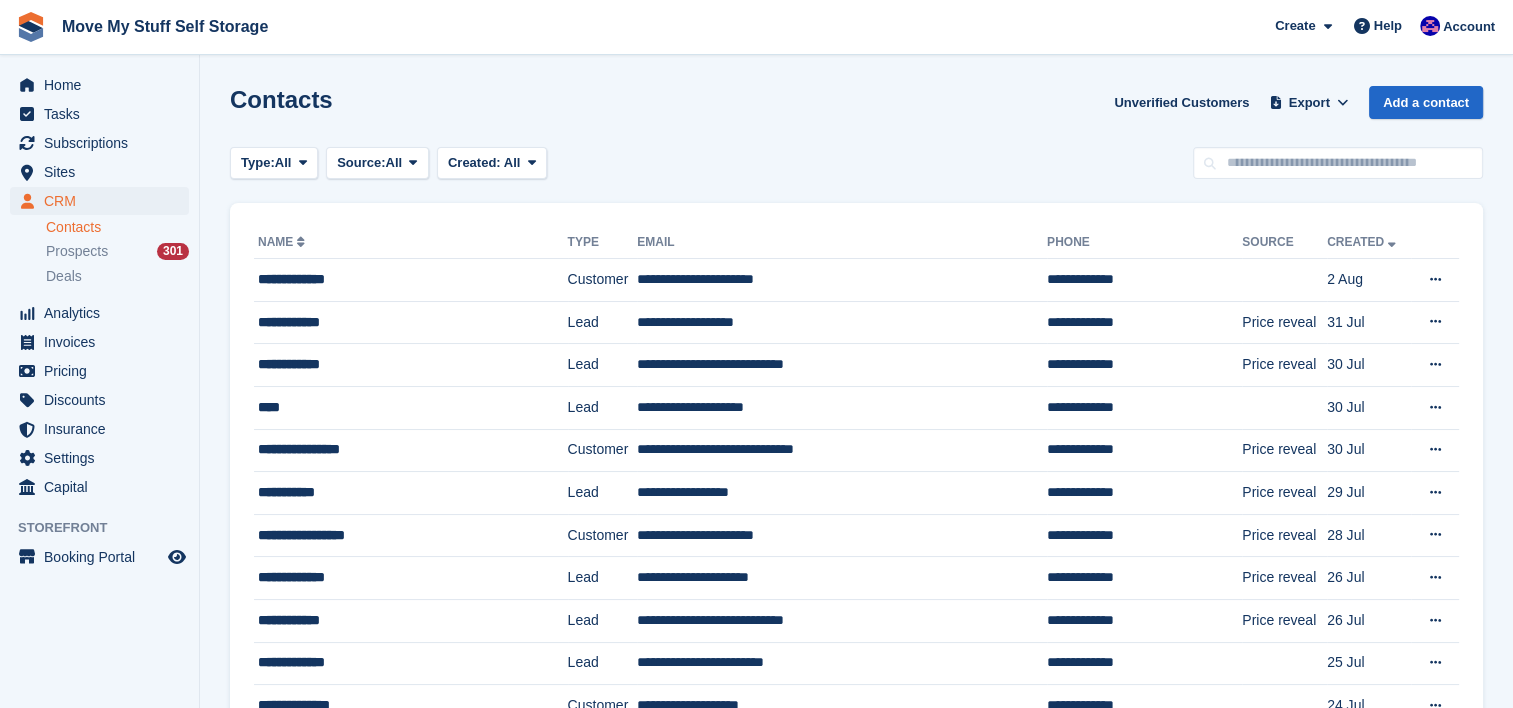 click on "Contacts
Unverified Customers
Export
Export Contacts
Export a CSV of all Contacts which match the current filters.
Please allow time for large exports.
Start Export
Add a contact
Type:
All
All
Lead
Customer
Source:
All
All
Storefront
Backoffice
Pre-Opening interest
Incomplete booking
Unit type interest
Price reveal
Quote requested
Storefront booking
Storefront pop-up form
External enquiry form
Phone call
Walk-in" at bounding box center [856, 1244] 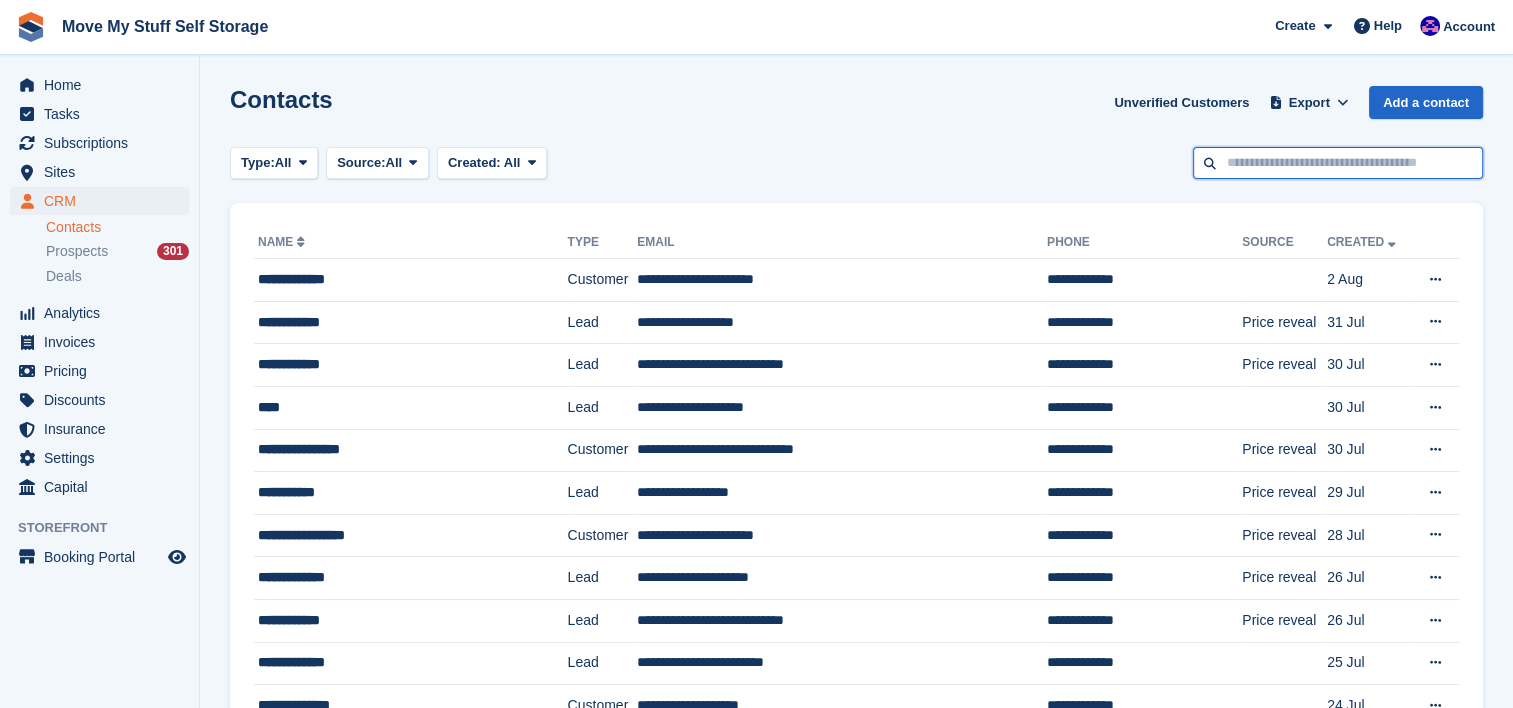 click at bounding box center (1338, 163) 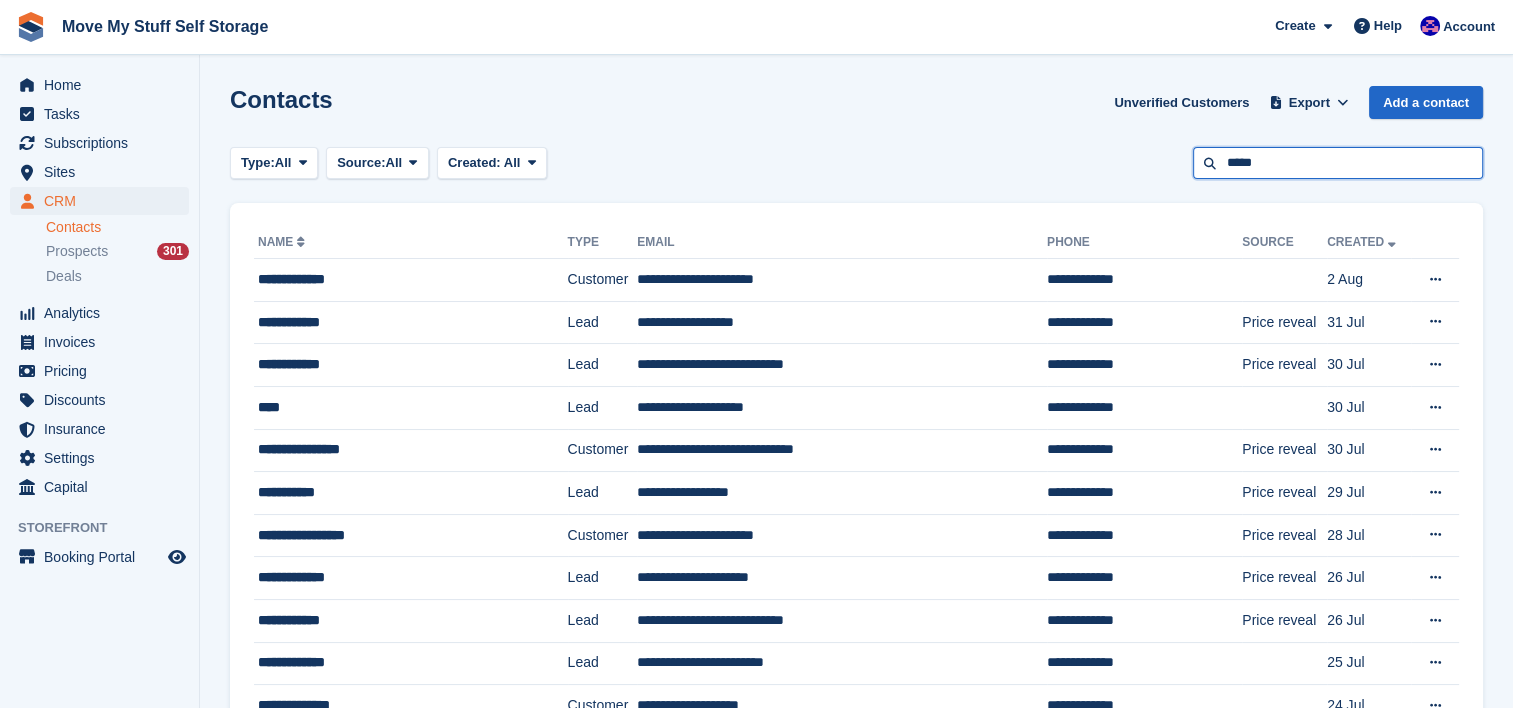 type on "*****" 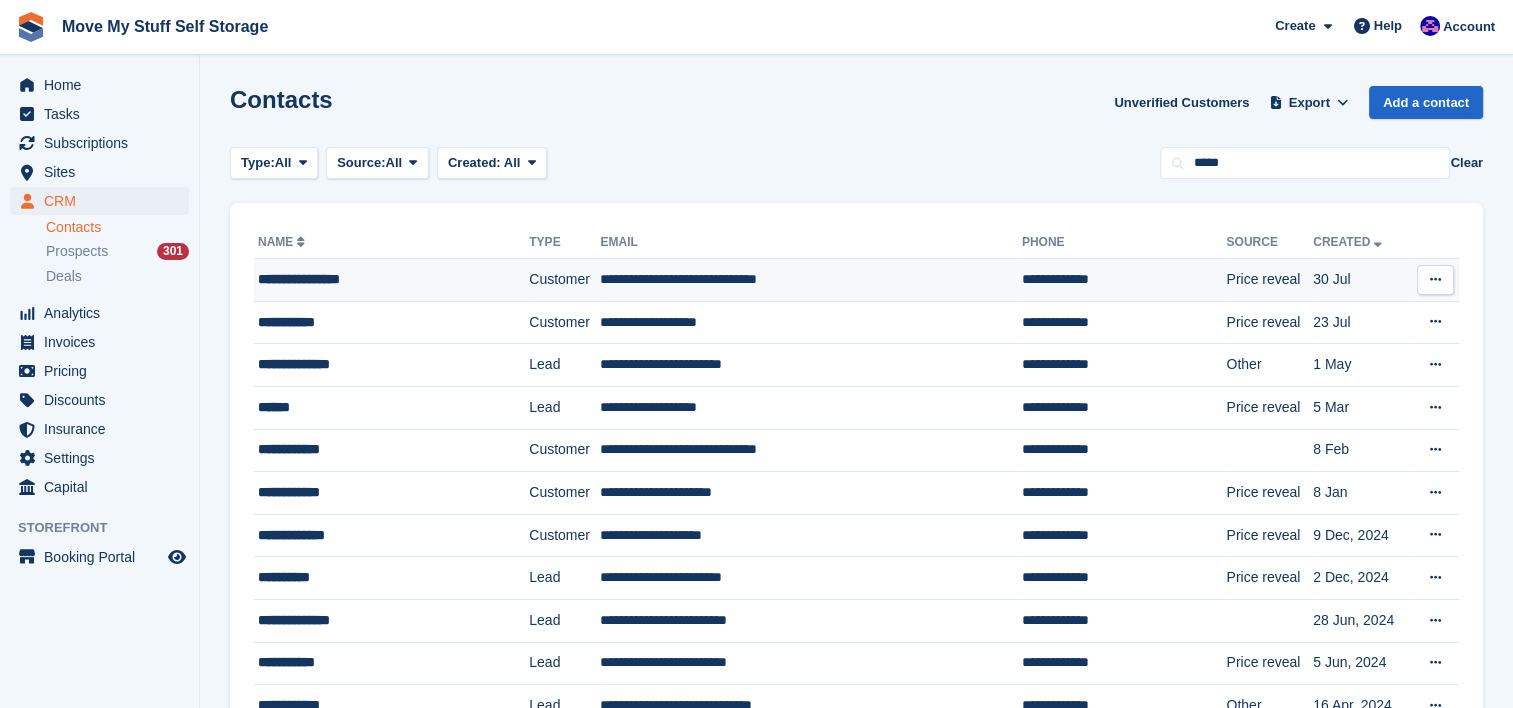 click on "**********" at bounding box center [810, 280] 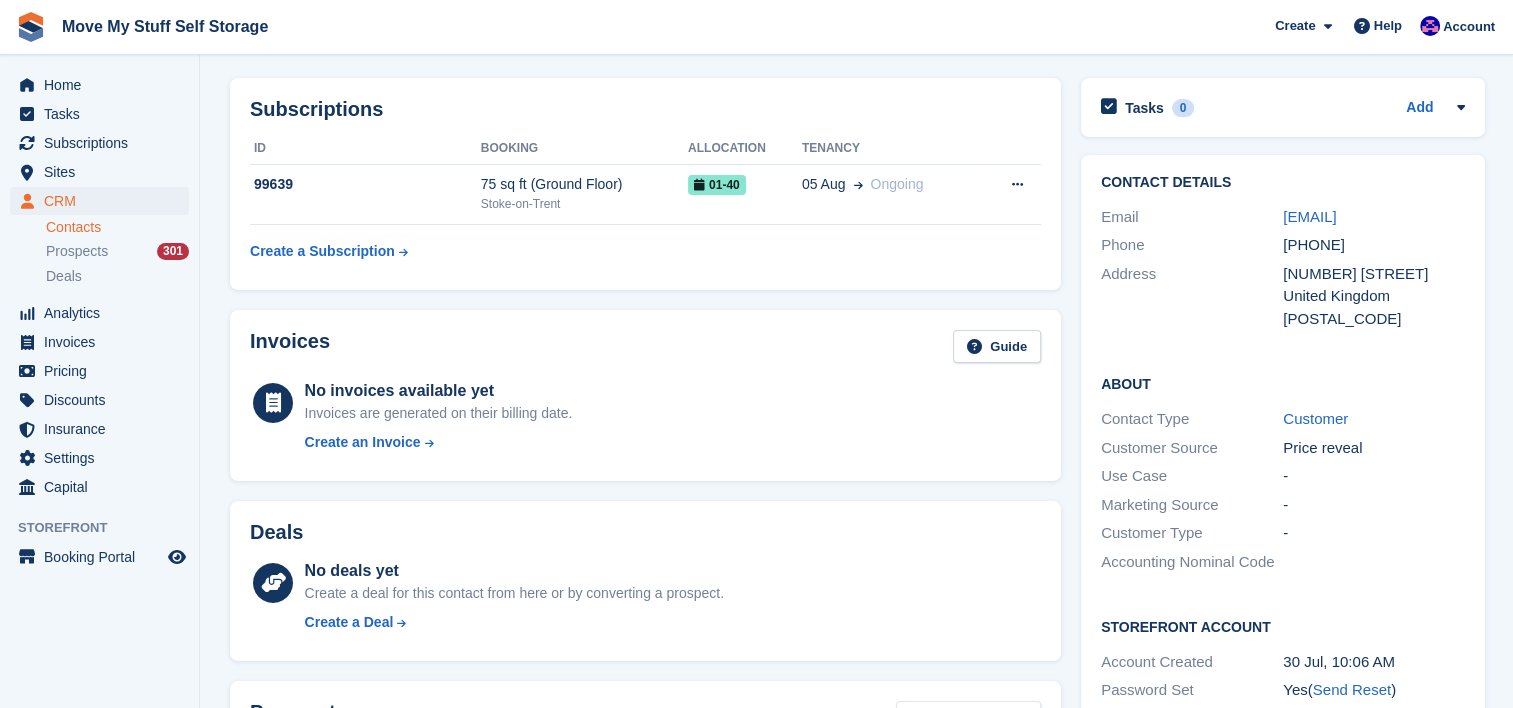 scroll, scrollTop: 69, scrollLeft: 0, axis: vertical 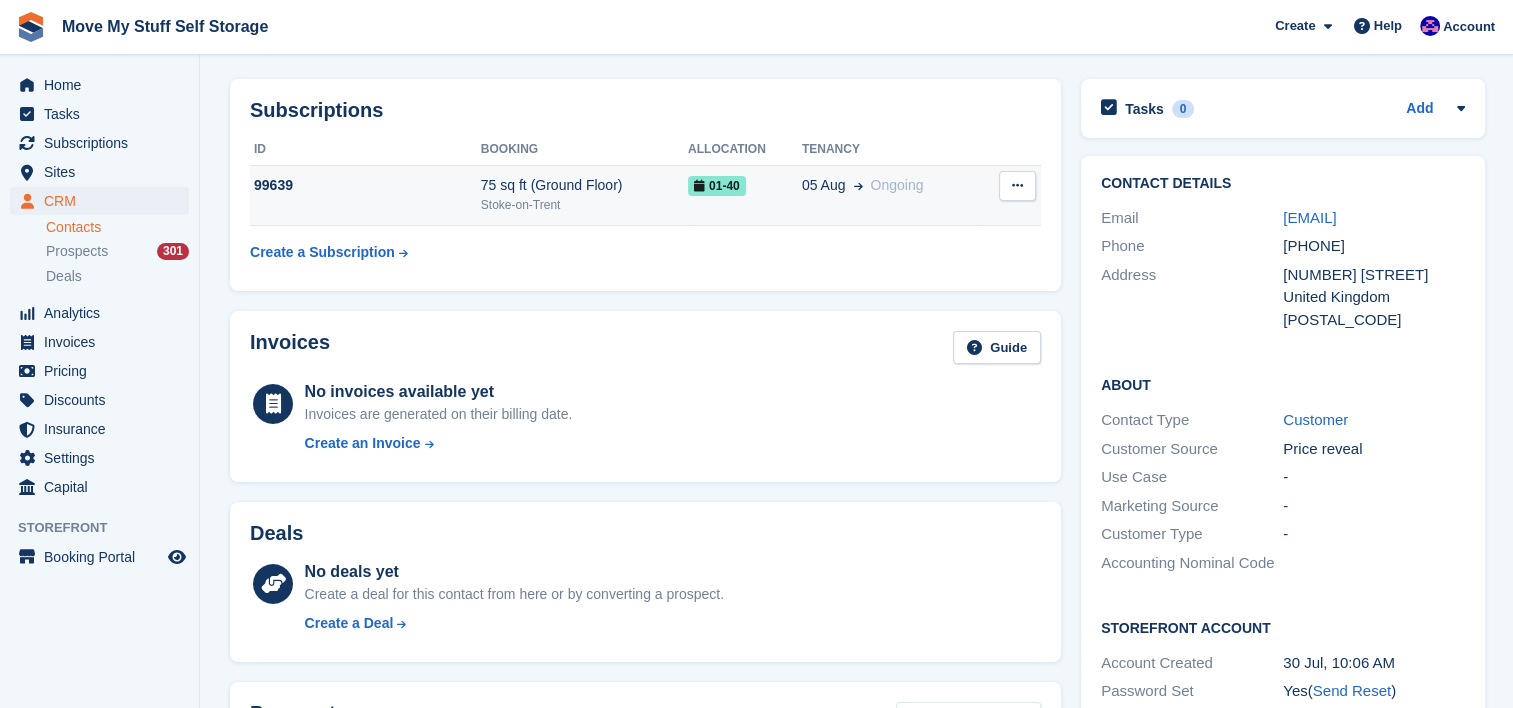 click on "Stoke-on-Trent" at bounding box center (584, 205) 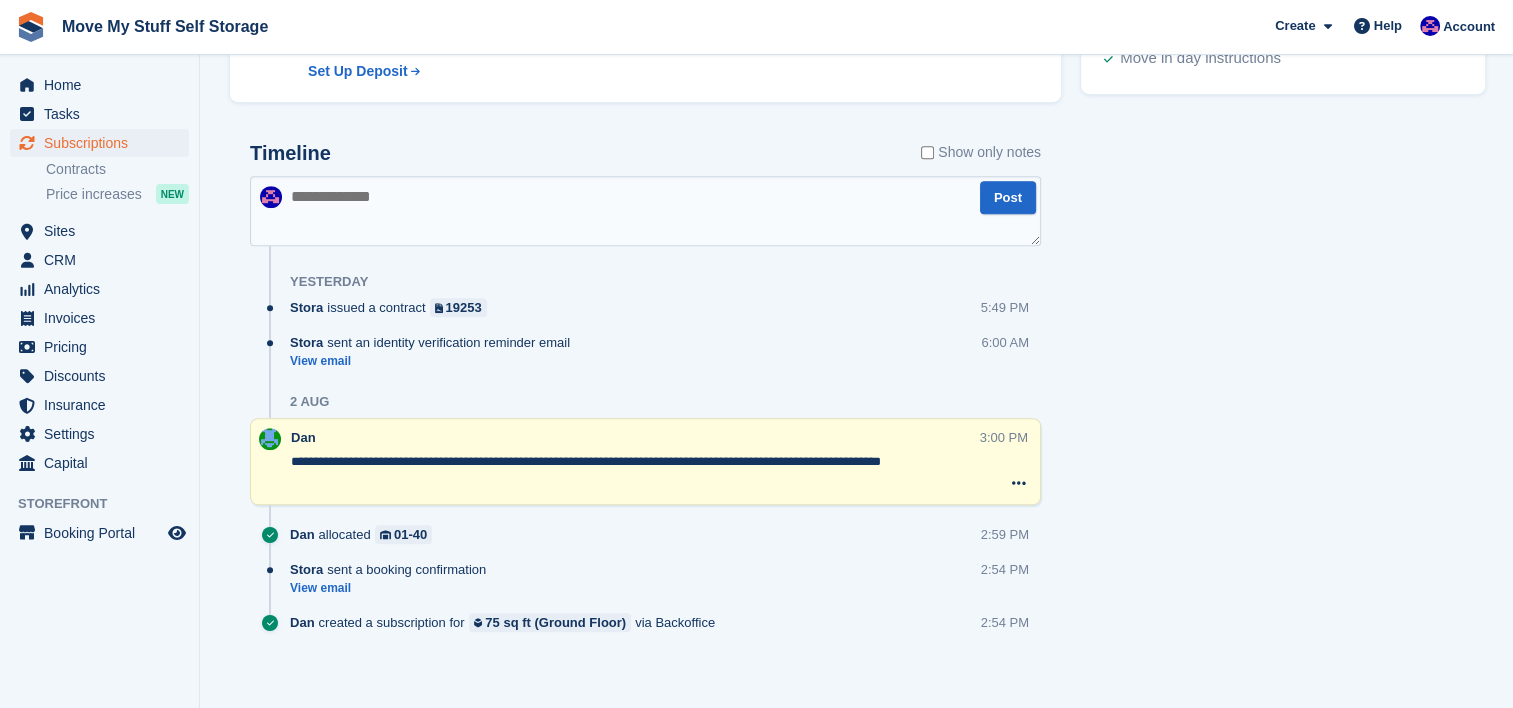 scroll, scrollTop: 956, scrollLeft: 0, axis: vertical 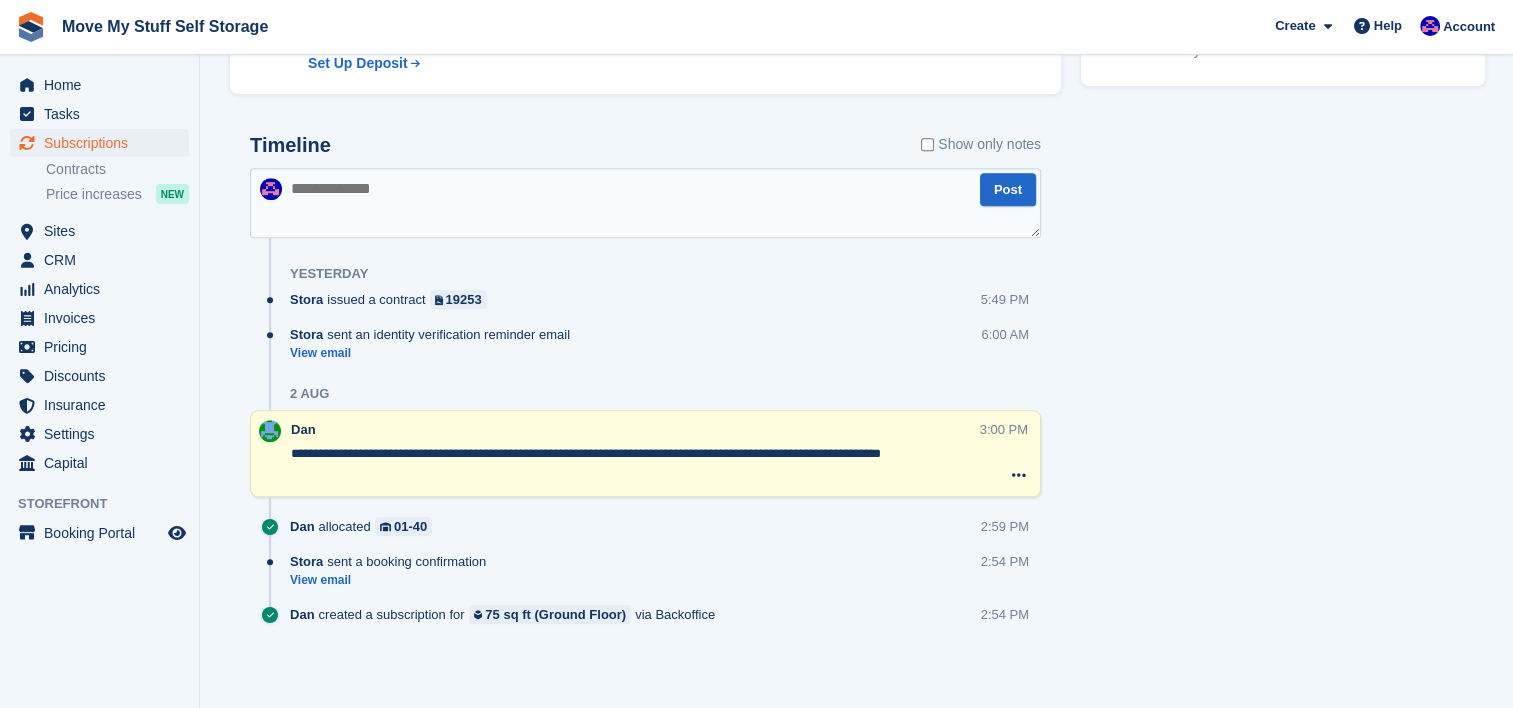 click at bounding box center (645, 203) 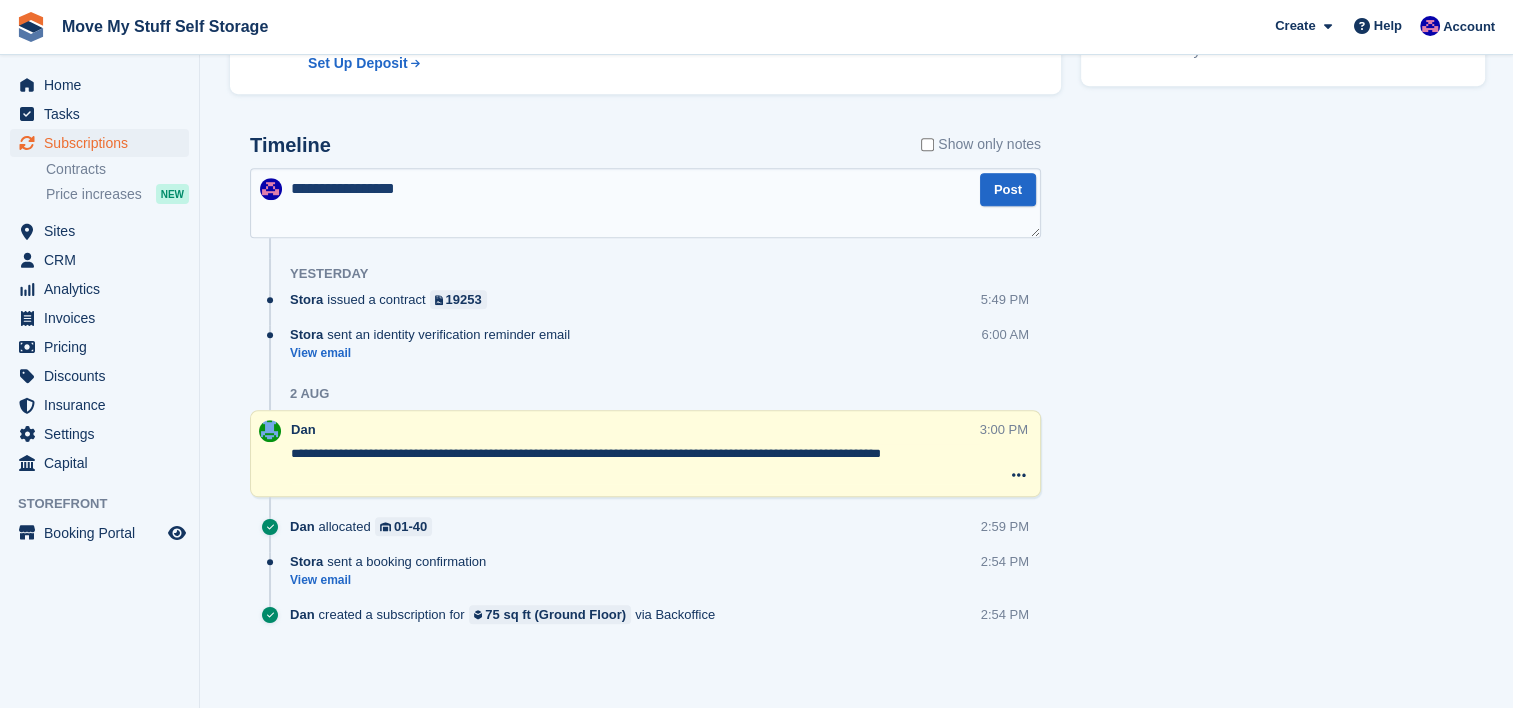 type on "**********" 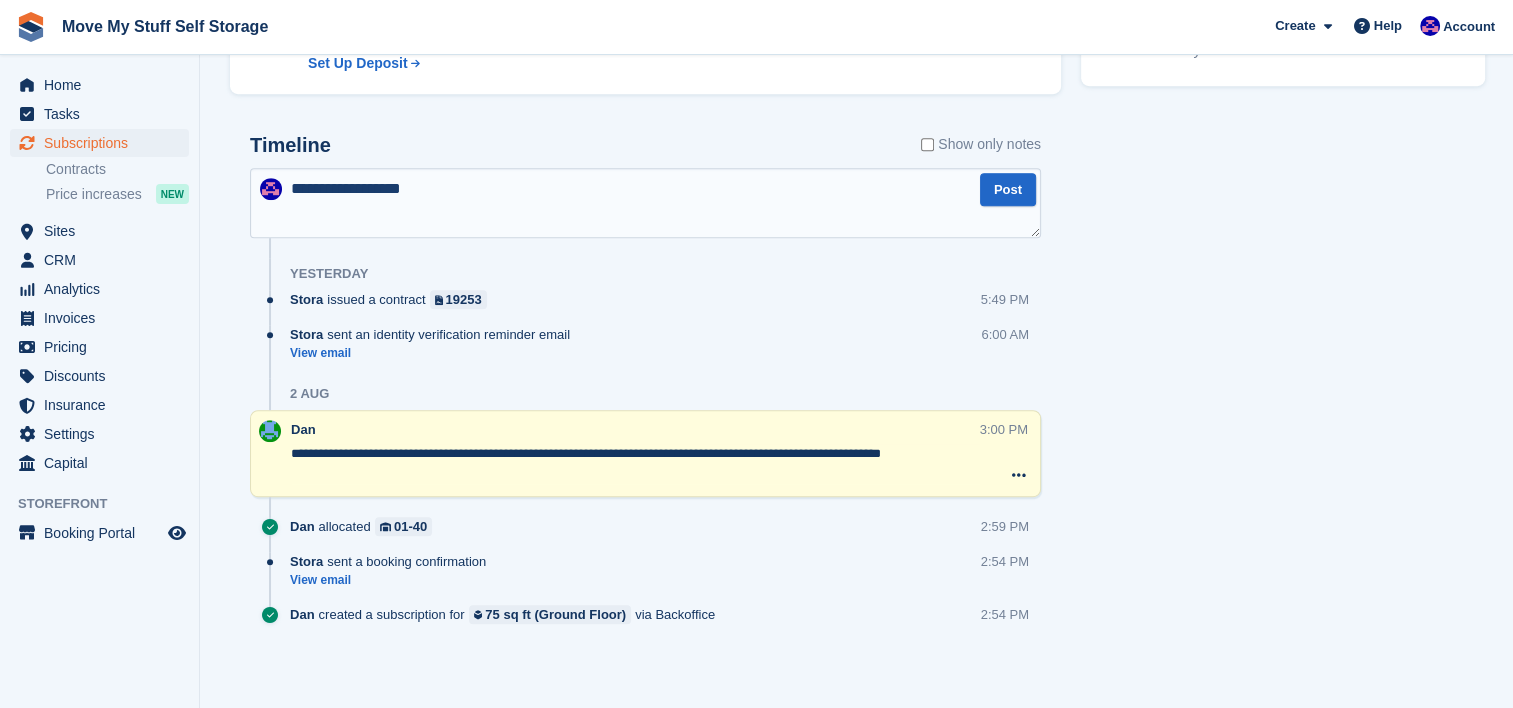 type 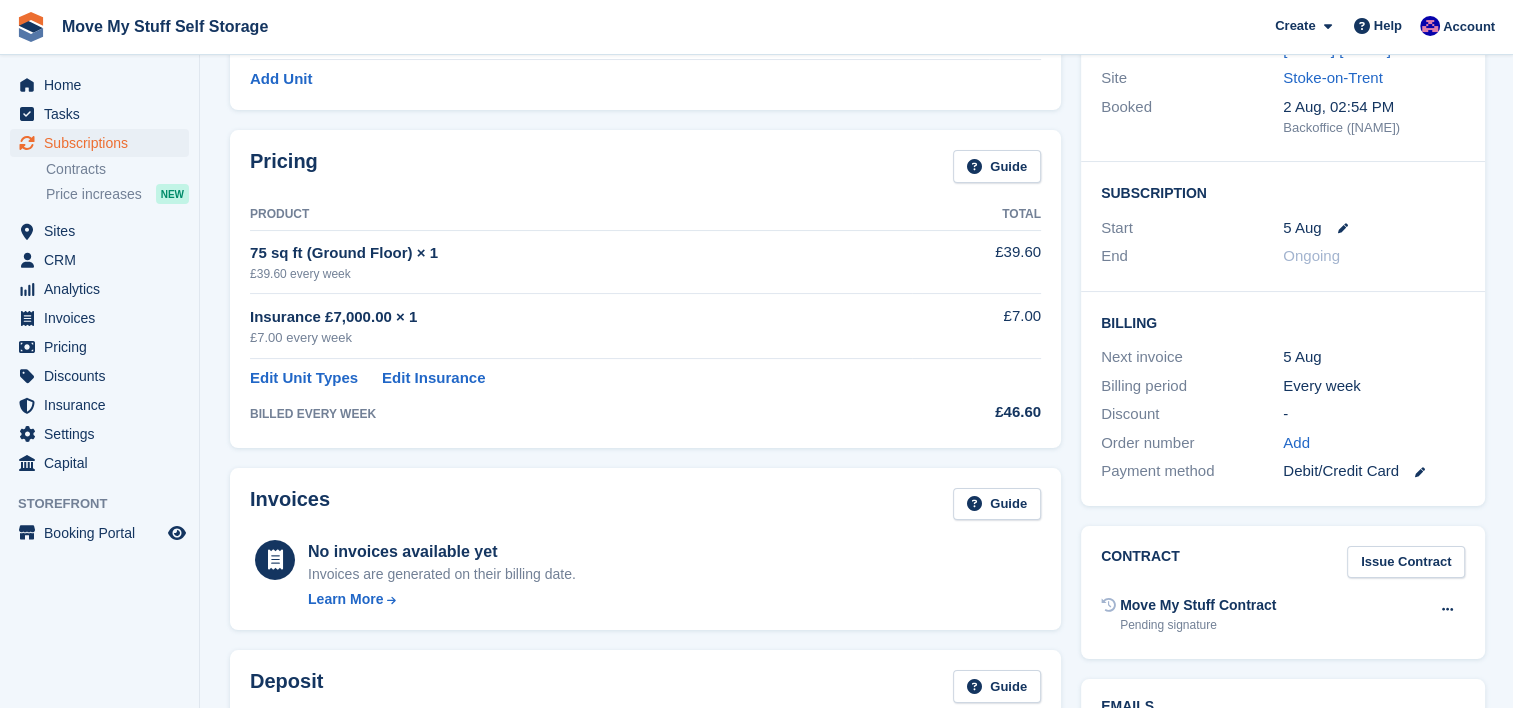 scroll, scrollTop: 0, scrollLeft: 0, axis: both 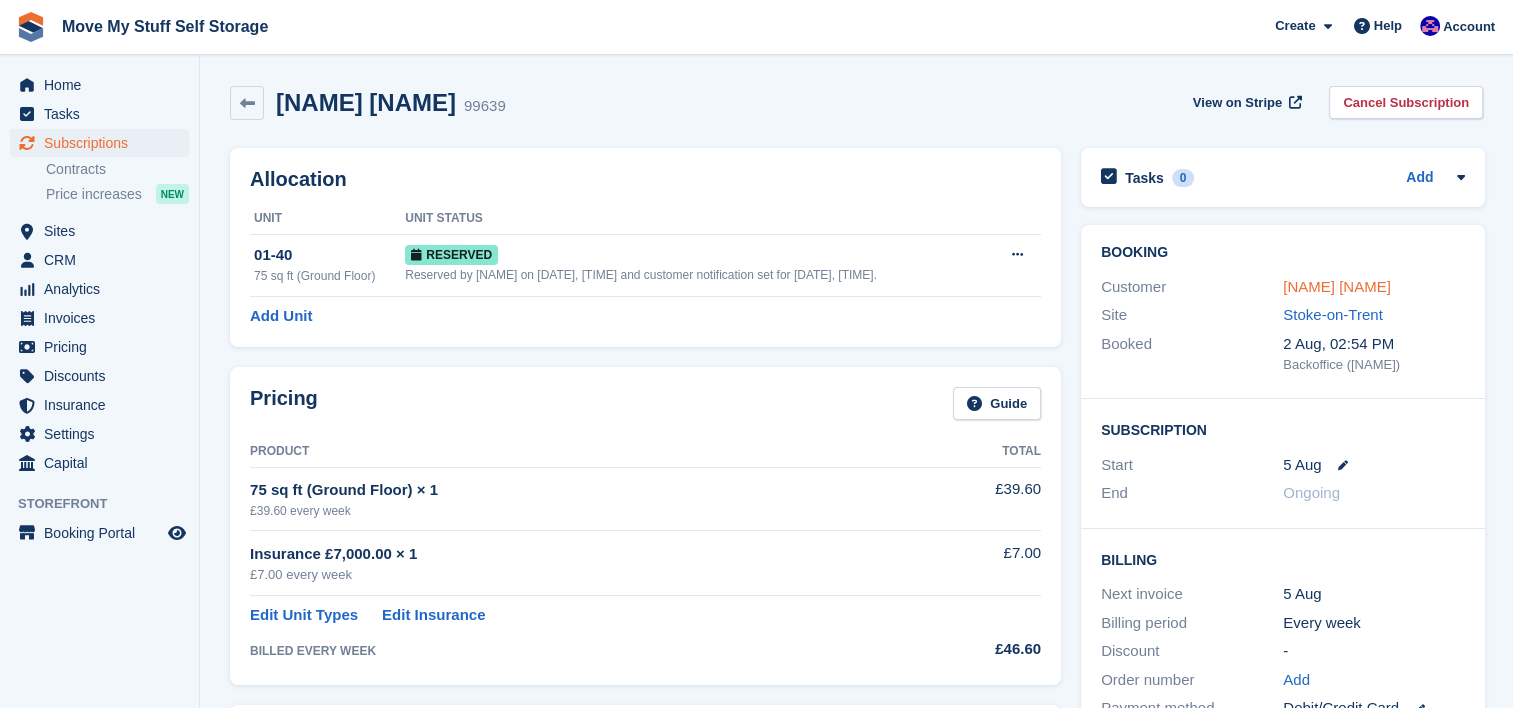 click on "JULIE ANN THOMAS" at bounding box center [1337, 286] 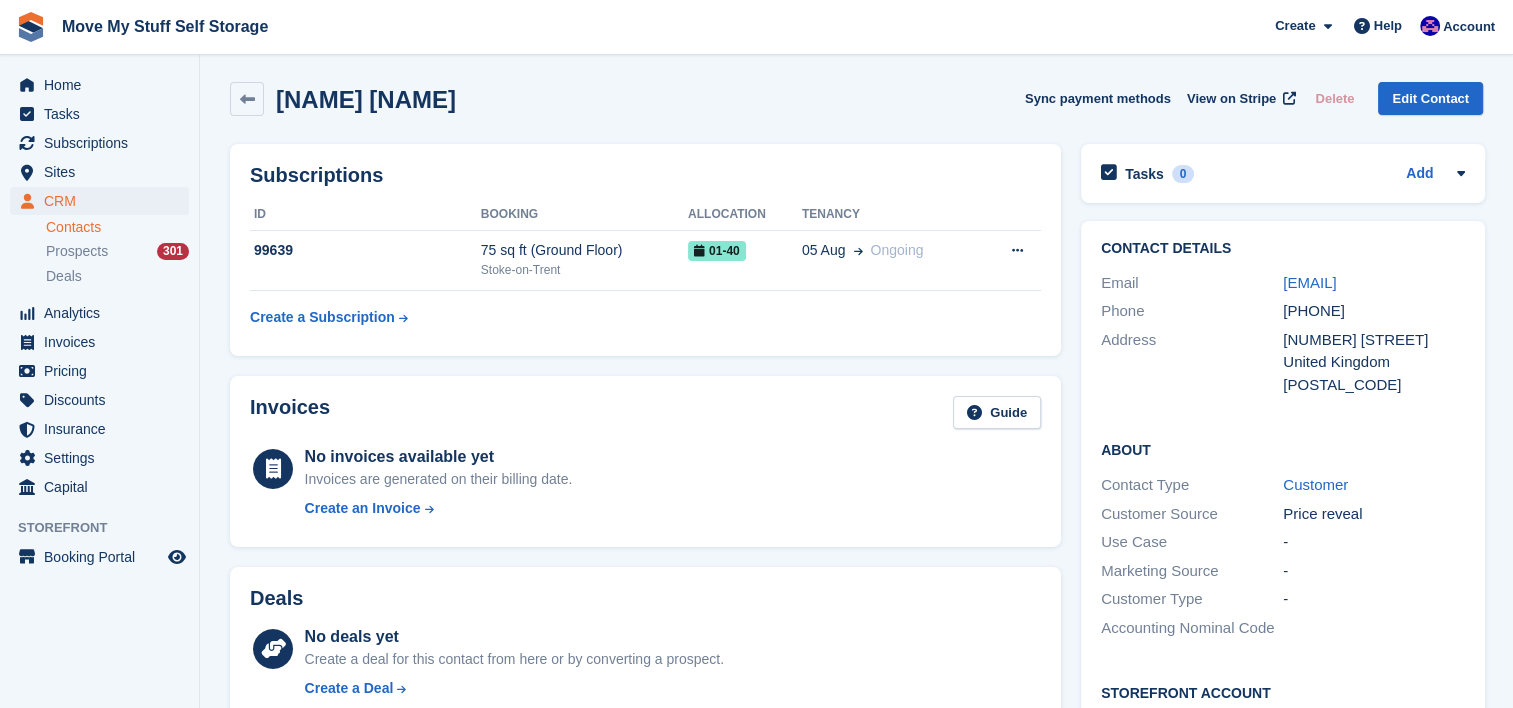 scroll, scrollTop: 0, scrollLeft: 0, axis: both 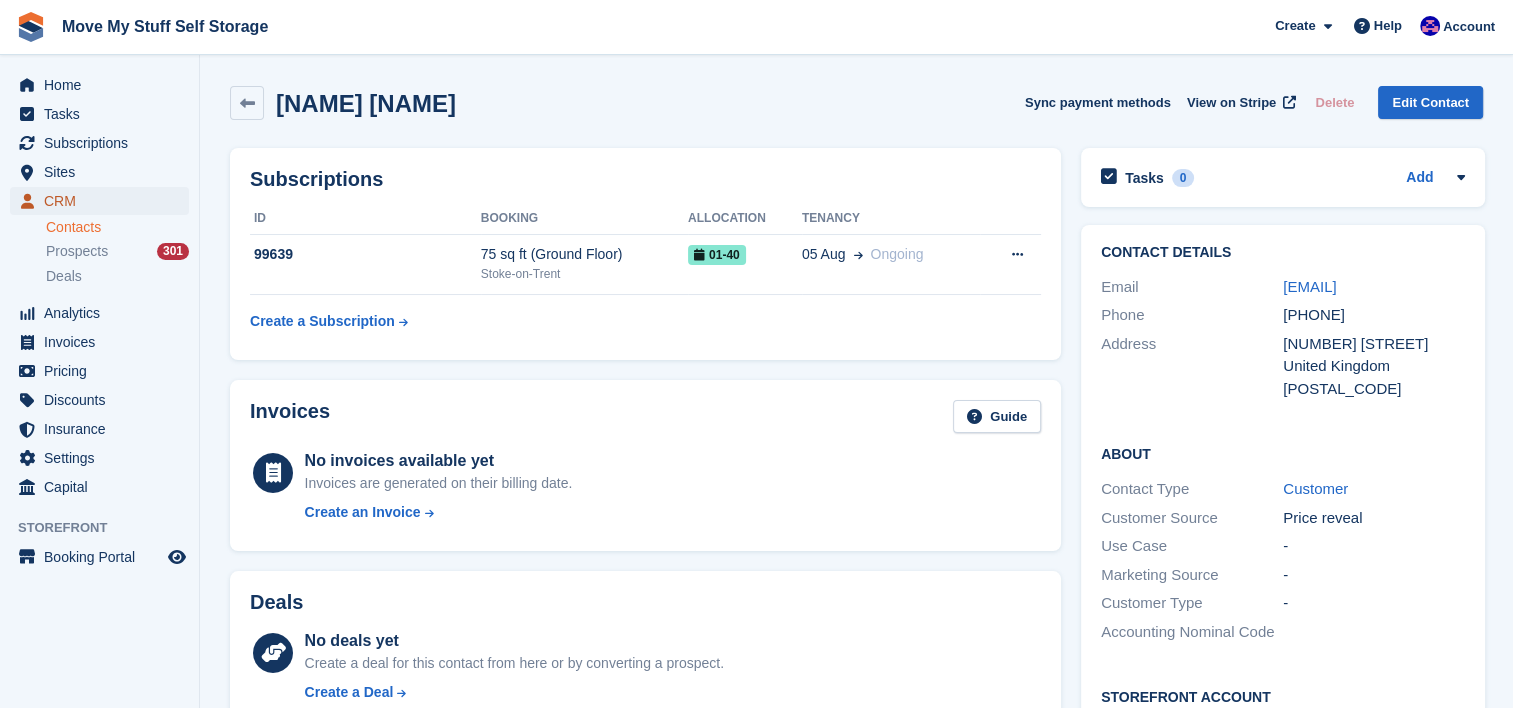click on "CRM" at bounding box center [104, 201] 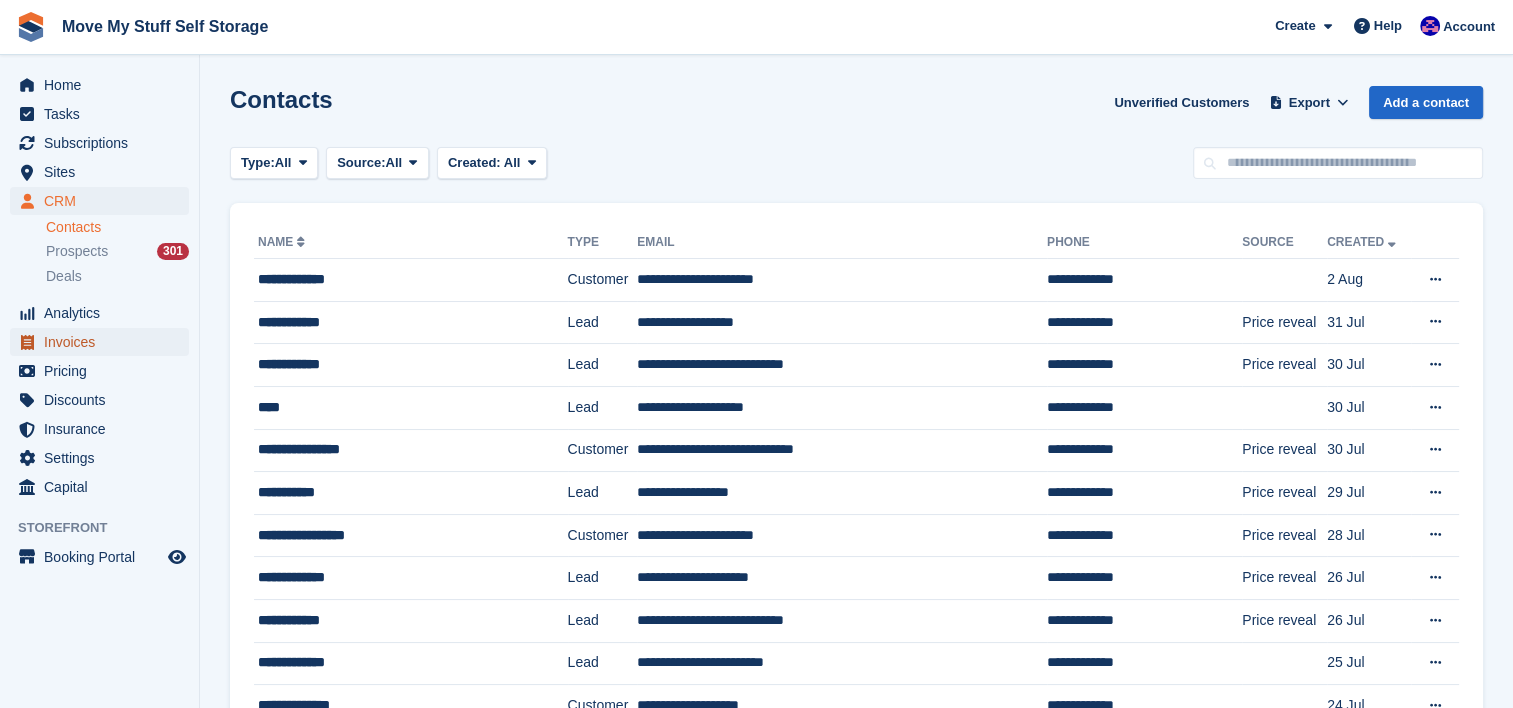 click on "Invoices" at bounding box center (104, 342) 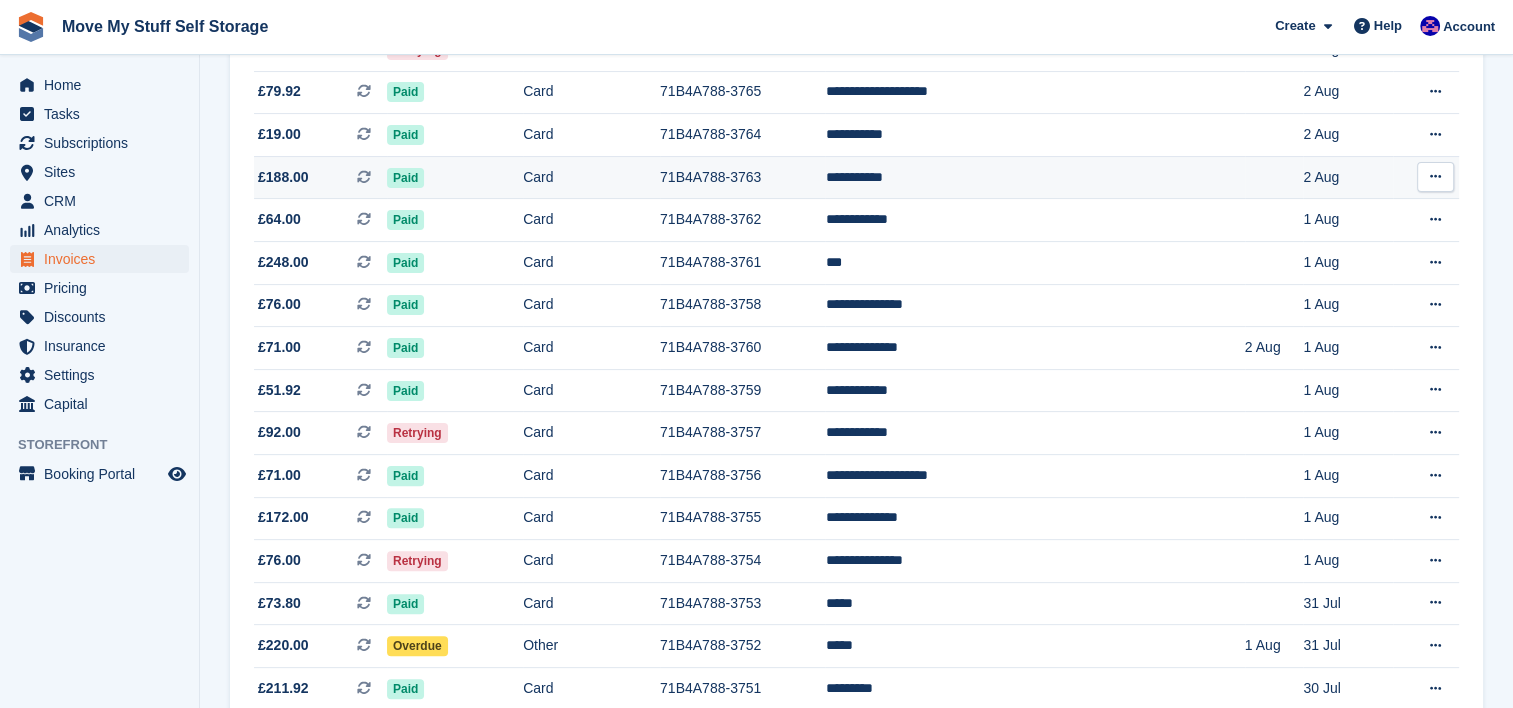 scroll, scrollTop: 483, scrollLeft: 0, axis: vertical 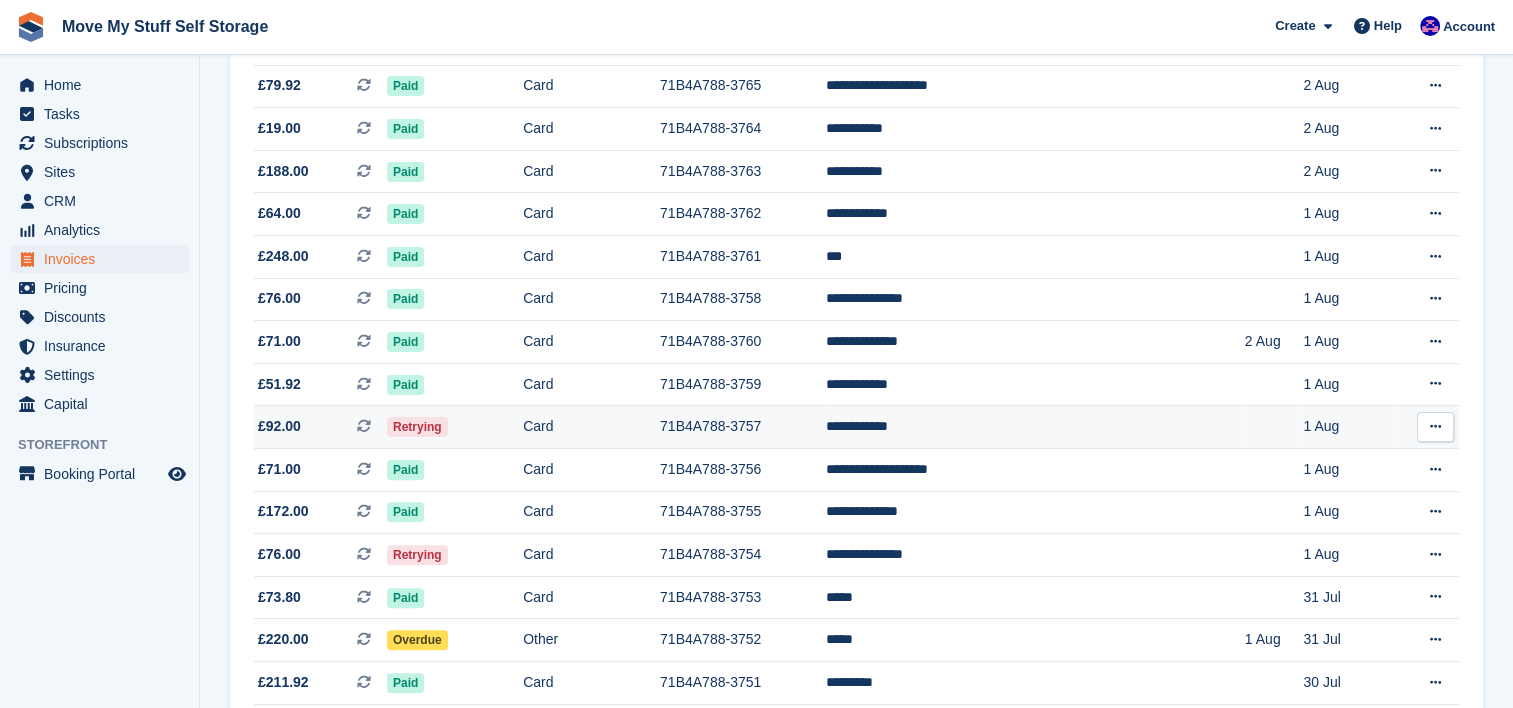 click on "Retrying" at bounding box center (455, 427) 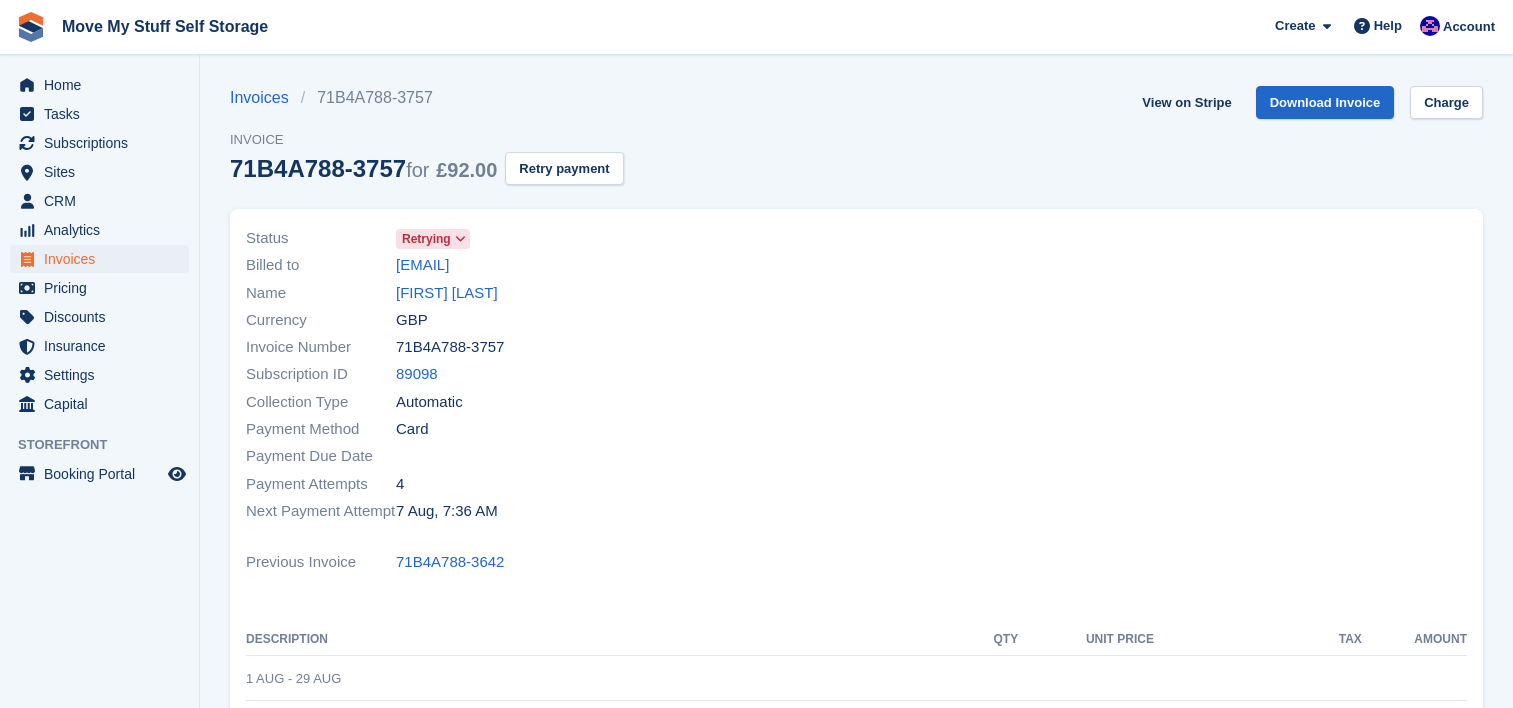 scroll, scrollTop: 0, scrollLeft: 0, axis: both 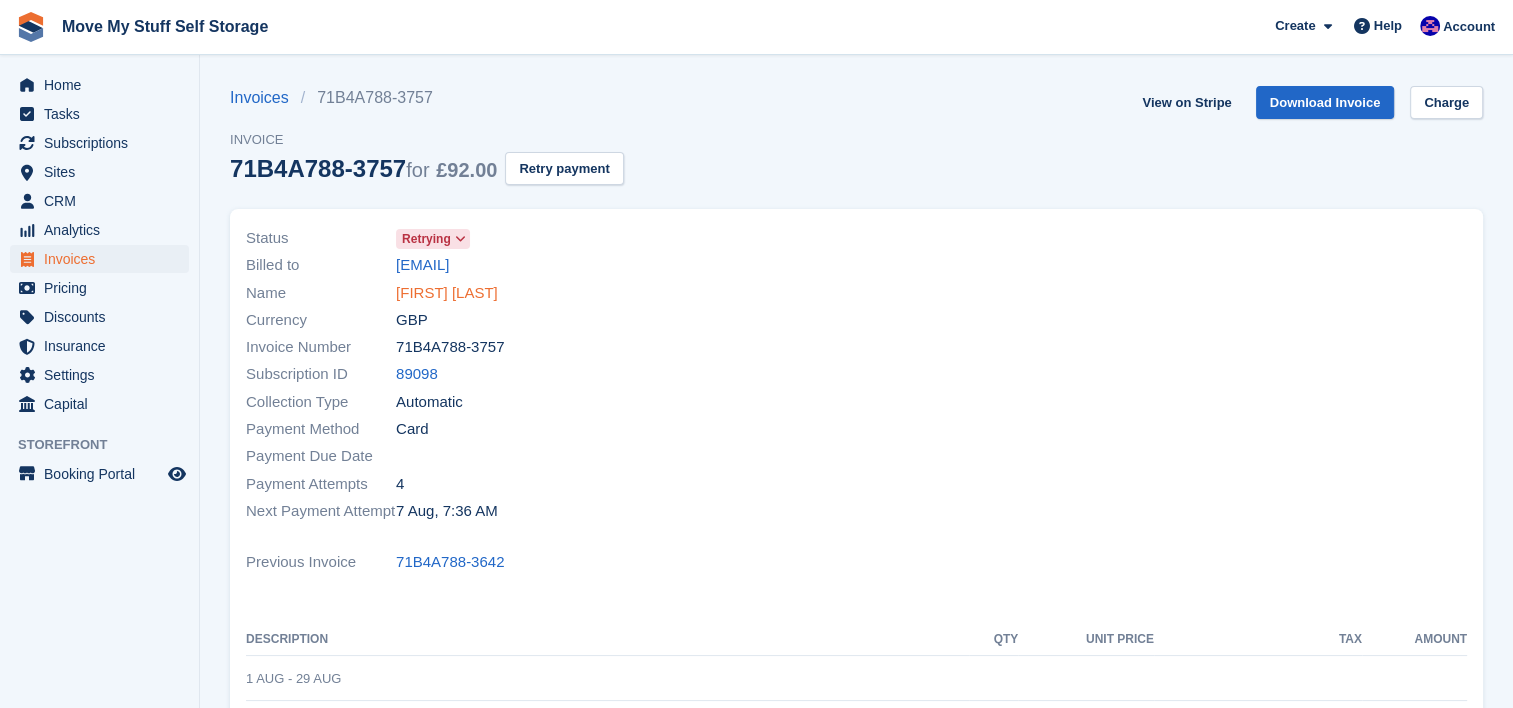 click on "[FIRST] [LAST]" at bounding box center [447, 293] 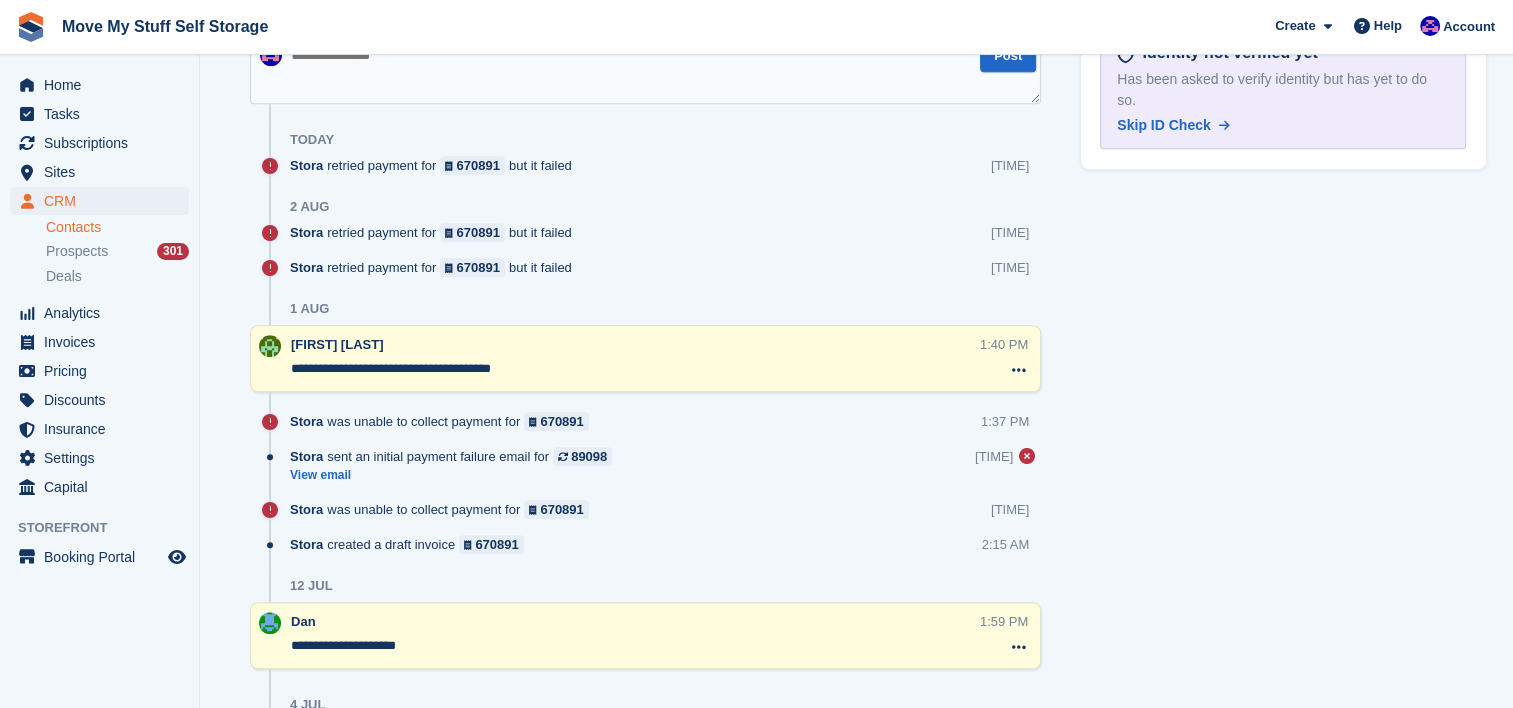 scroll, scrollTop: 1100, scrollLeft: 0, axis: vertical 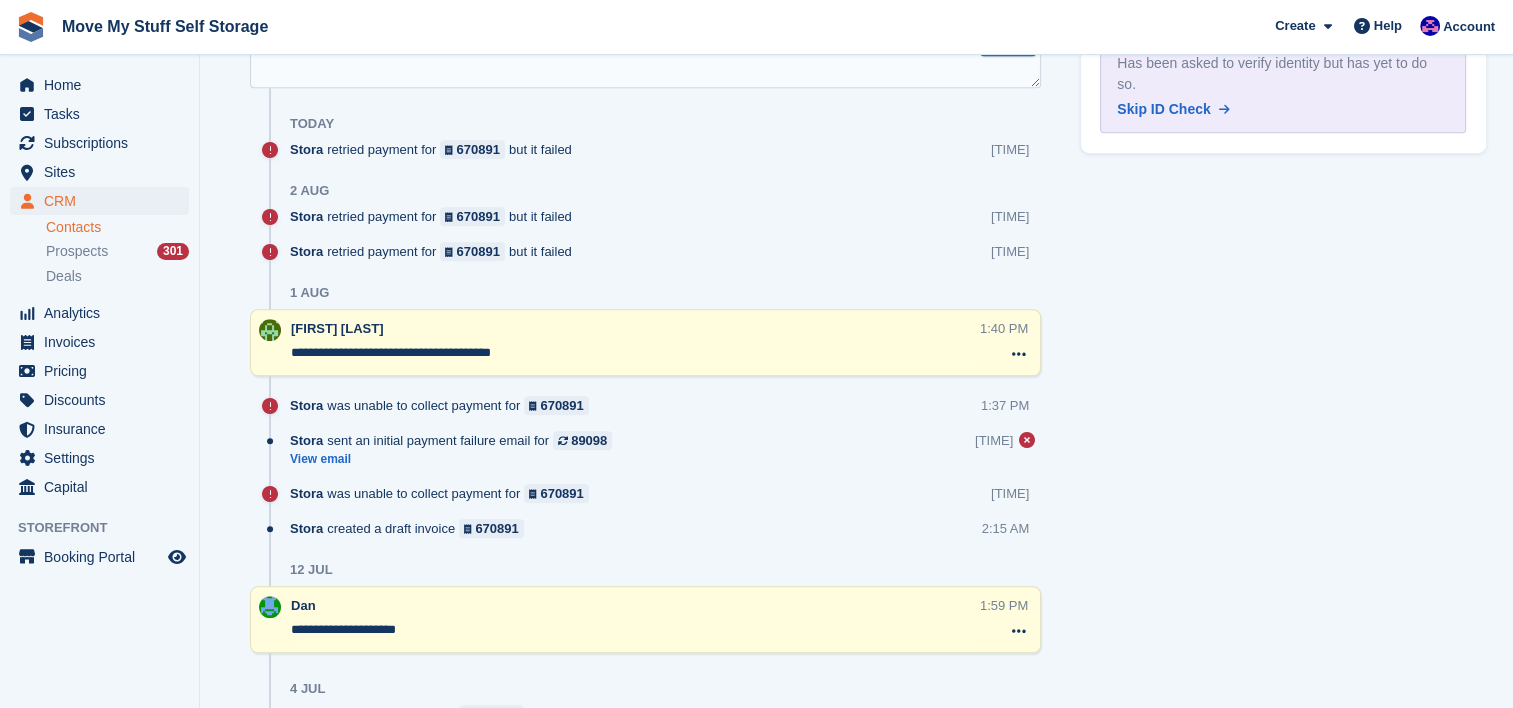click on "Tasks
0
Add
No tasks related to  [FIRST] [LAST]
Contact Details
Email
[EMAIL]
Phone
[PHONE]
Address
[NUMBER] [STREET]
[ORGANIZATION]
[COUNTRY]
About
Contact Type
Customer - - Email" at bounding box center (1283, 386) 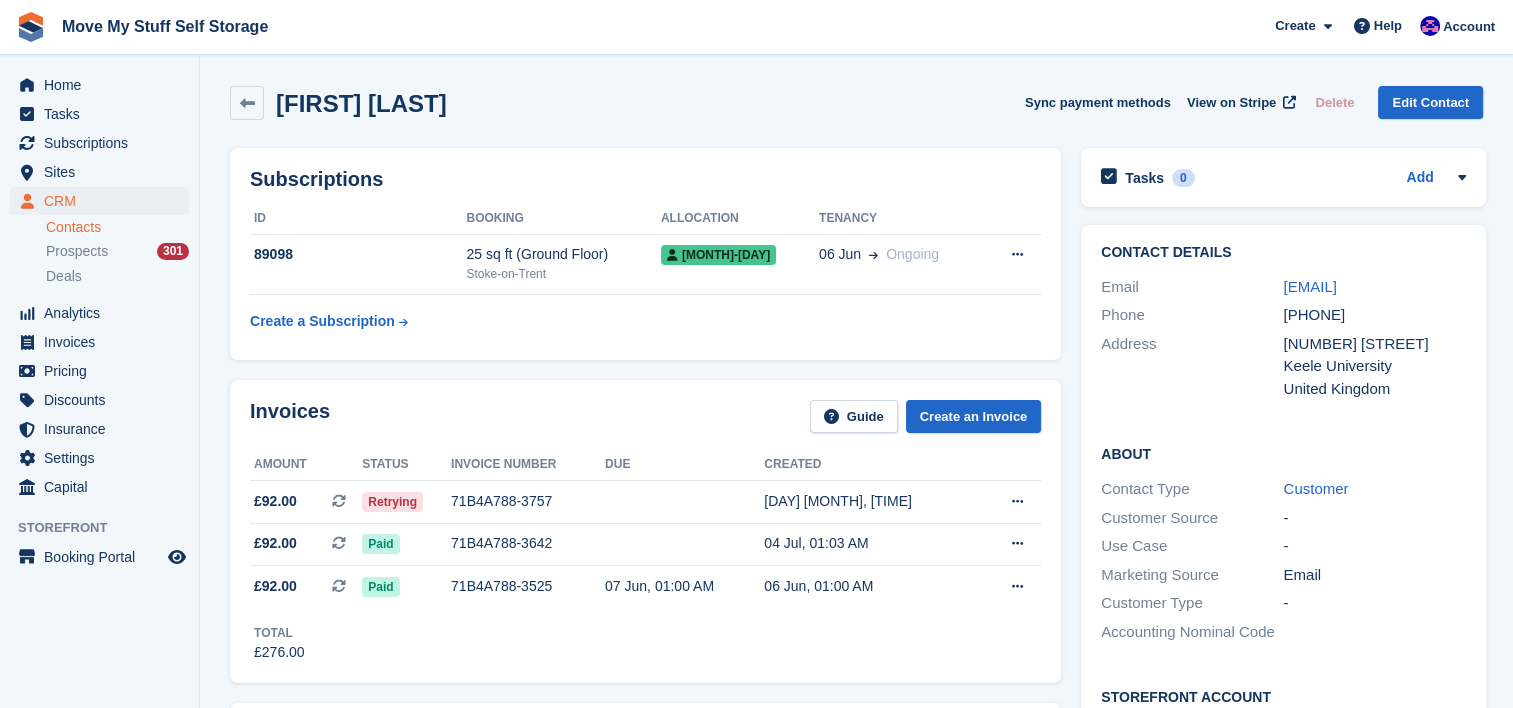 scroll, scrollTop: 0, scrollLeft: 0, axis: both 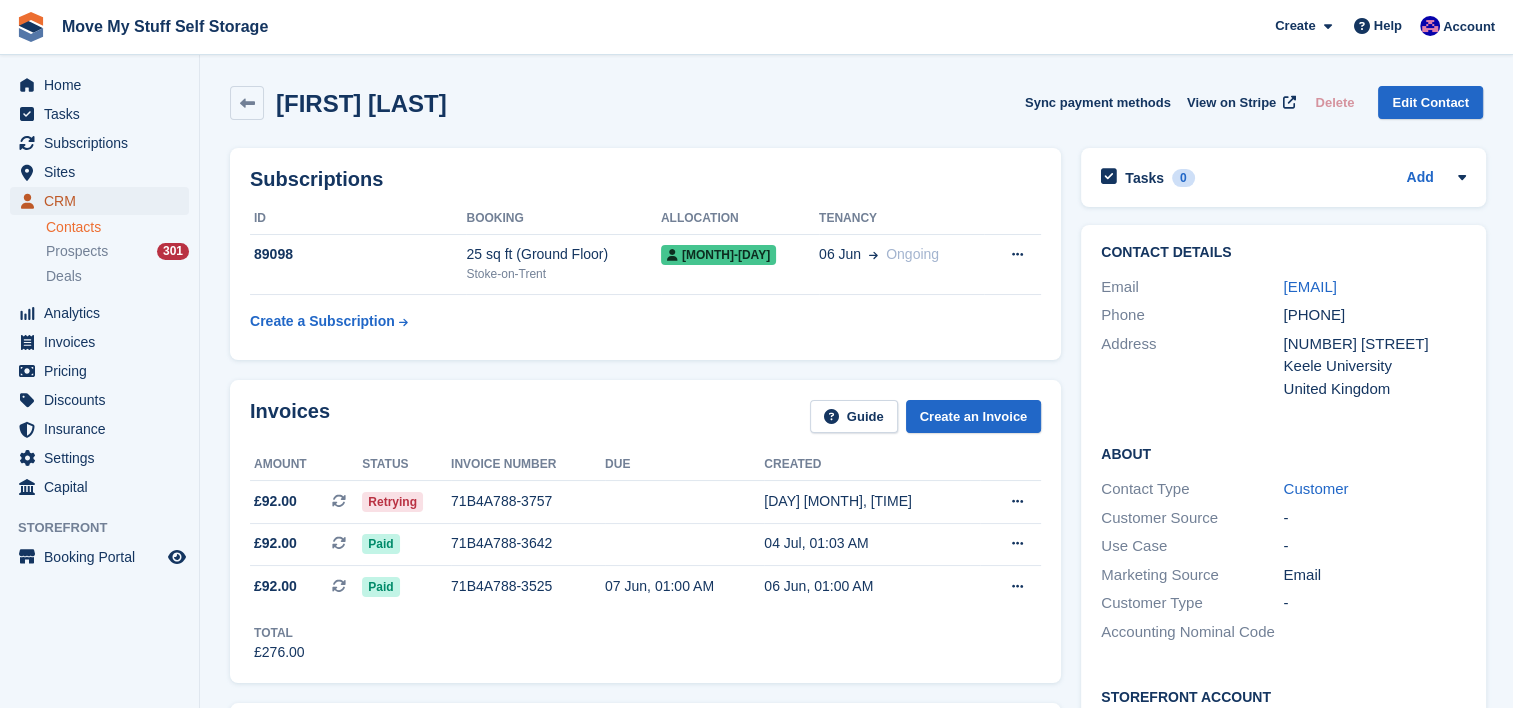 click on "CRM" at bounding box center (104, 201) 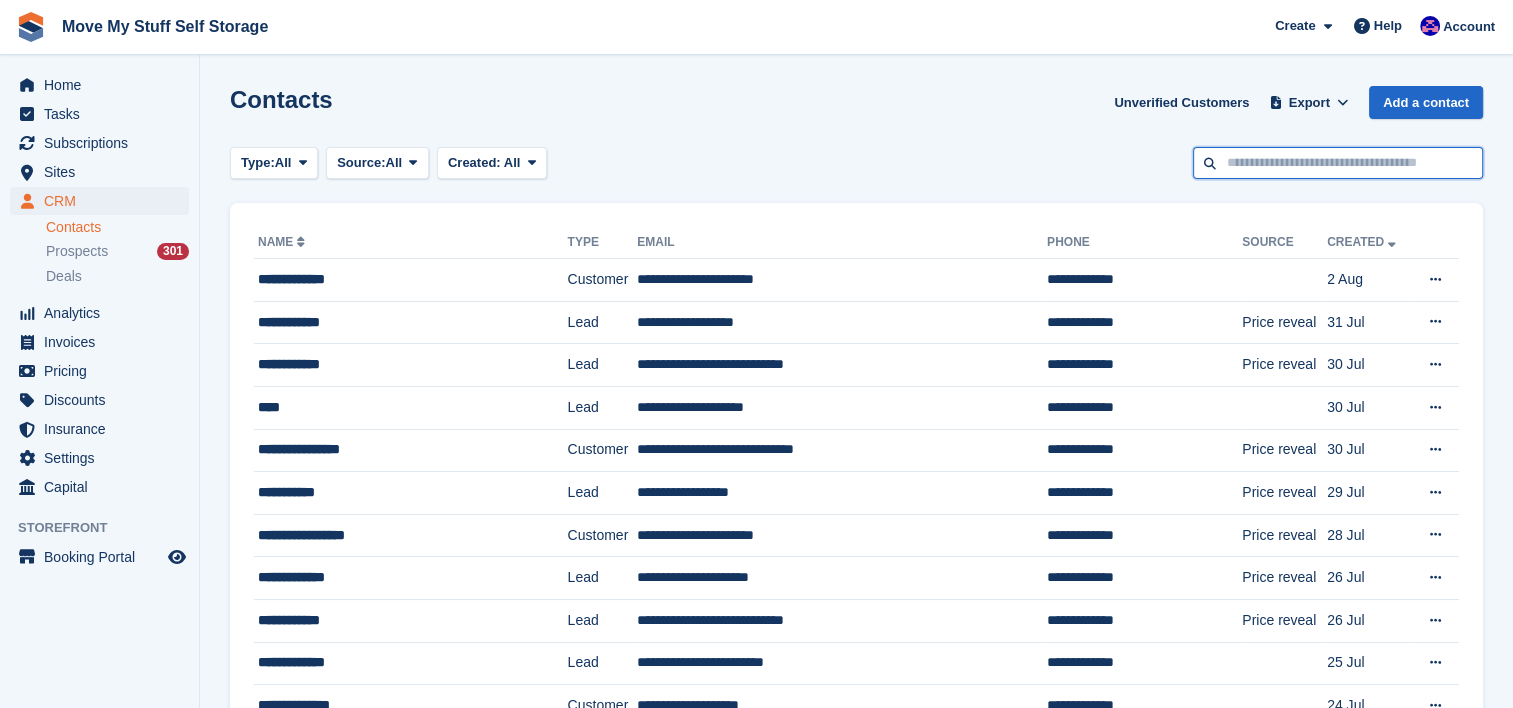 click at bounding box center (1338, 163) 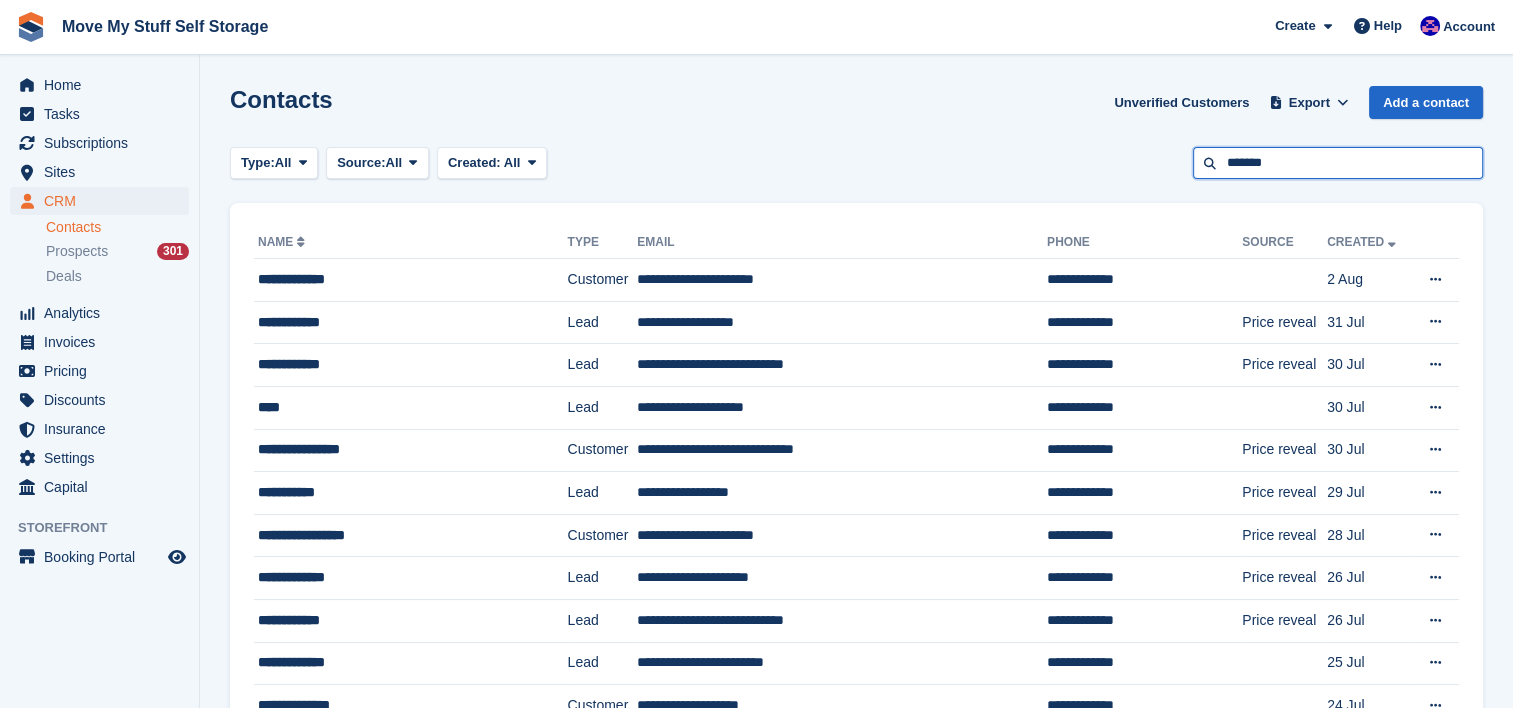 type on "*******" 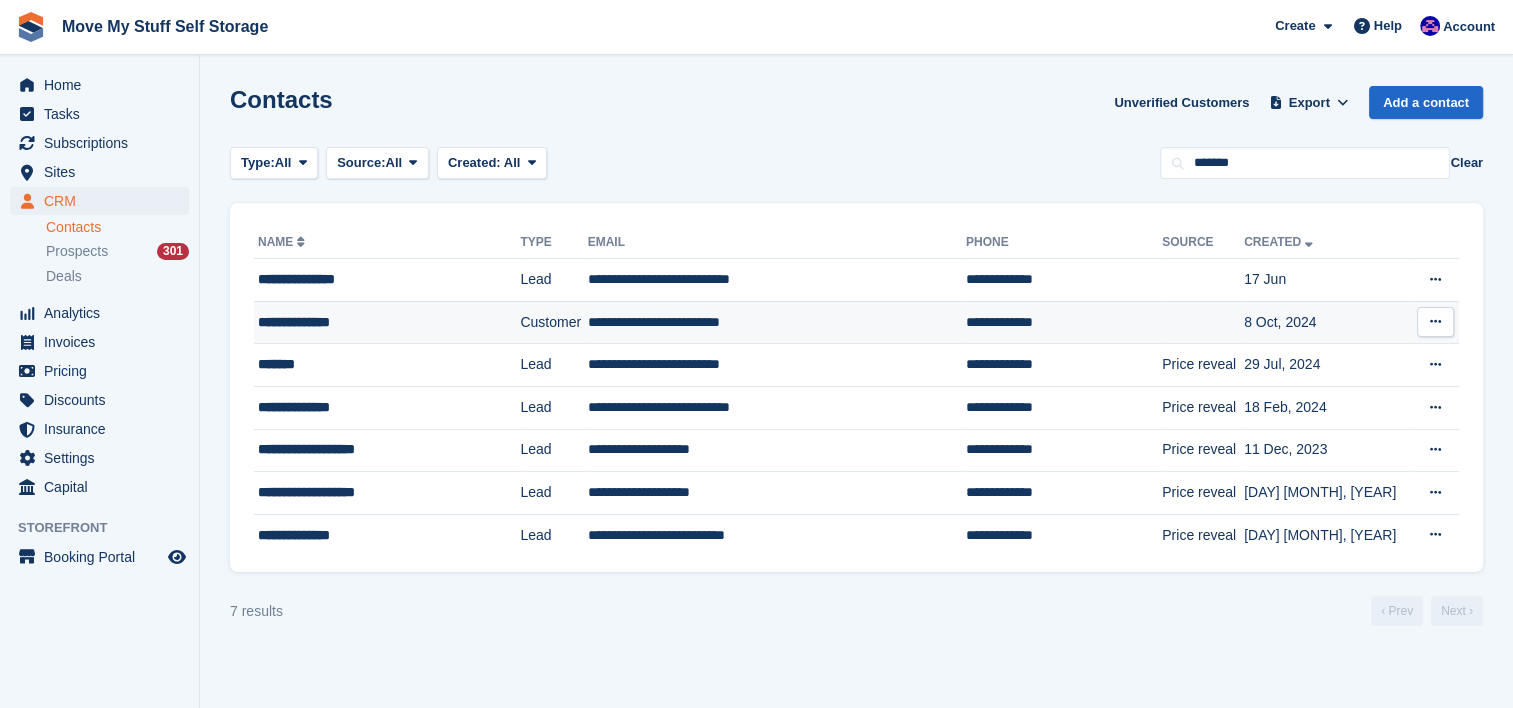 click on "**********" at bounding box center (376, 322) 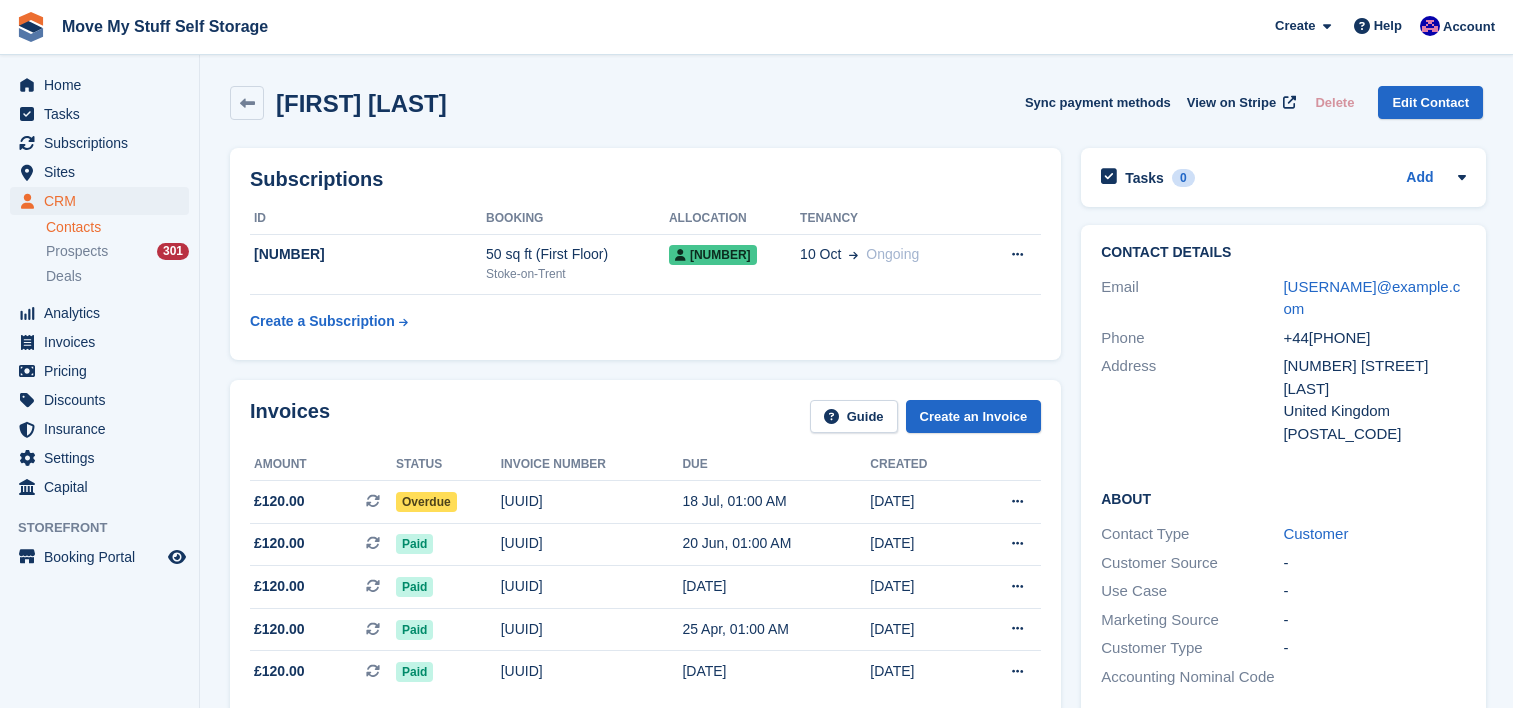 scroll, scrollTop: 282, scrollLeft: 0, axis: vertical 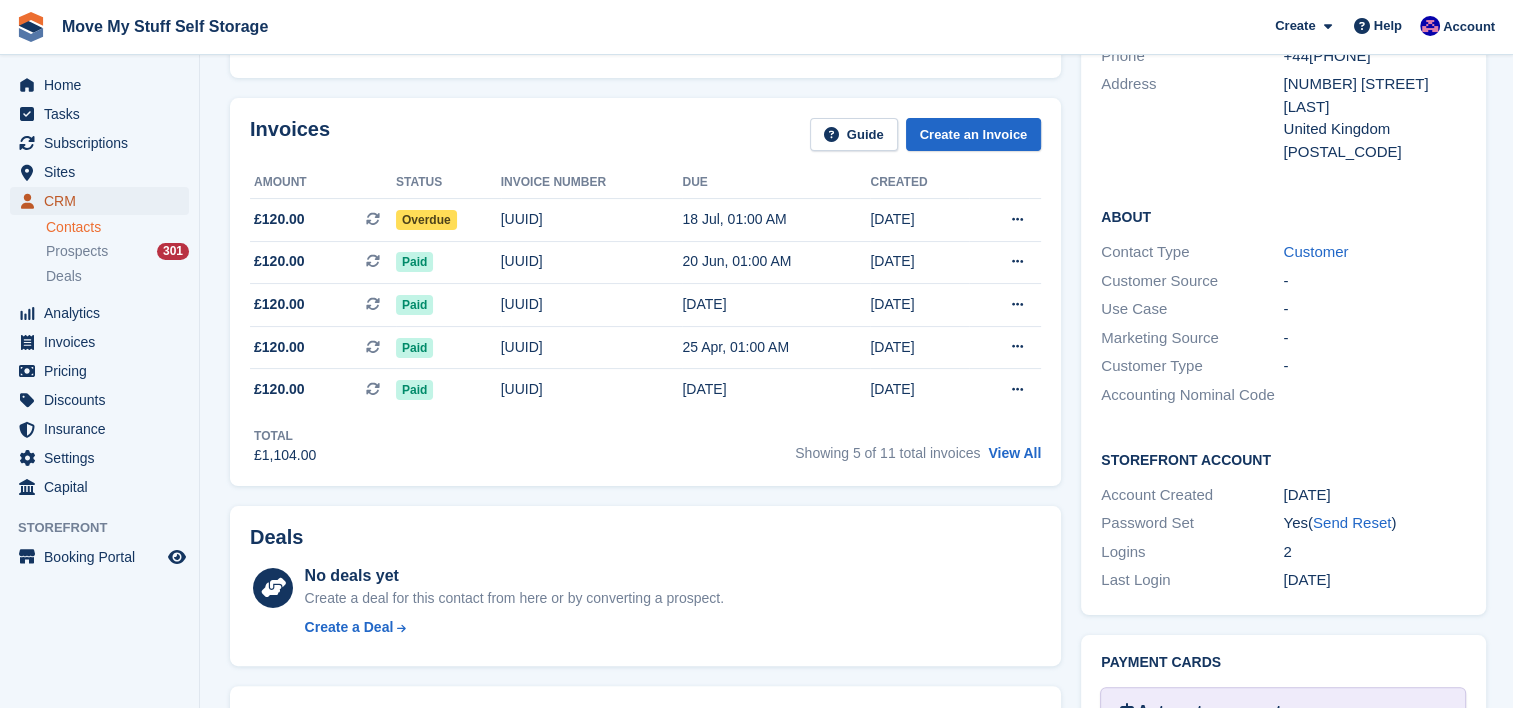 click on "CRM" at bounding box center [104, 201] 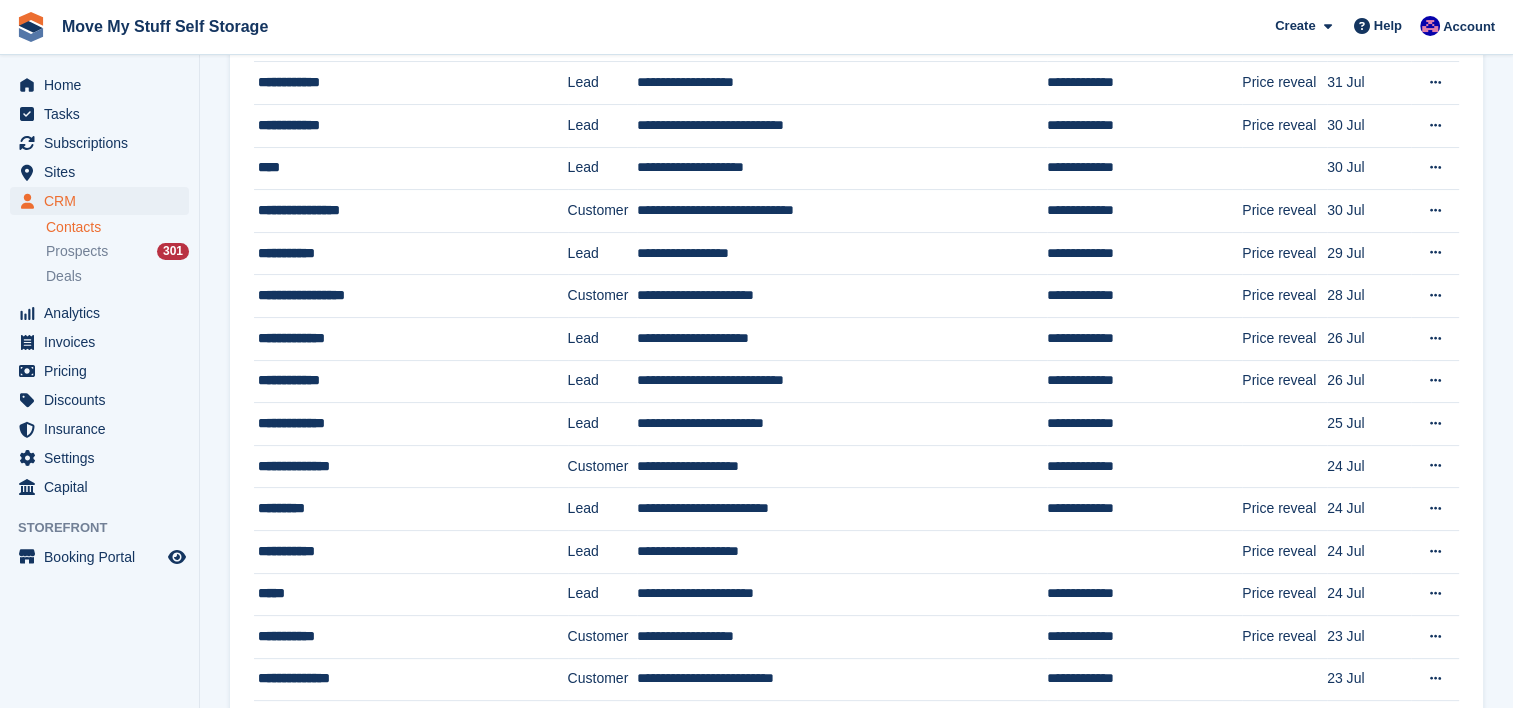 scroll, scrollTop: 0, scrollLeft: 0, axis: both 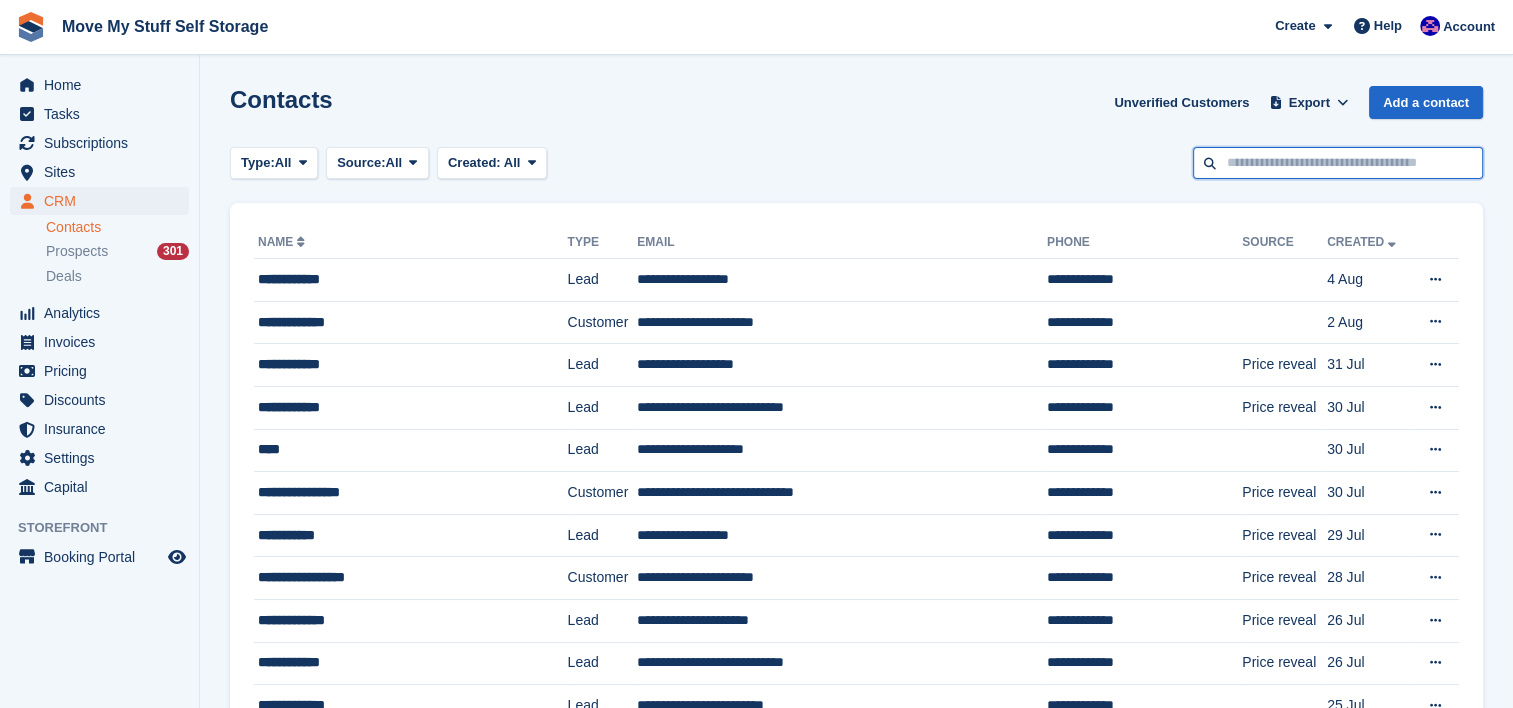 click at bounding box center (1338, 163) 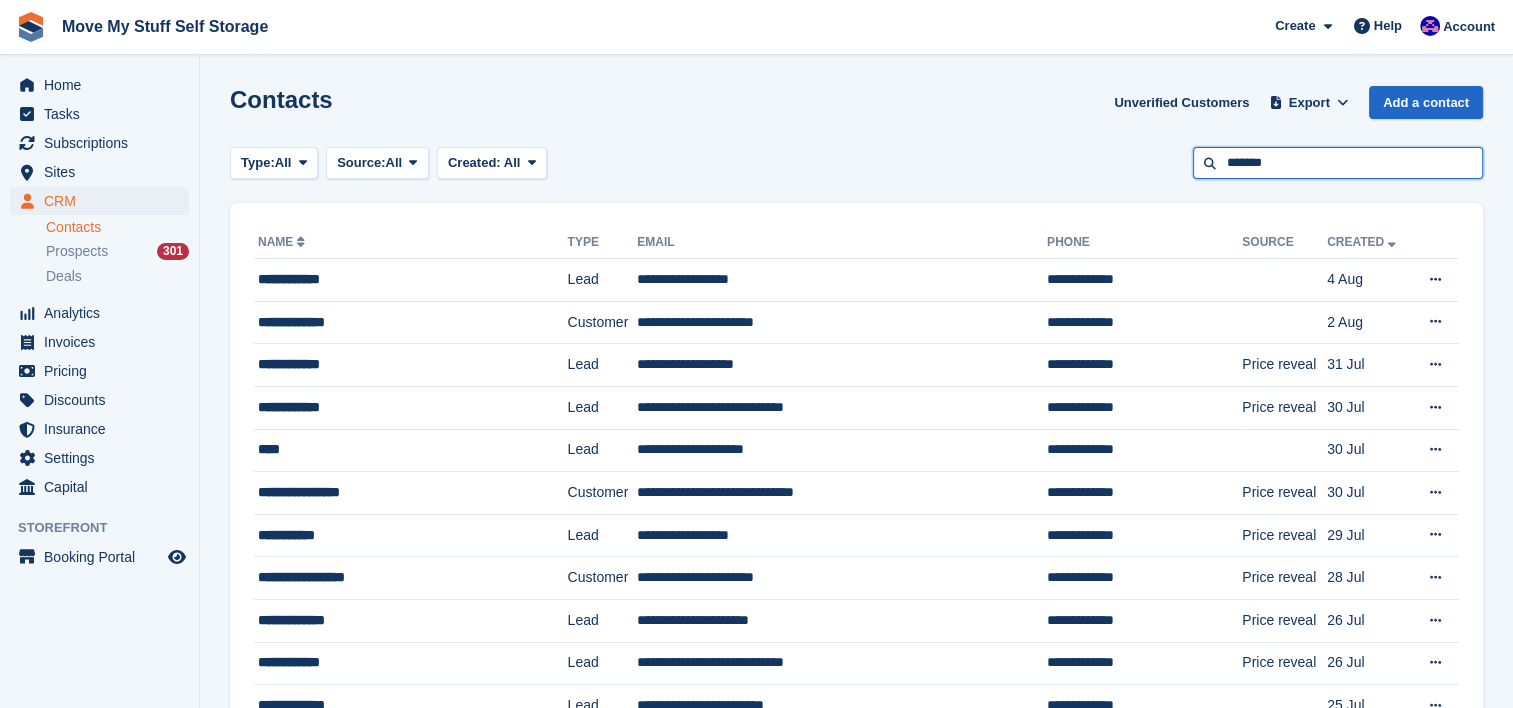 type on "*******" 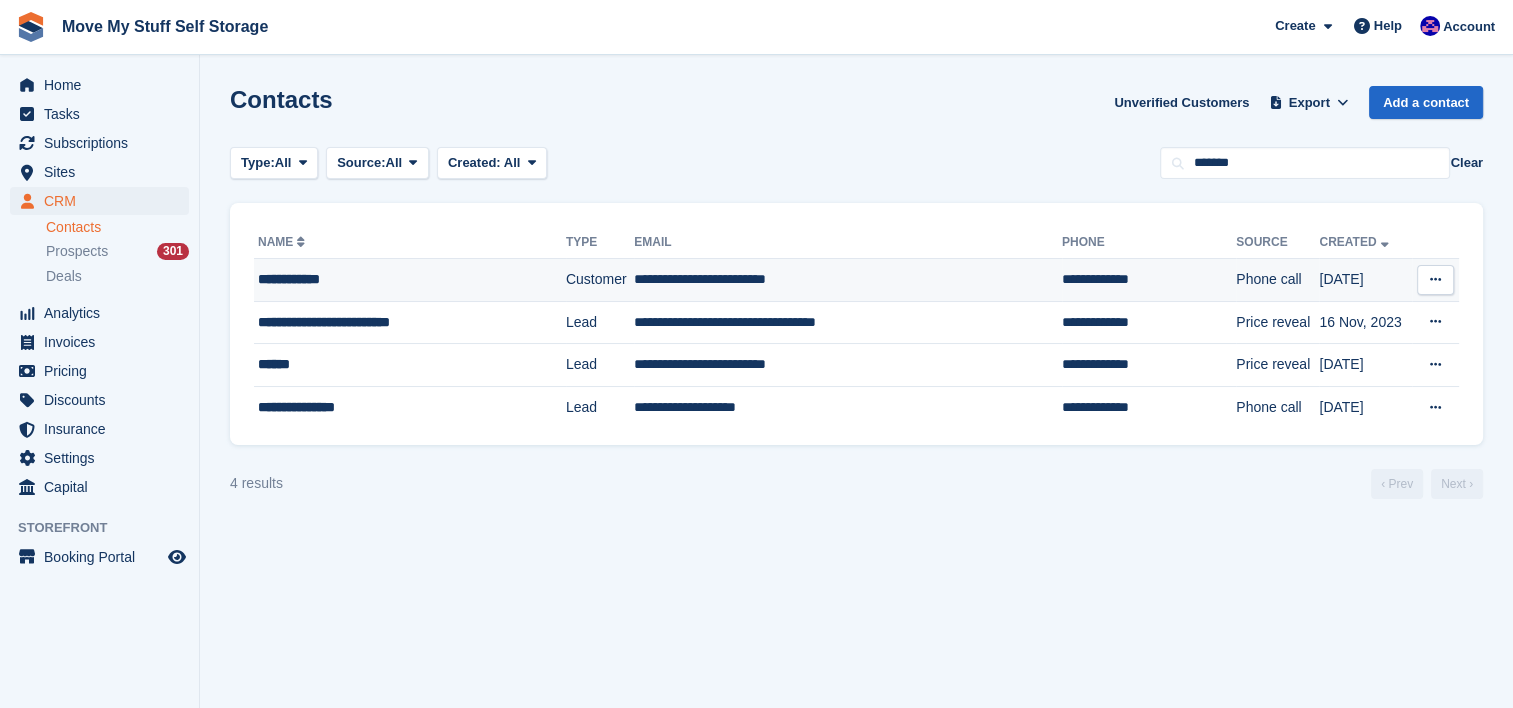 click on "**********" at bounding box center [394, 279] 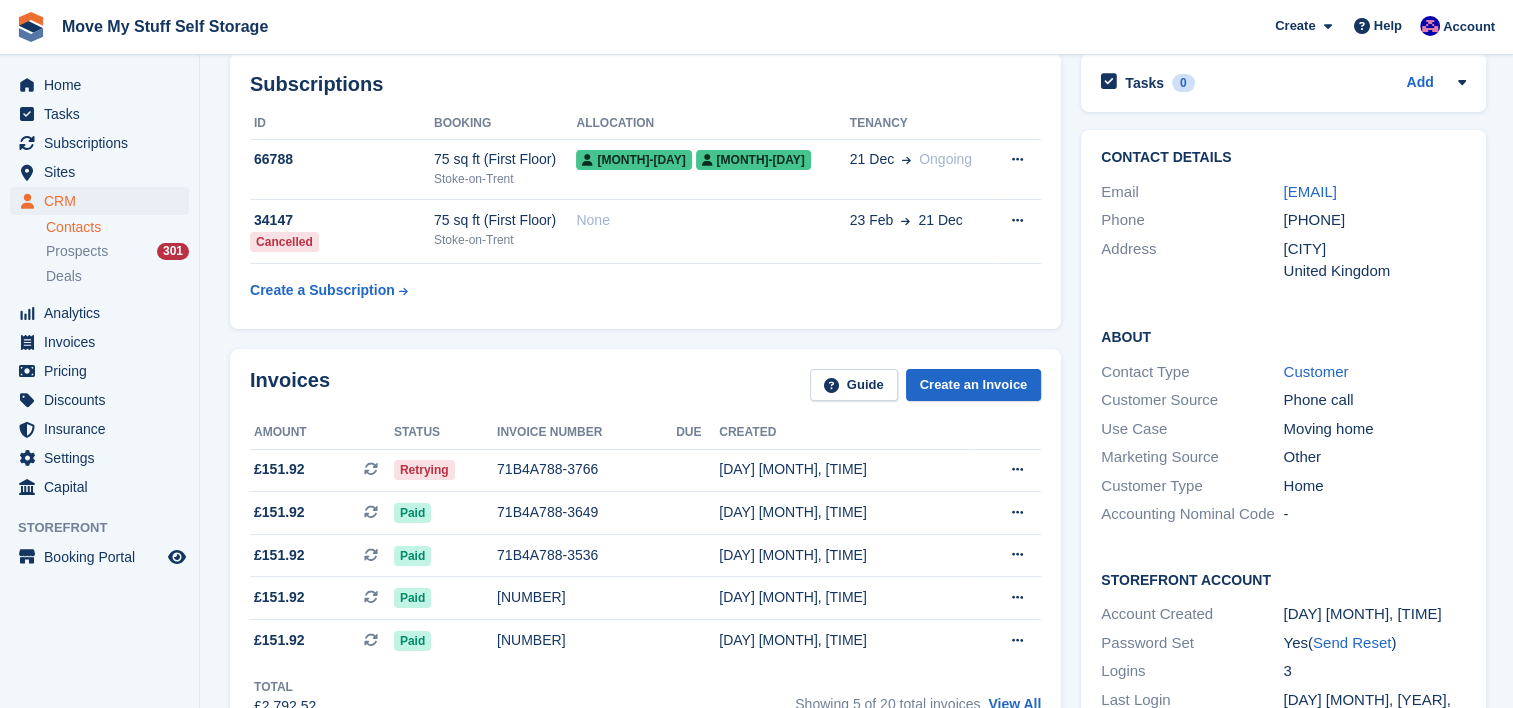 scroll, scrollTop: 117, scrollLeft: 0, axis: vertical 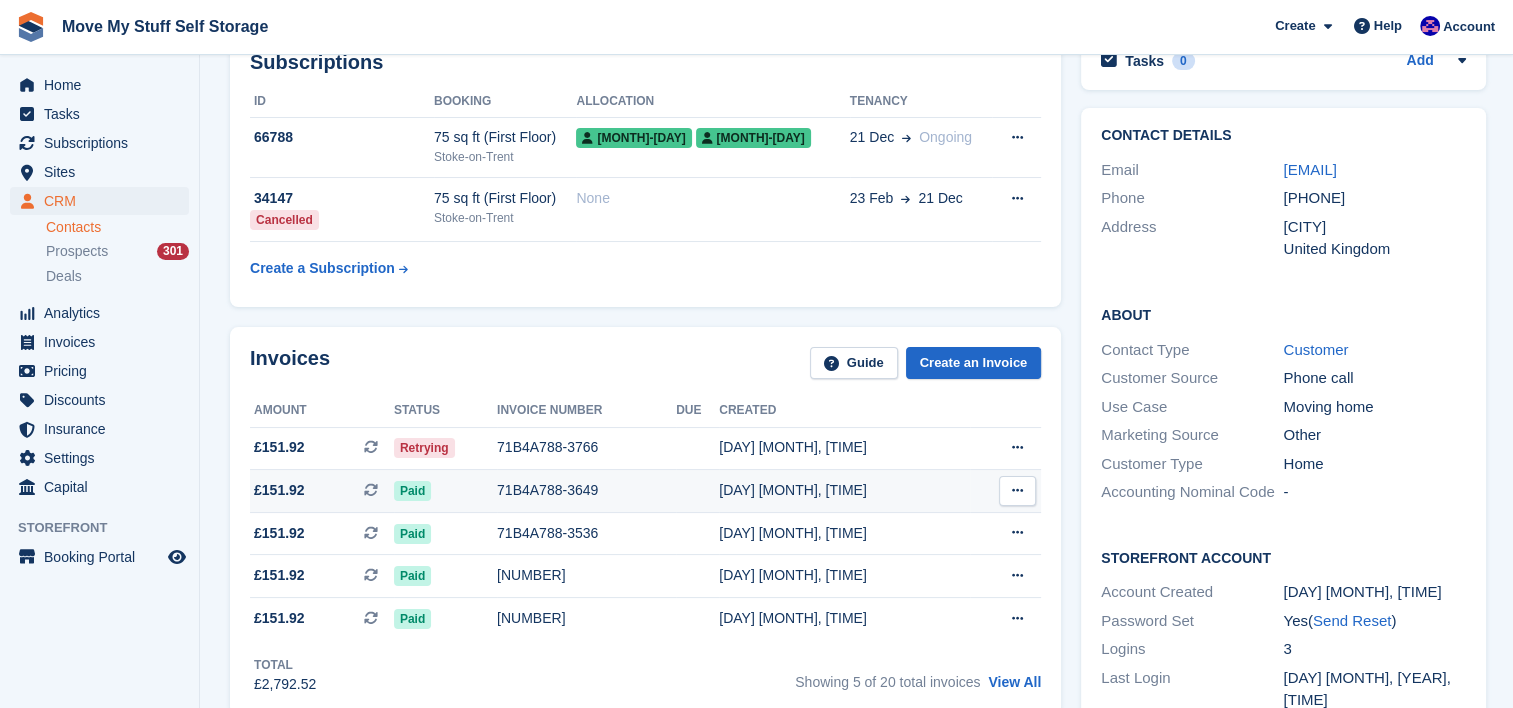 click on "Paid" at bounding box center [445, 490] 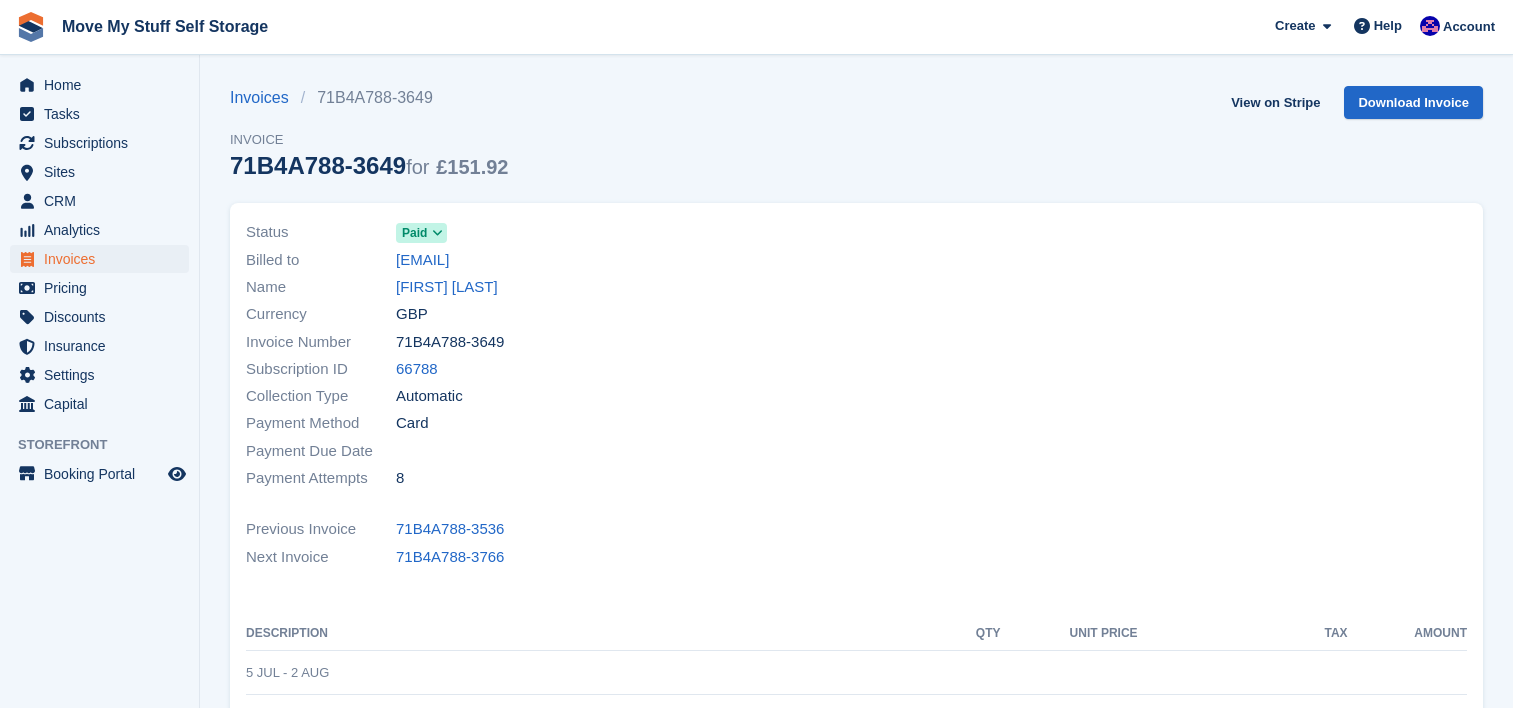 scroll, scrollTop: 0, scrollLeft: 0, axis: both 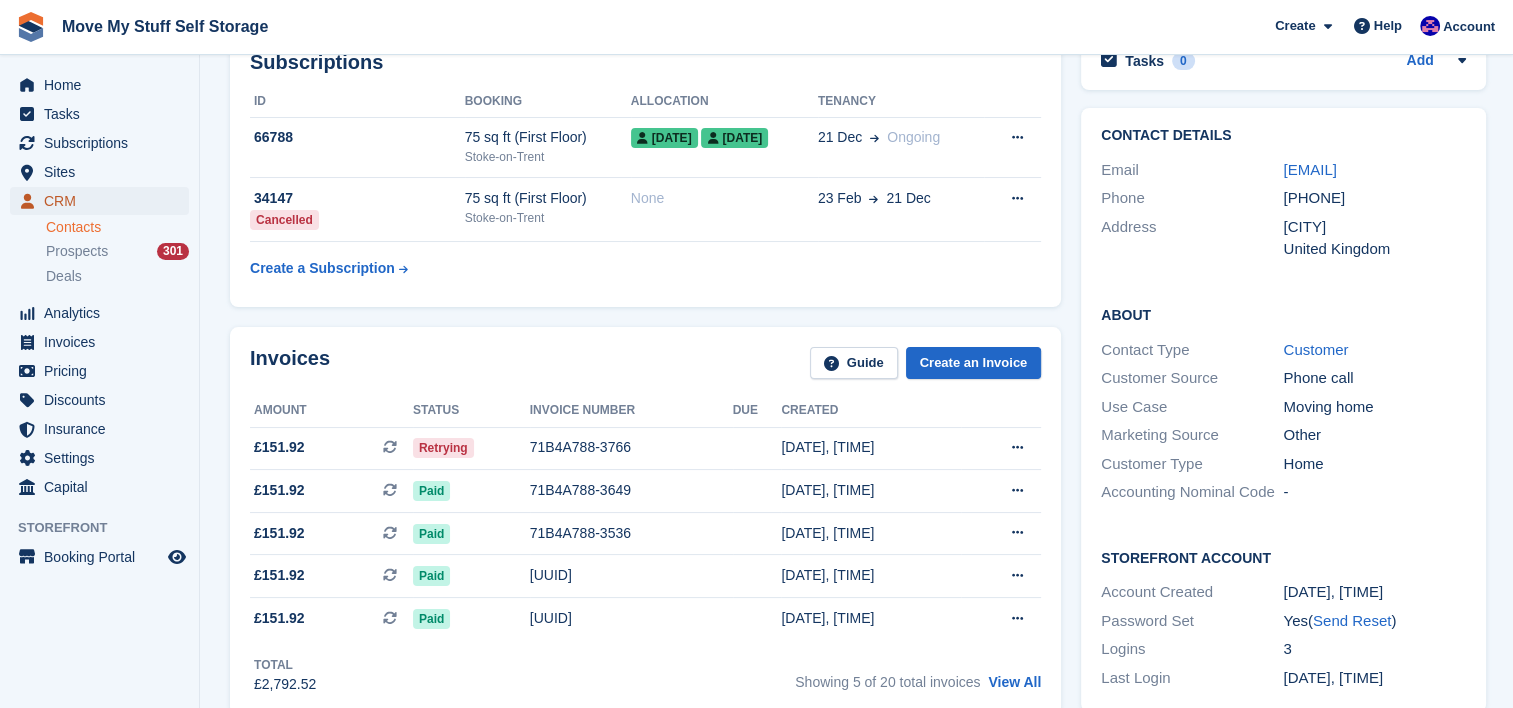 click on "CRM" at bounding box center [104, 201] 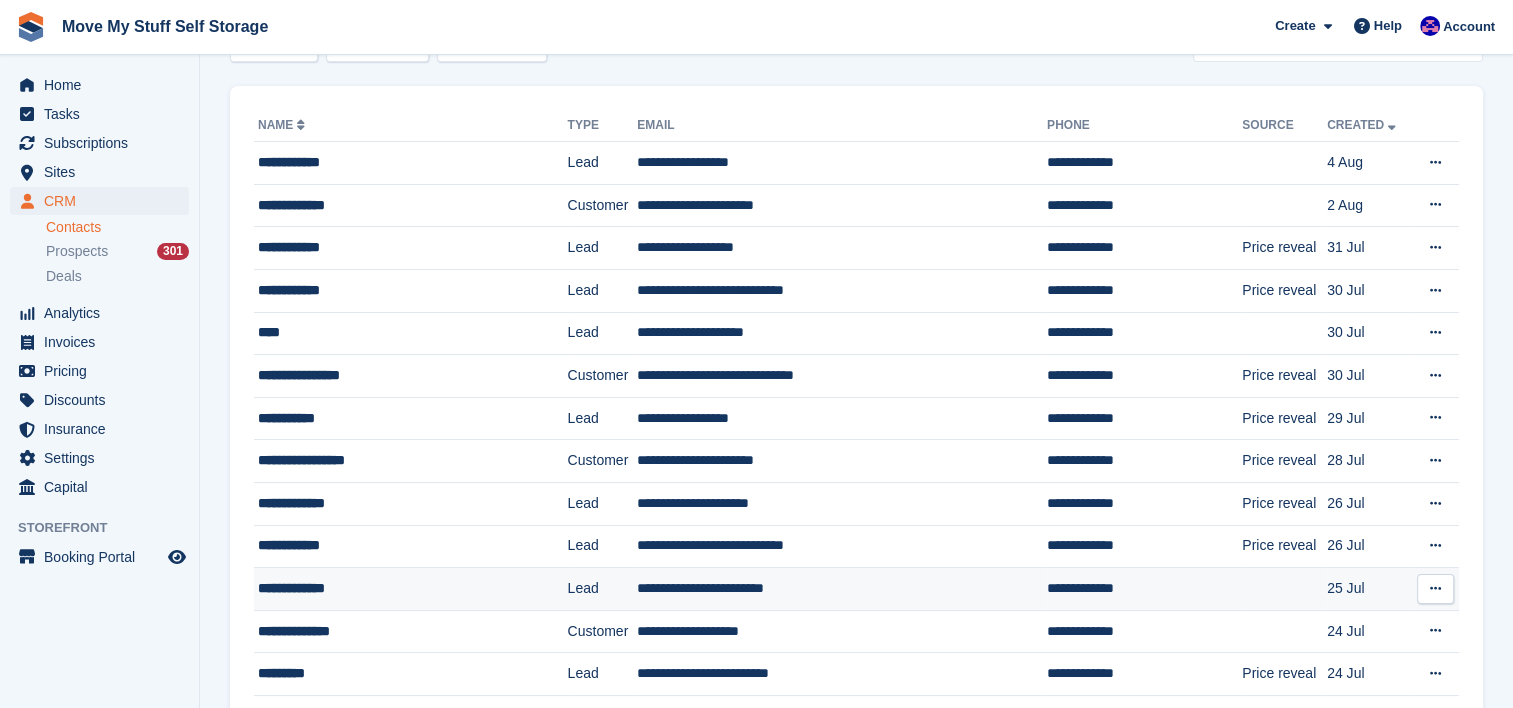 scroll, scrollTop: 0, scrollLeft: 0, axis: both 